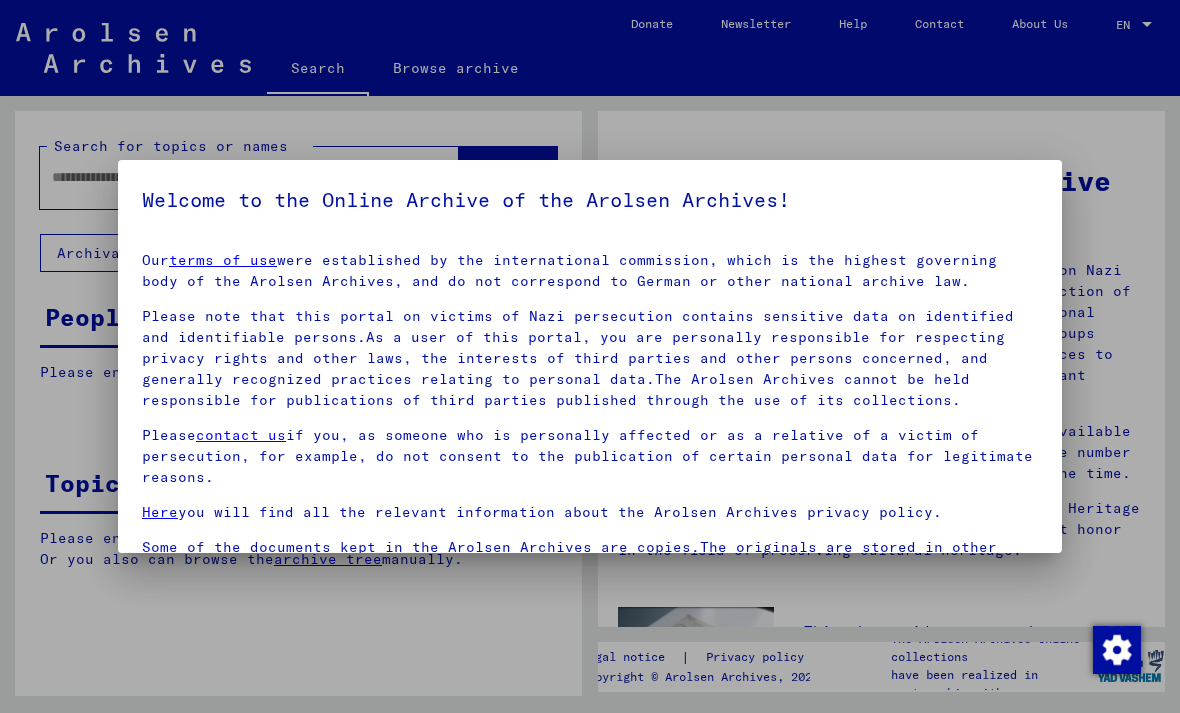 scroll, scrollTop: 0, scrollLeft: 0, axis: both 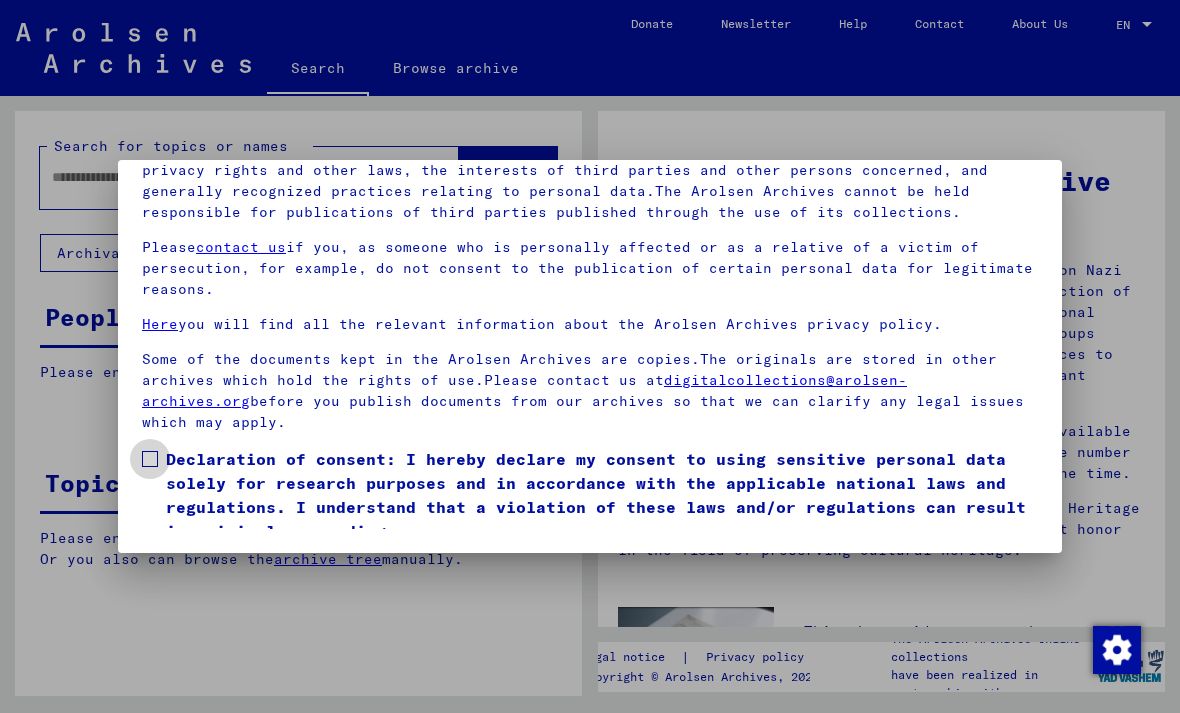 click at bounding box center (150, 459) 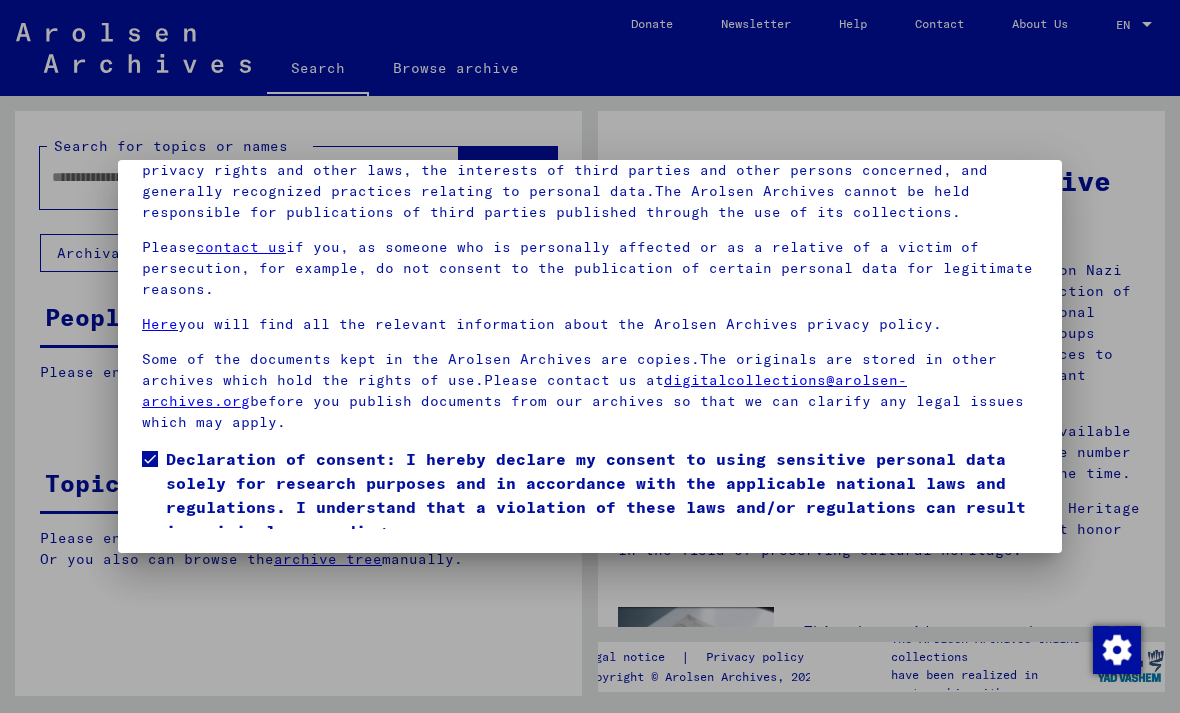 click on "I agree" at bounding box center (190, 572) 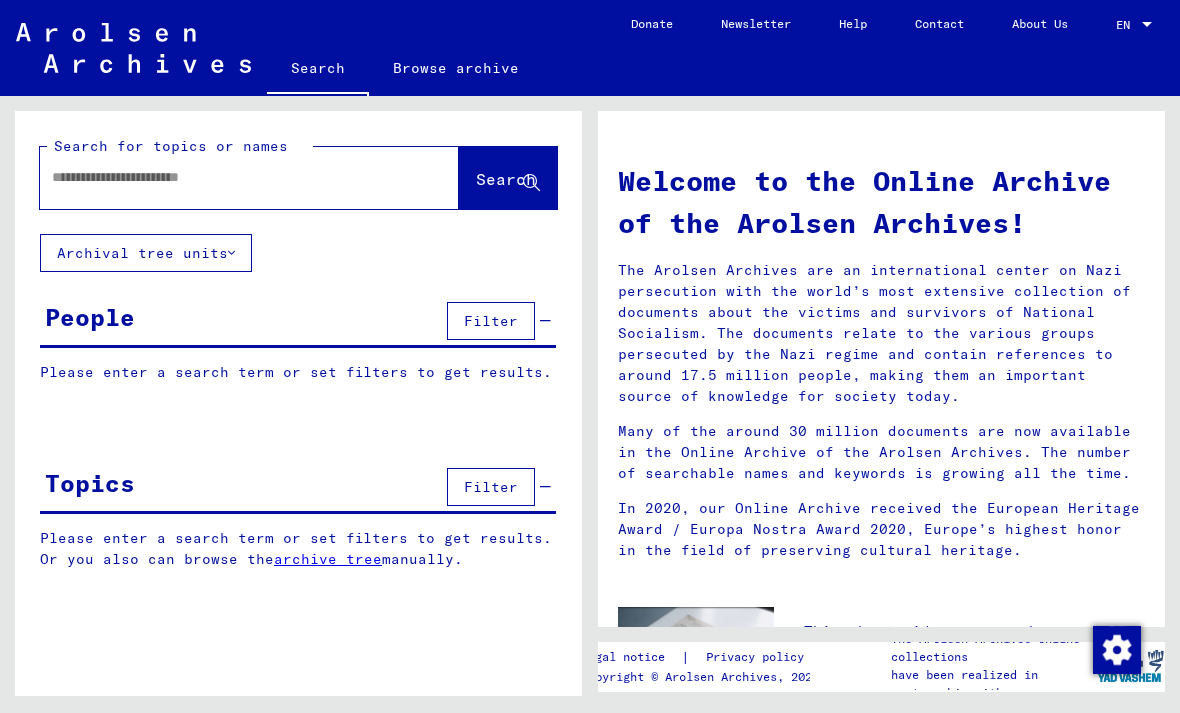 click at bounding box center [225, 177] 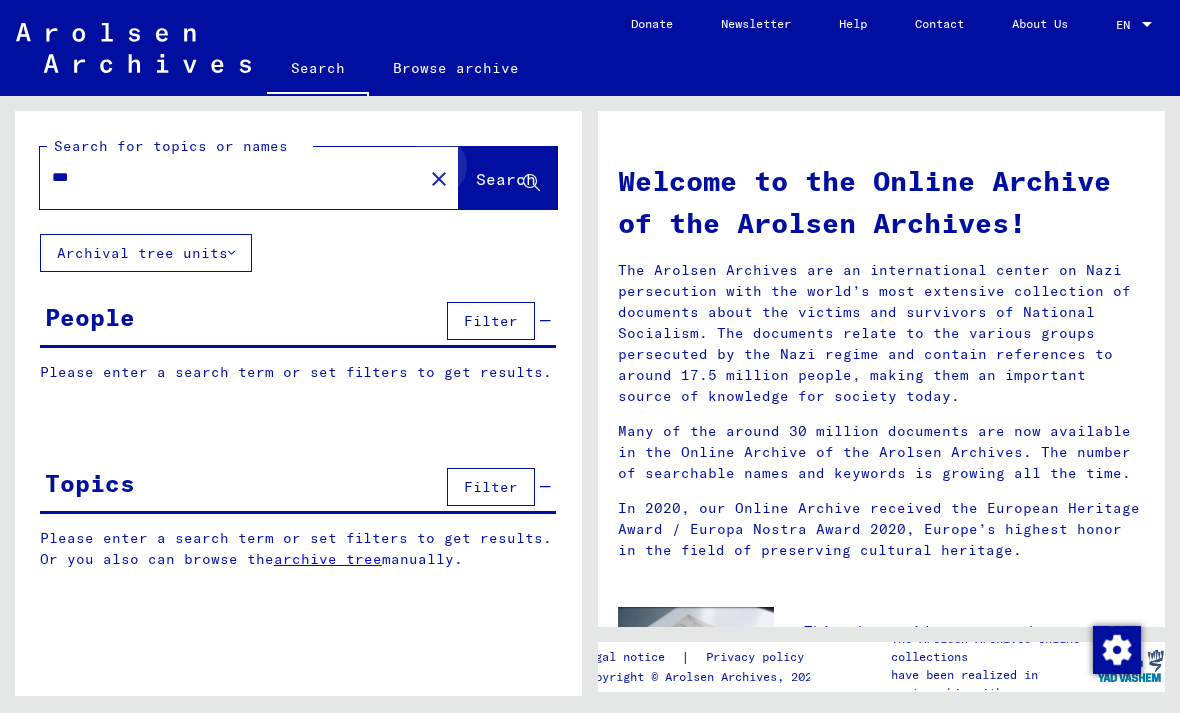 type on "***" 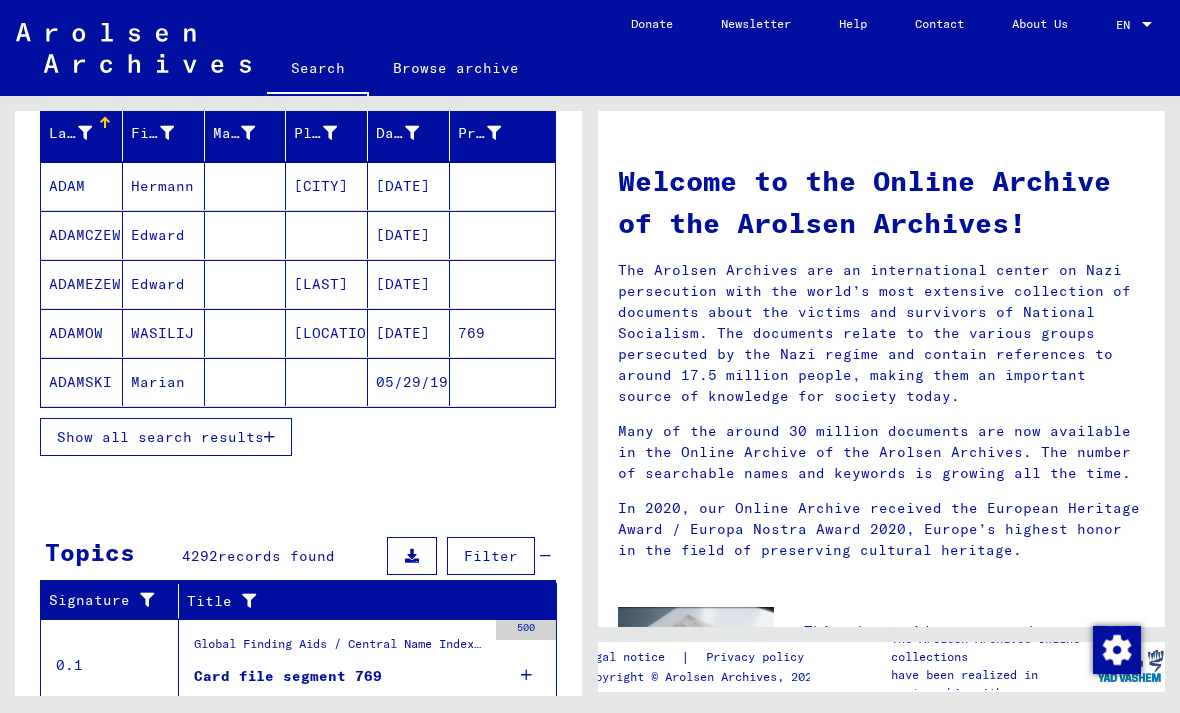 scroll, scrollTop: 261, scrollLeft: 0, axis: vertical 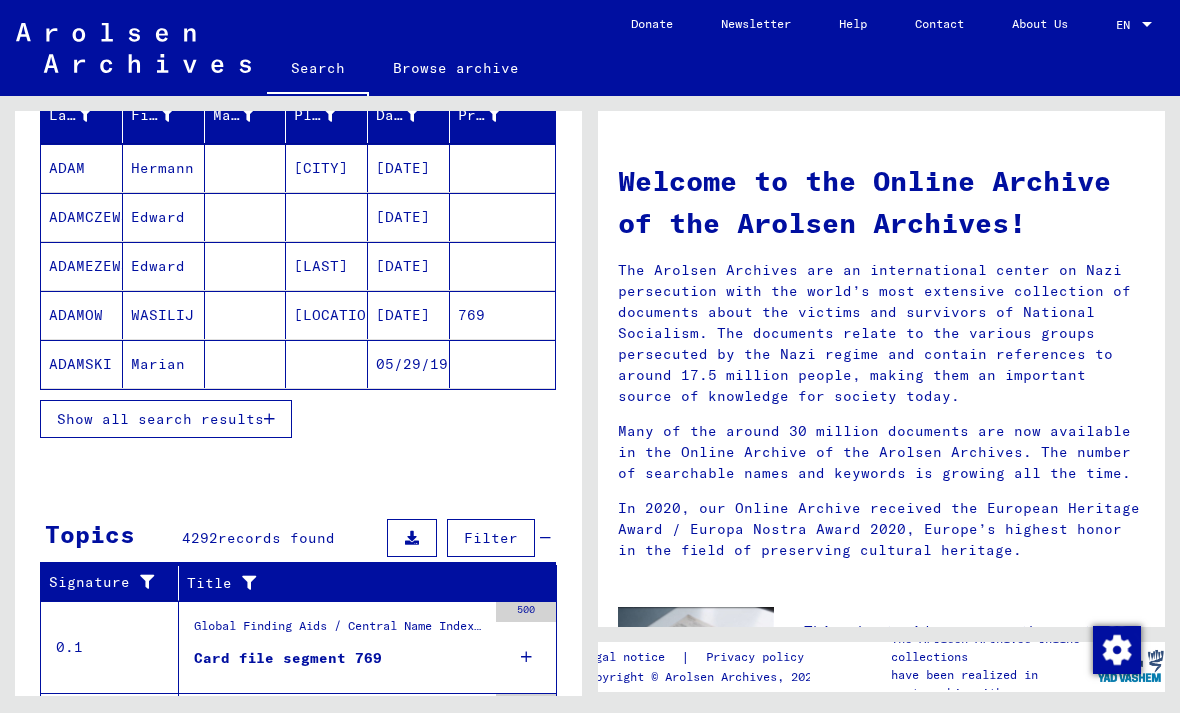 click on "Show all search results" at bounding box center (160, 419) 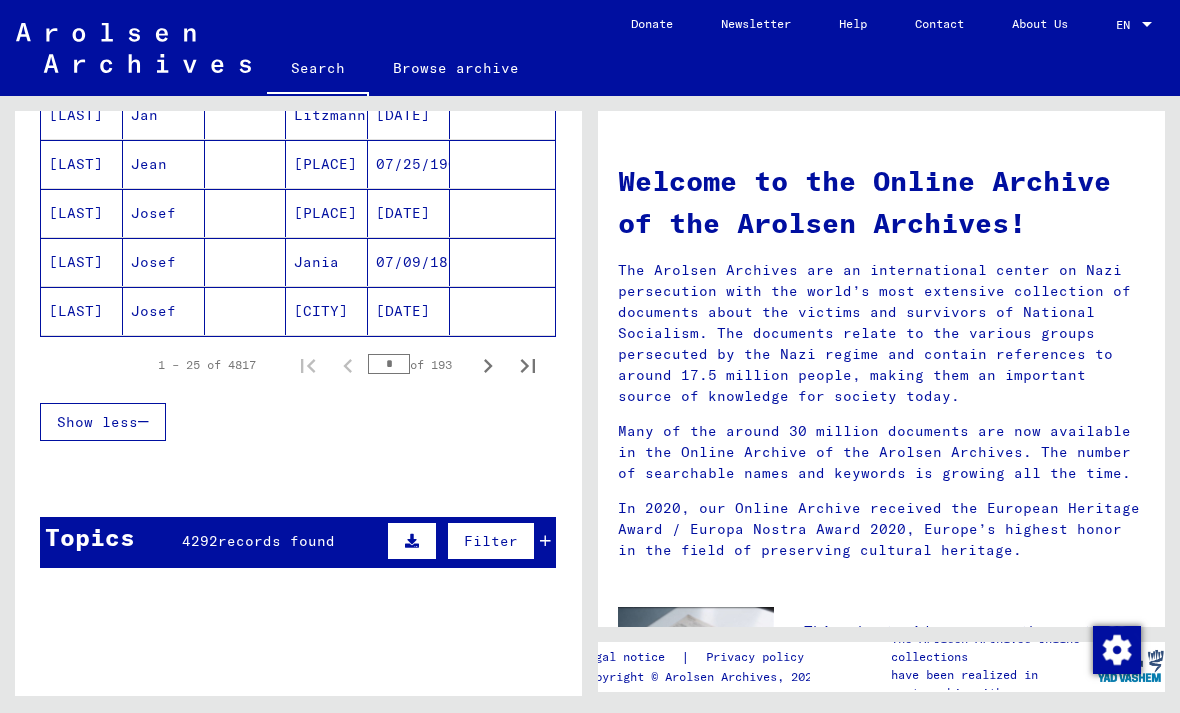 scroll, scrollTop: 1288, scrollLeft: 0, axis: vertical 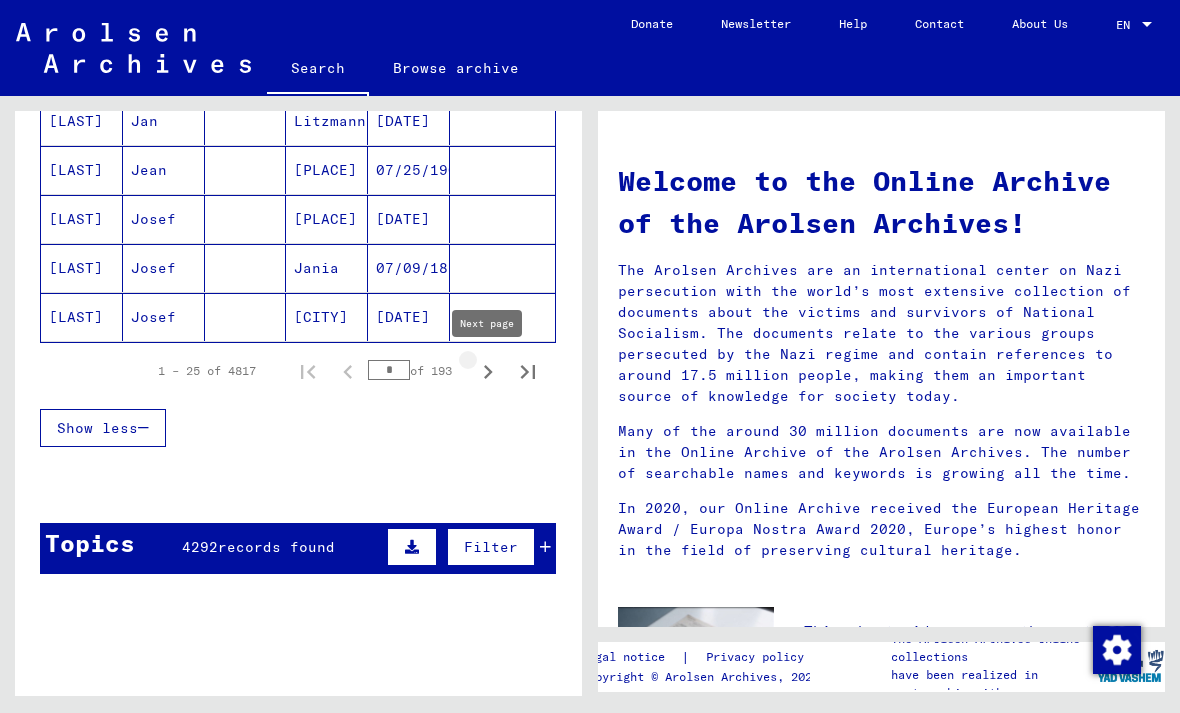 click 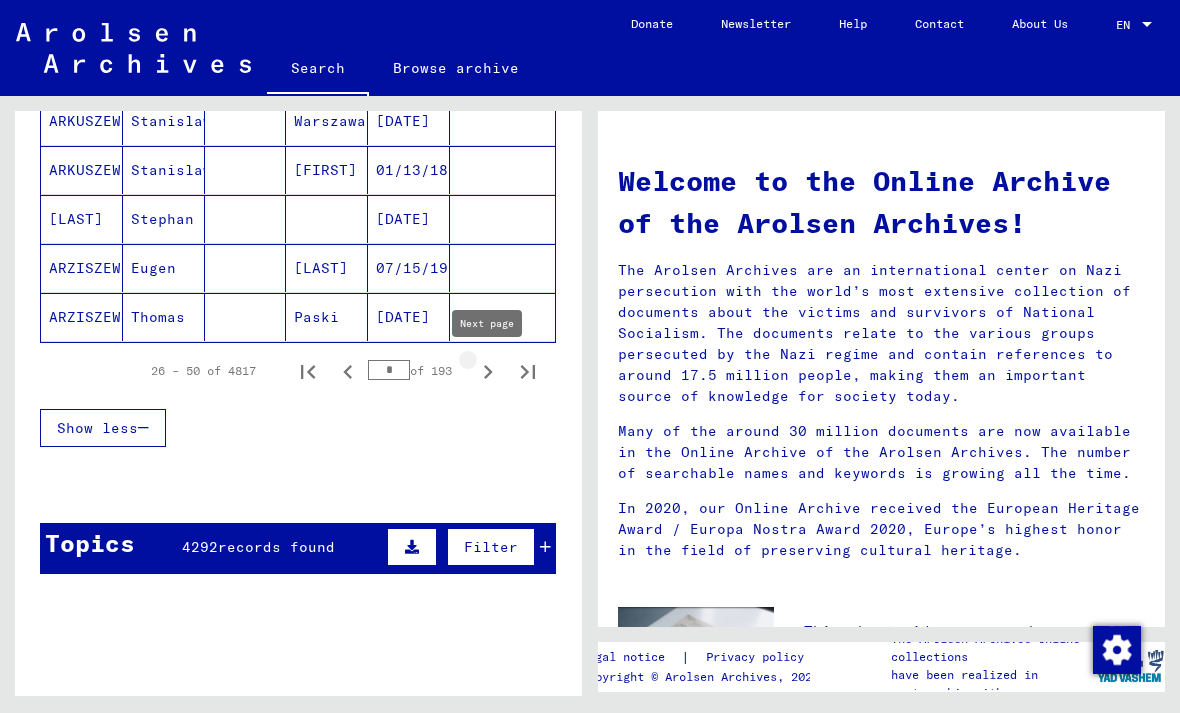 click 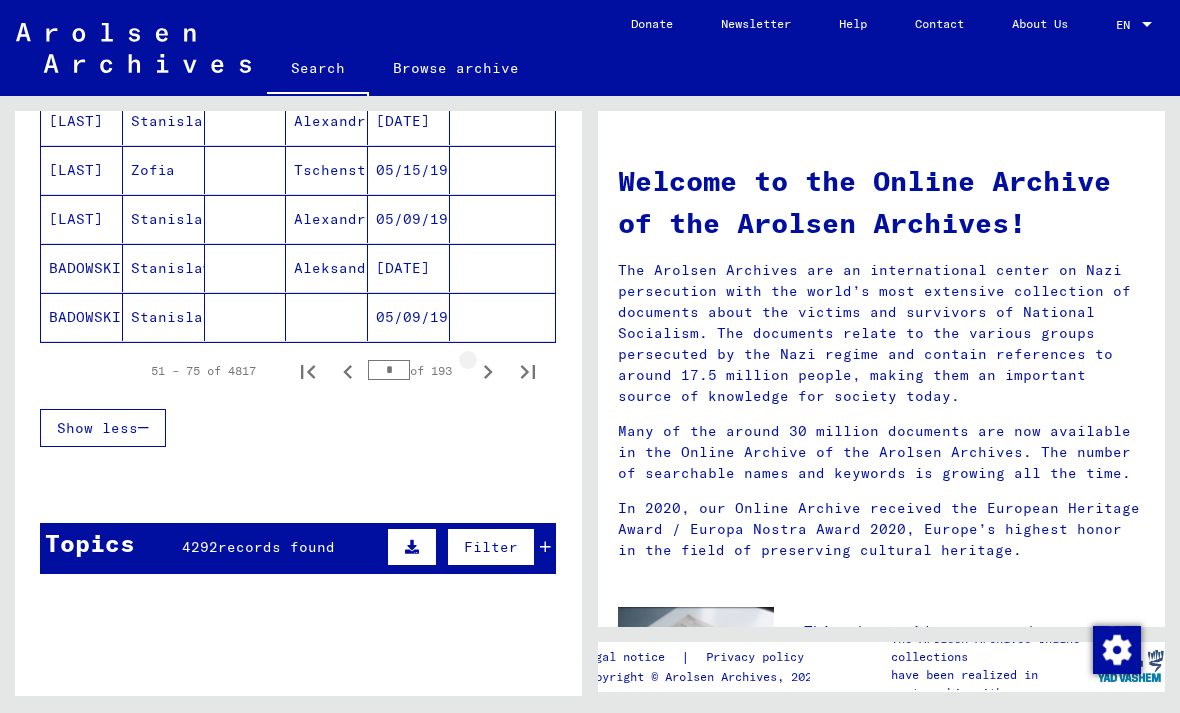 click 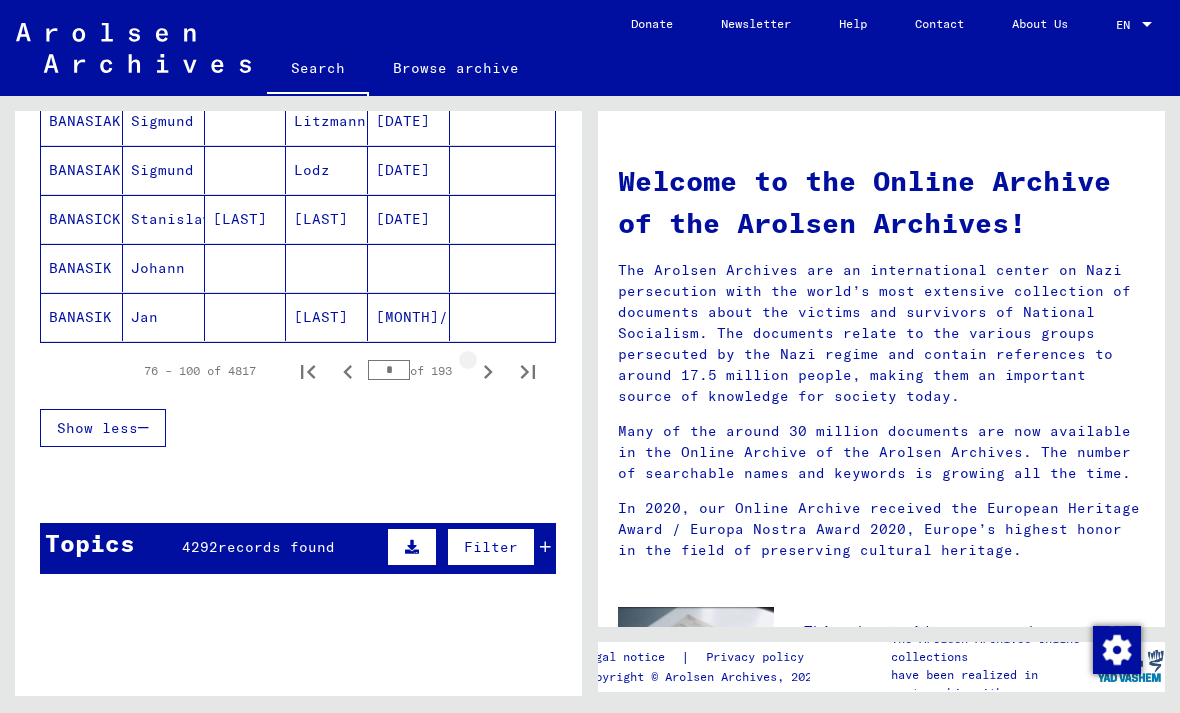click 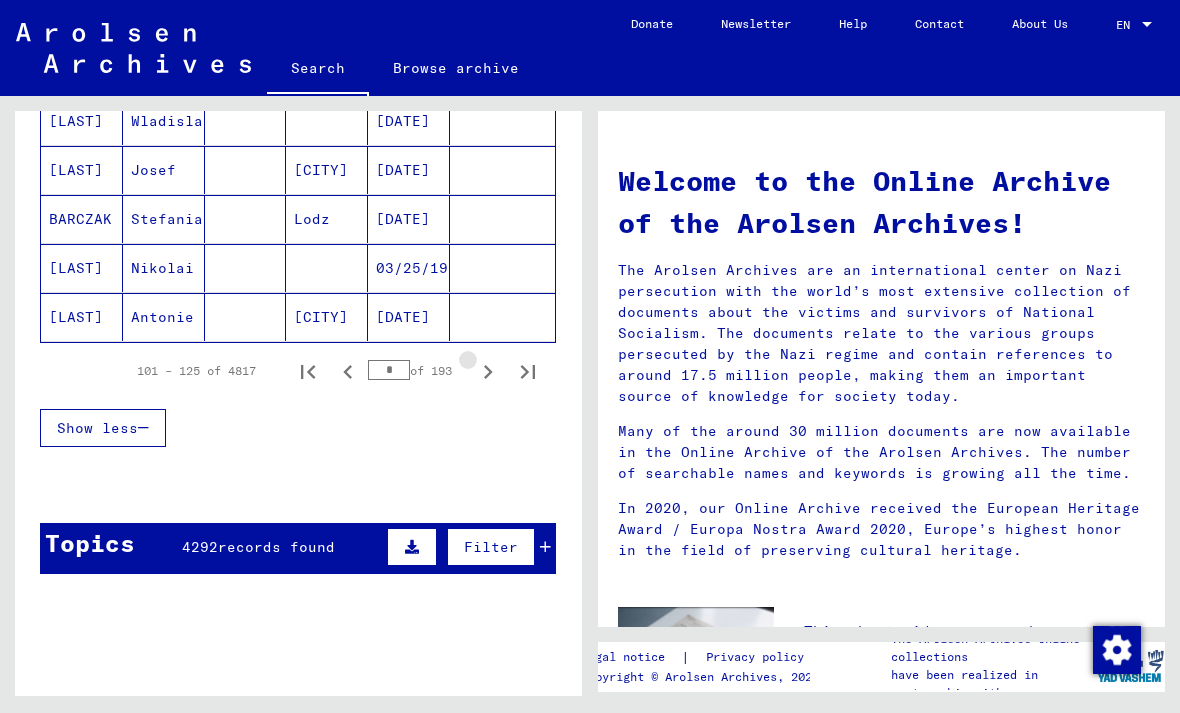click 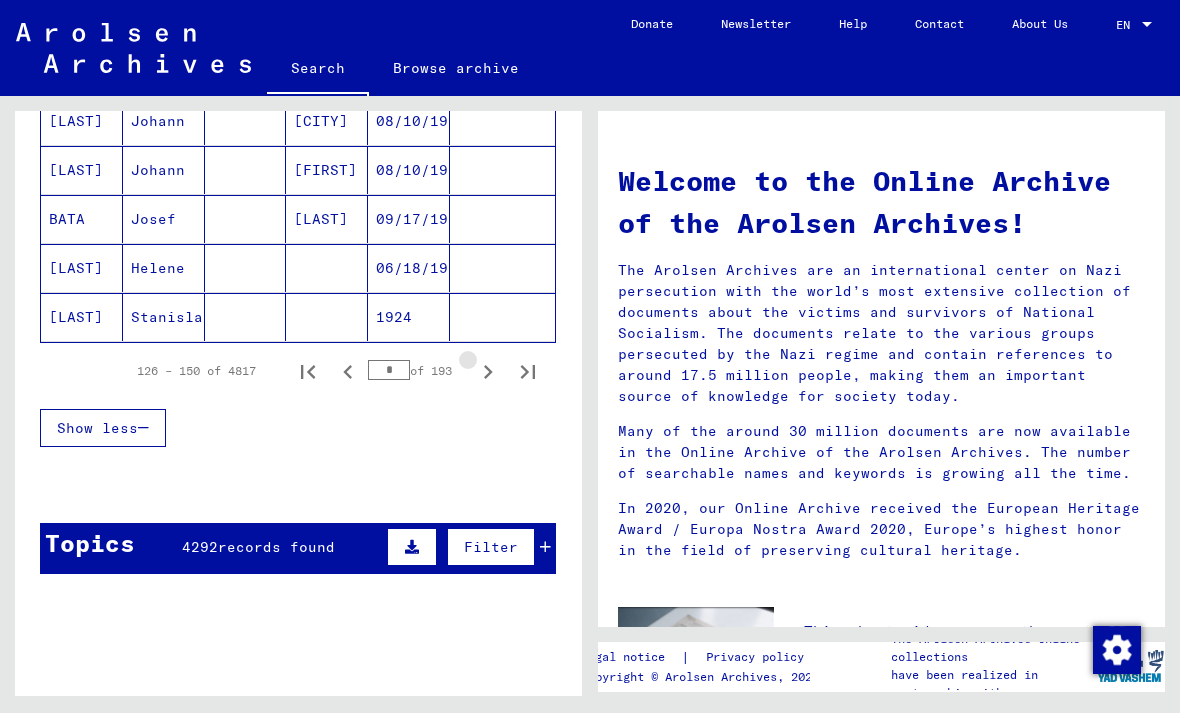 click 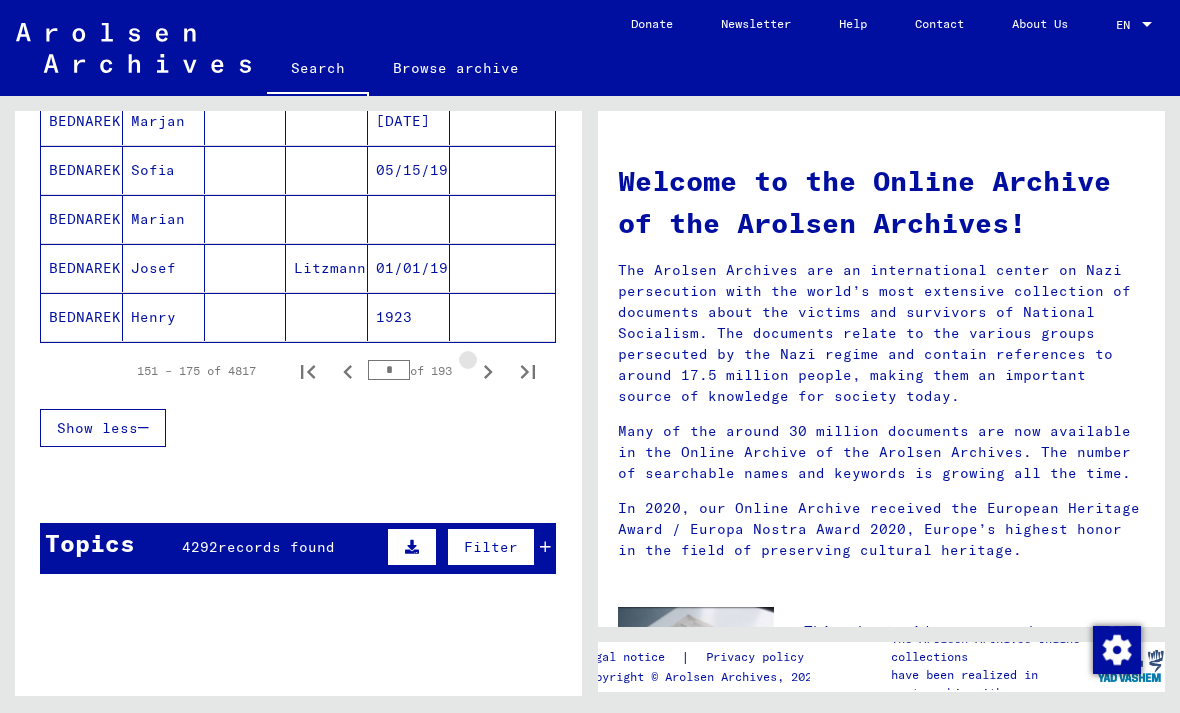 click 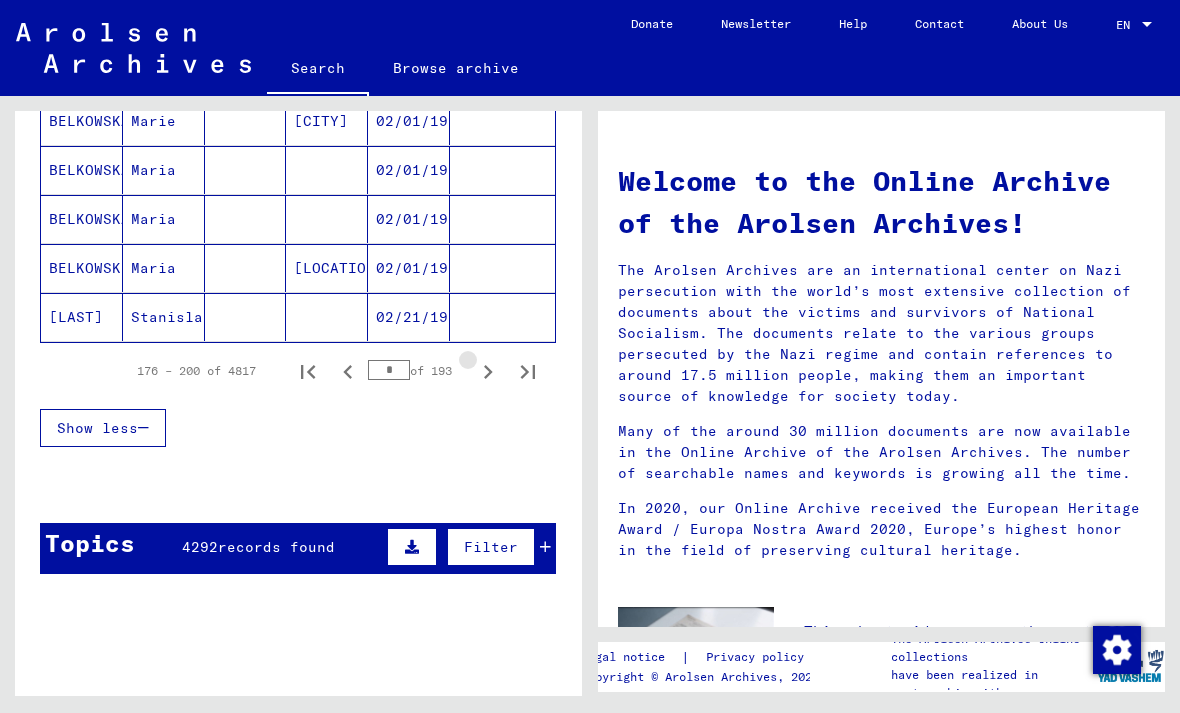 click 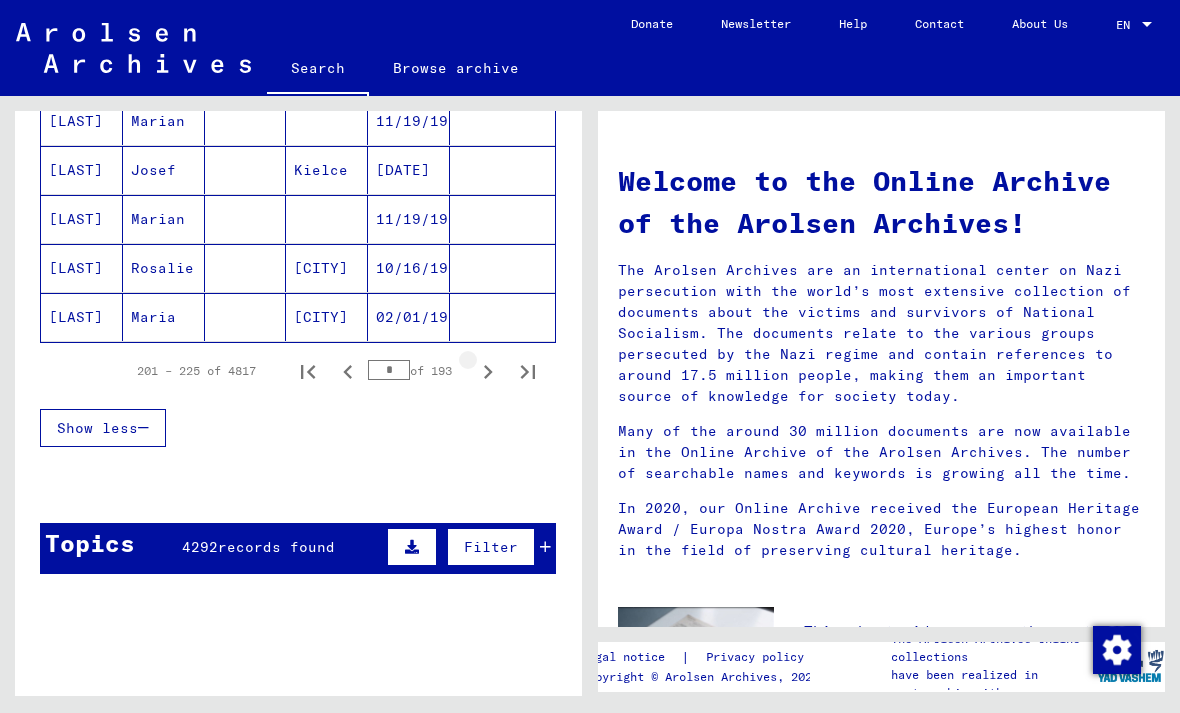 click 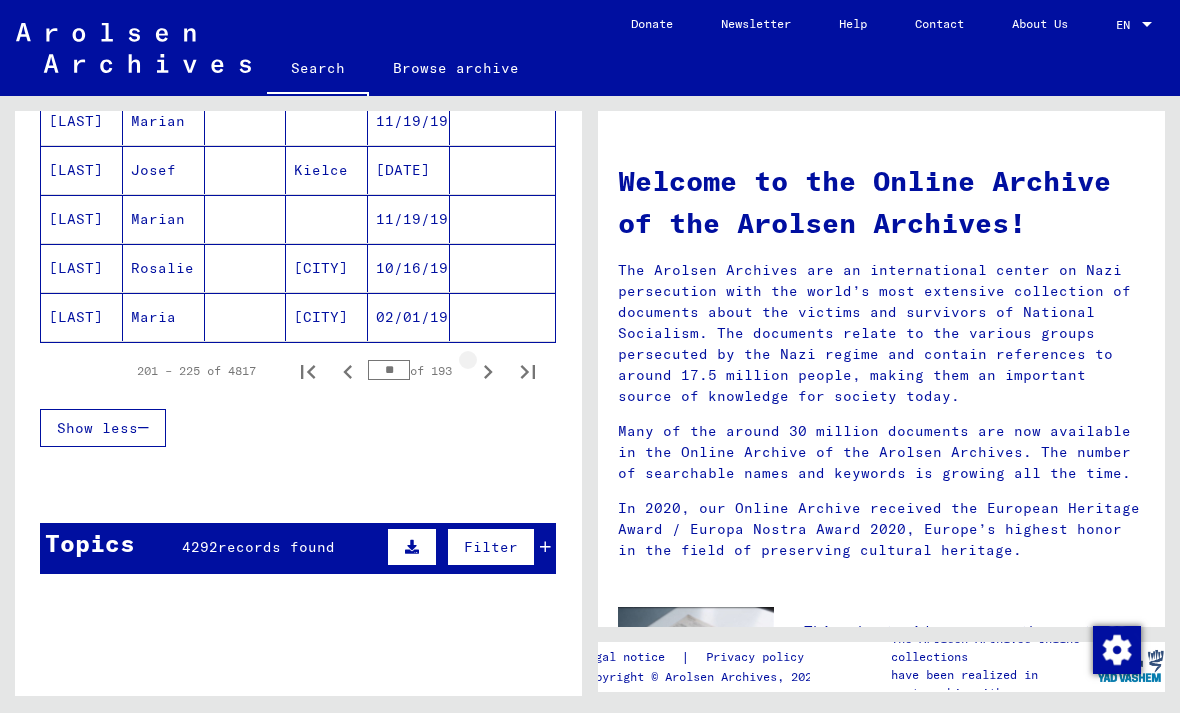 click 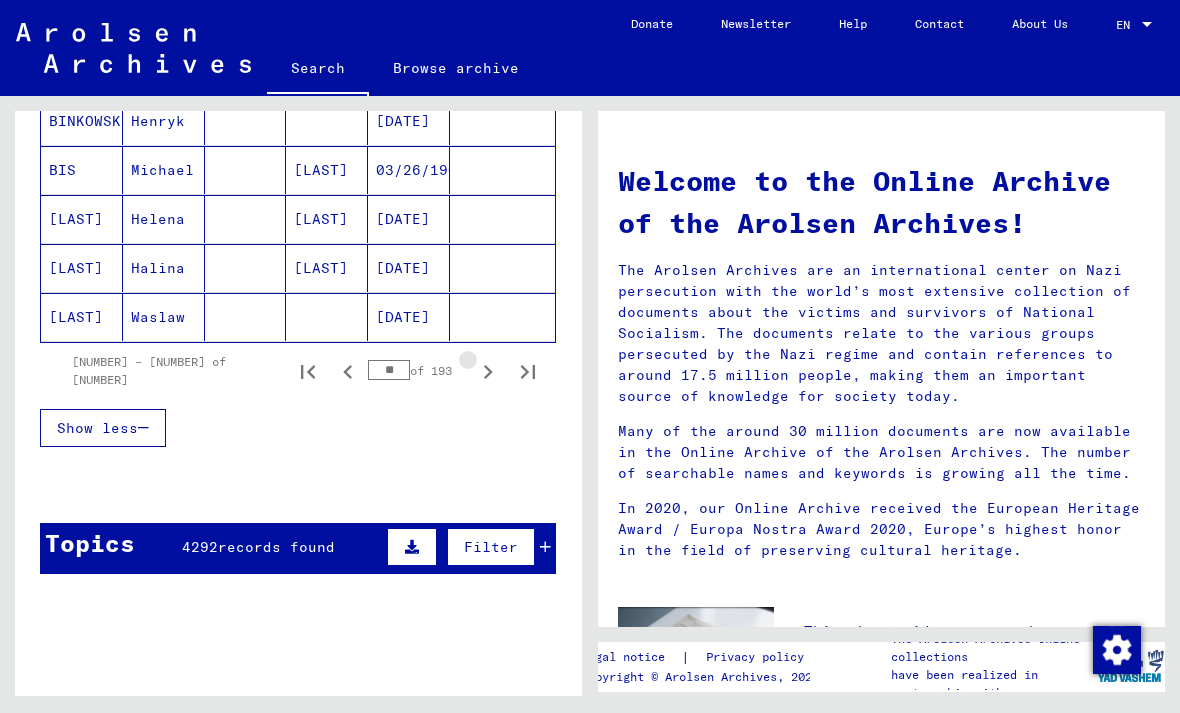 click at bounding box center [488, 371] 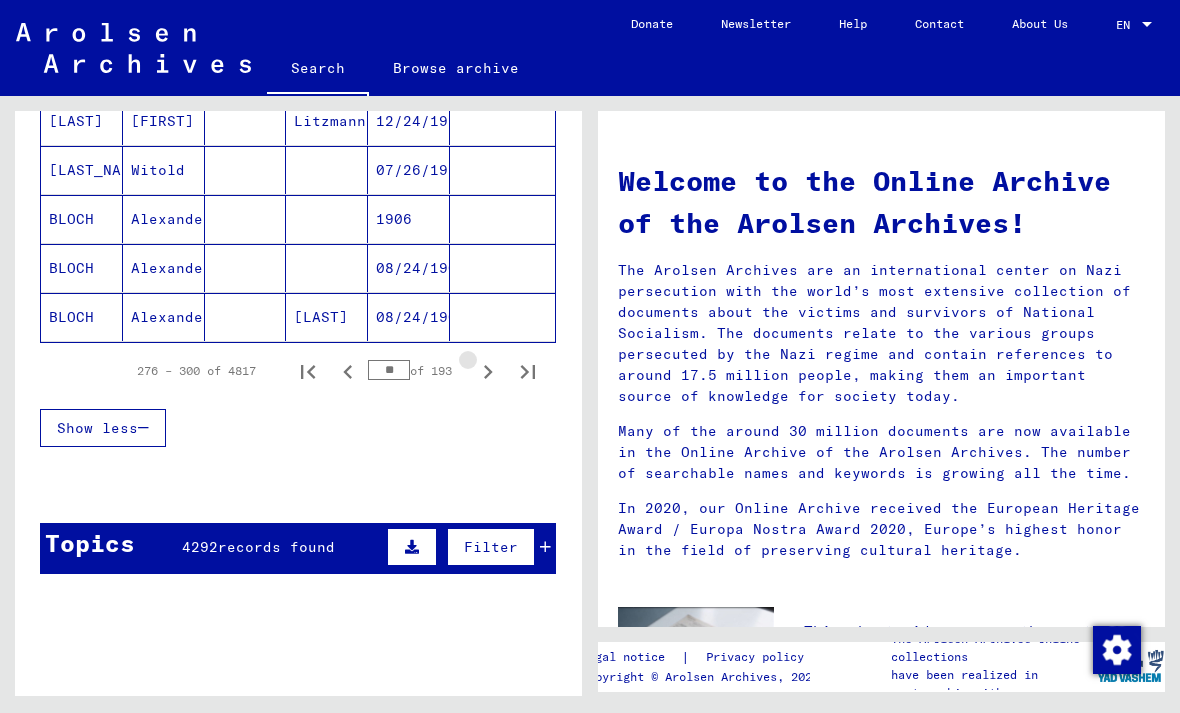 click at bounding box center (488, 371) 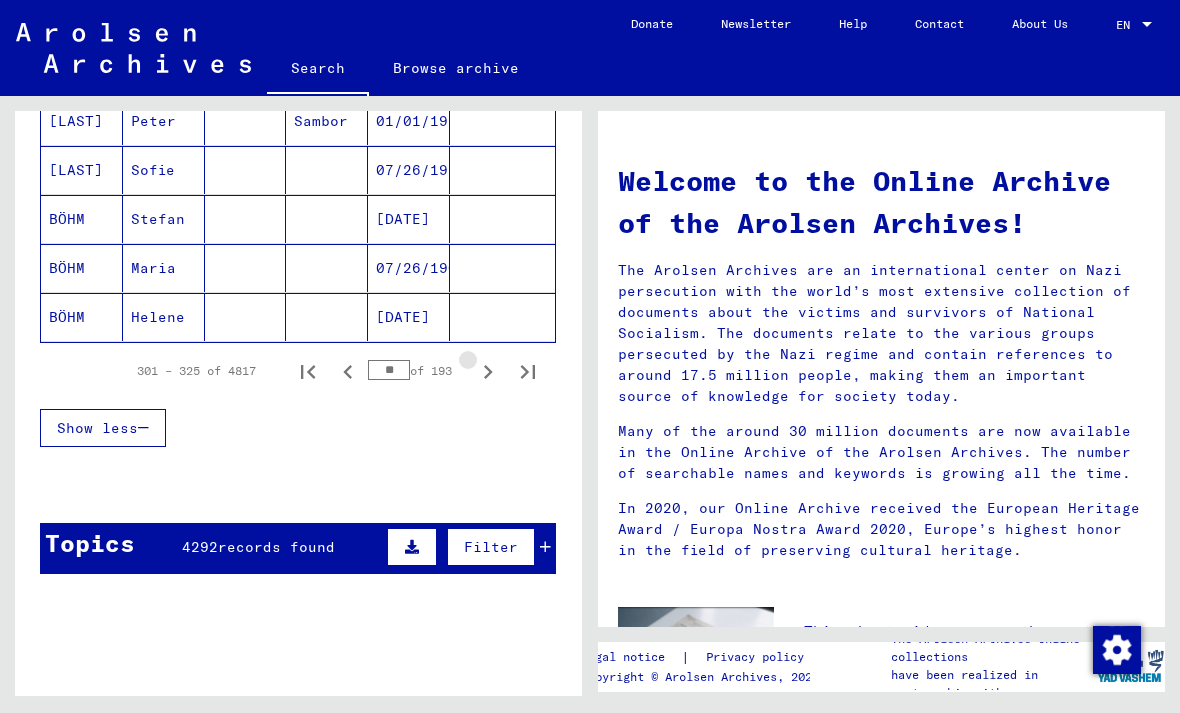 click at bounding box center [488, 371] 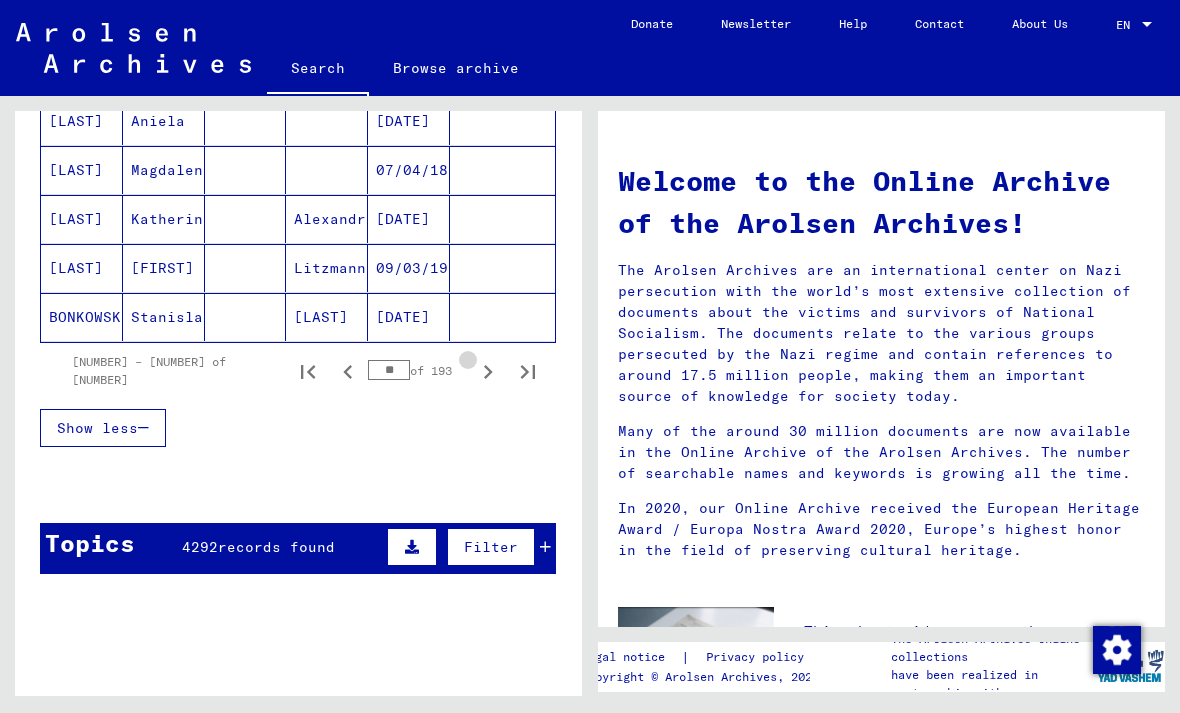 click at bounding box center [488, 371] 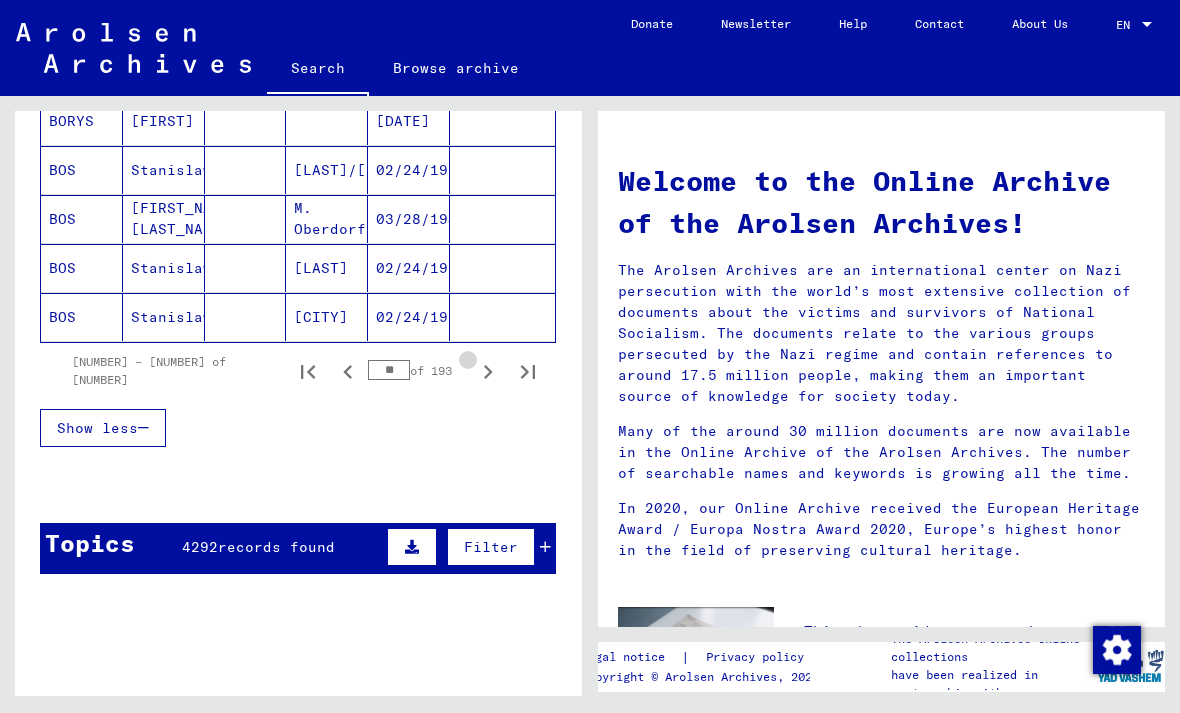 click at bounding box center (488, 371) 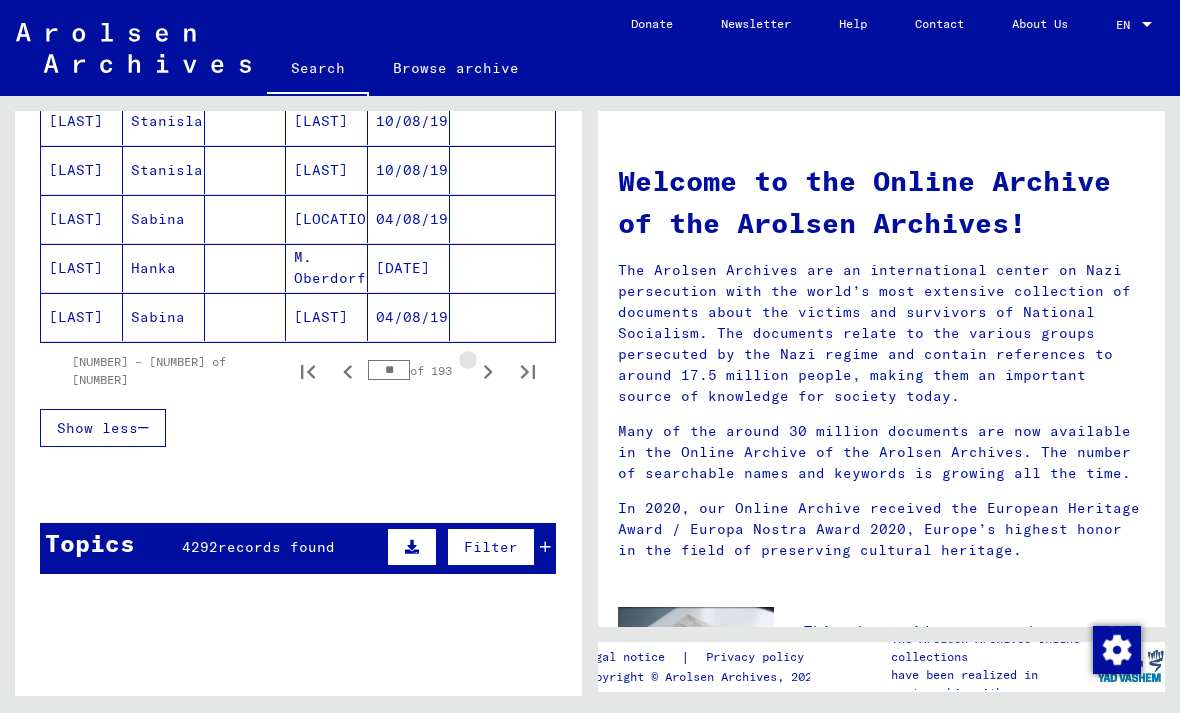 click at bounding box center [488, 371] 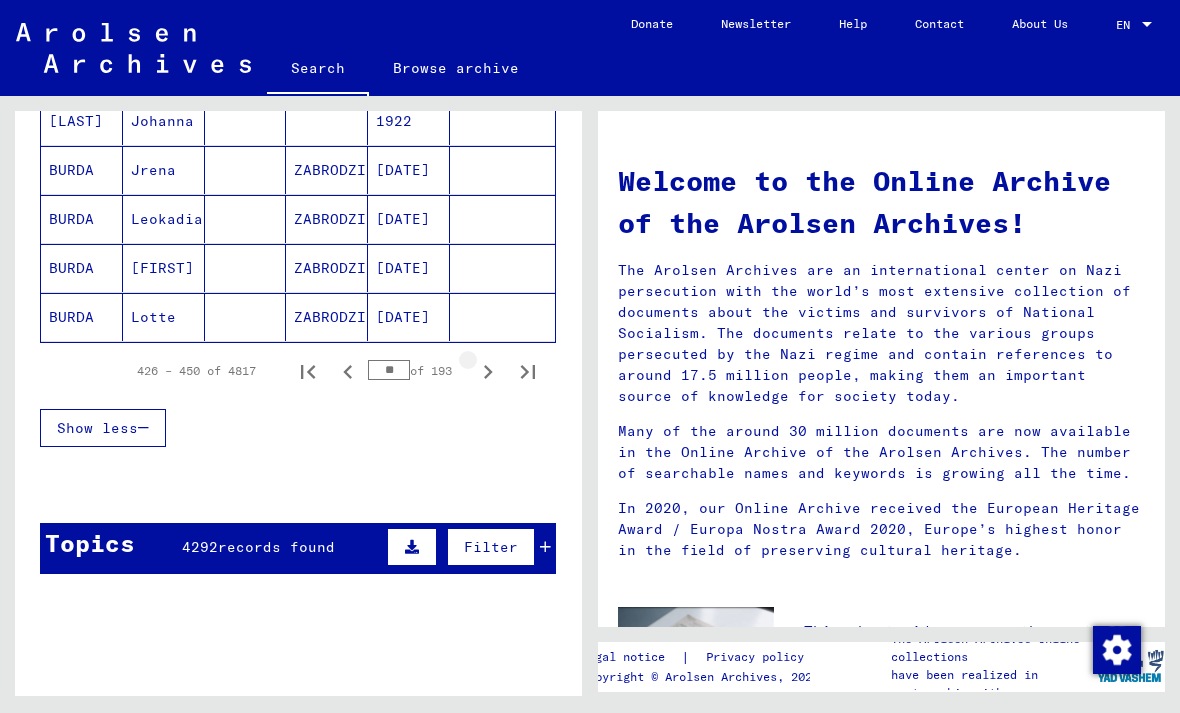 click at bounding box center (488, 371) 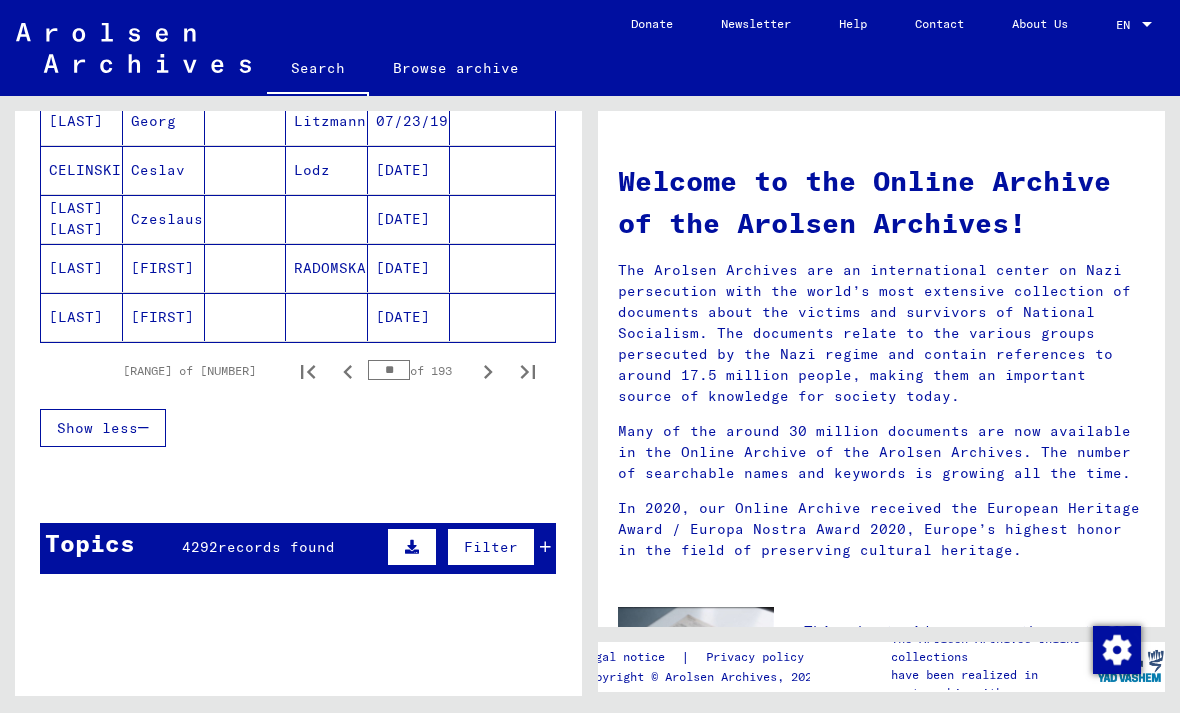 click at bounding box center (488, 371) 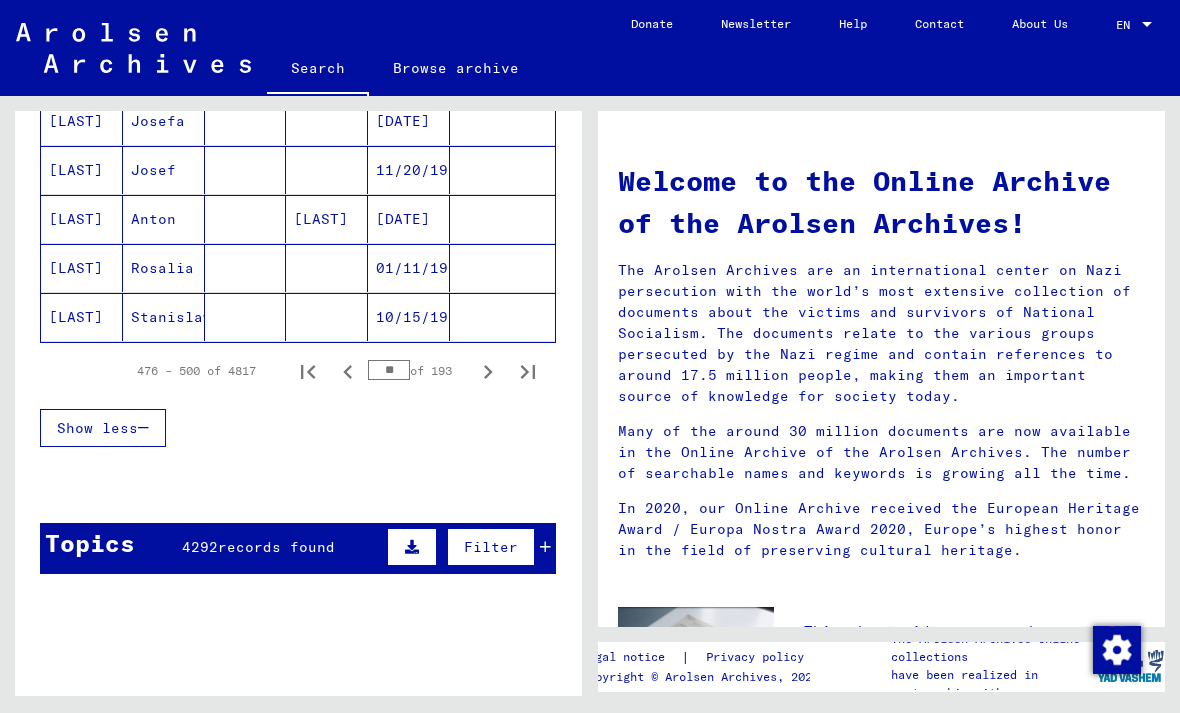click at bounding box center [488, 371] 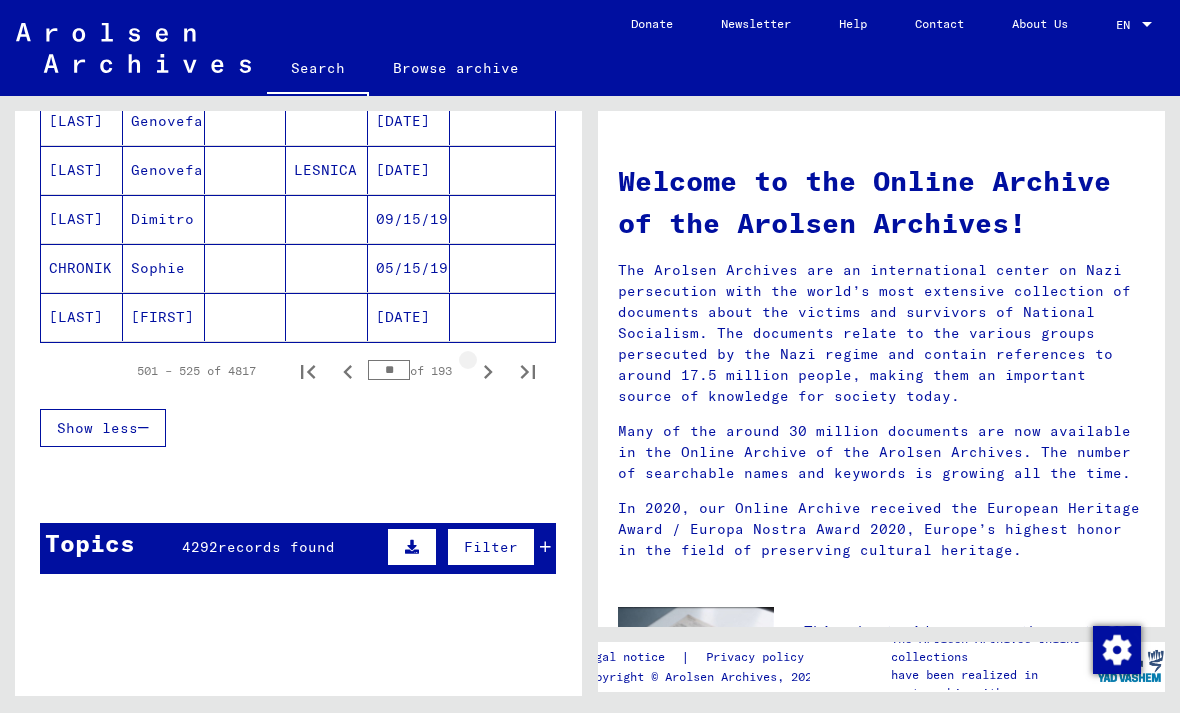 click at bounding box center (488, 371) 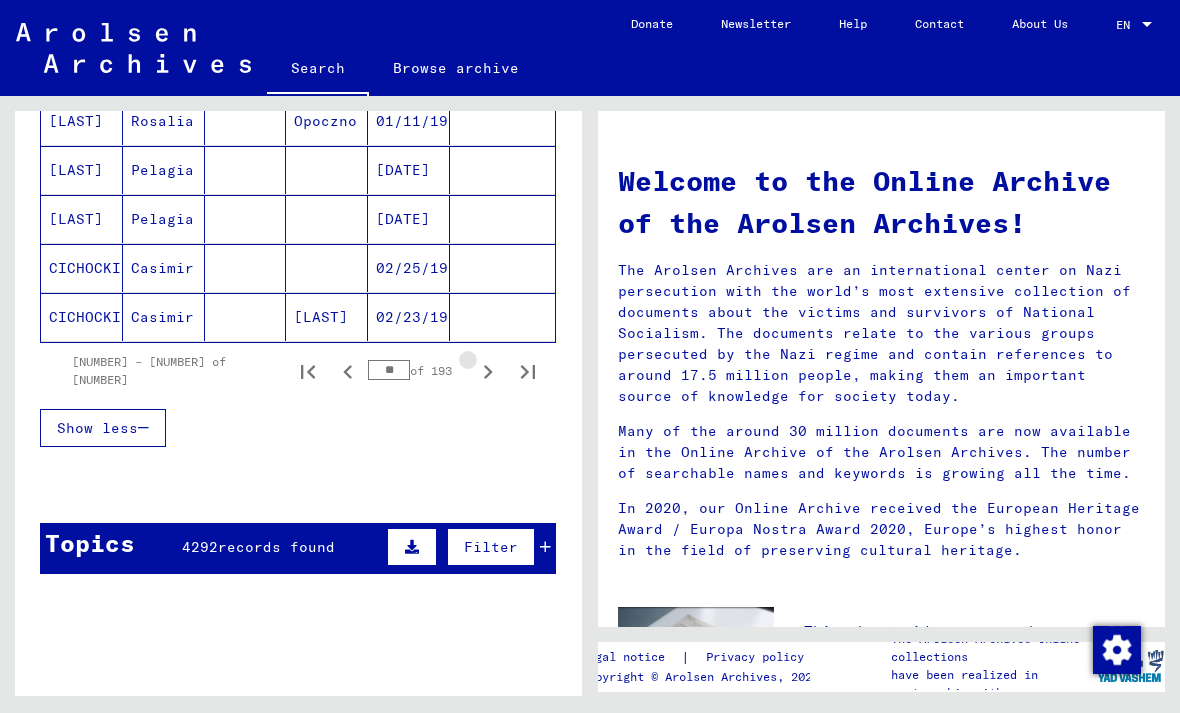click at bounding box center (488, 371) 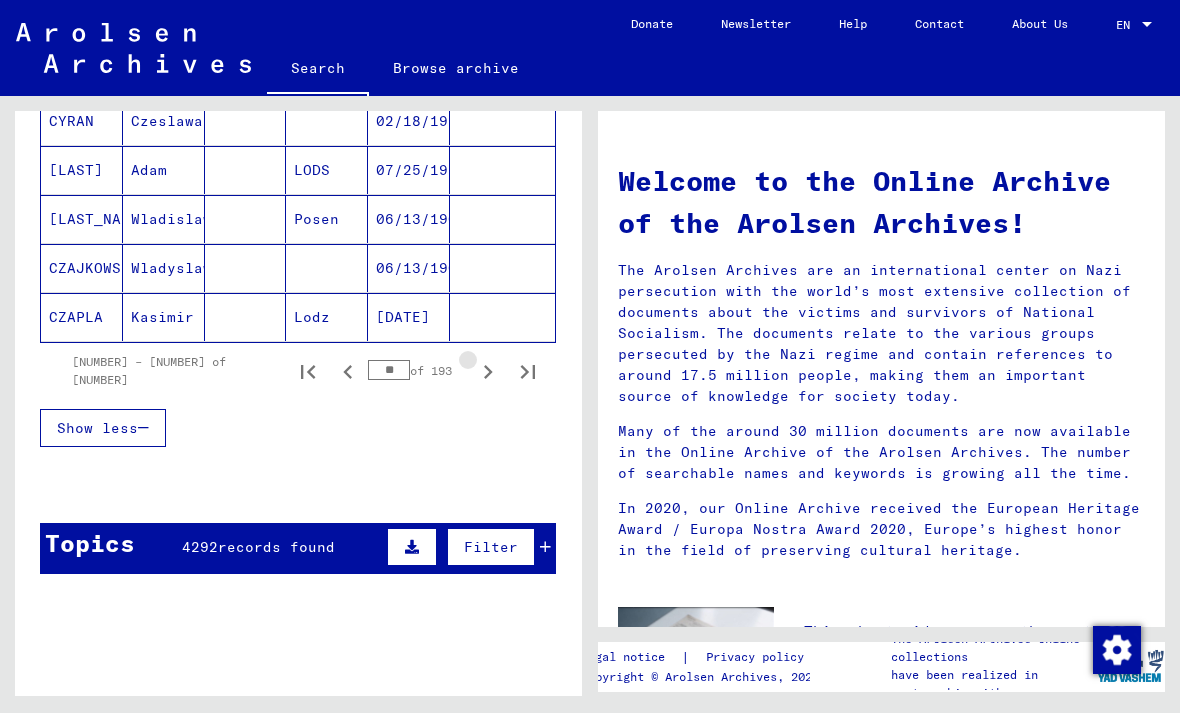 click at bounding box center [488, 371] 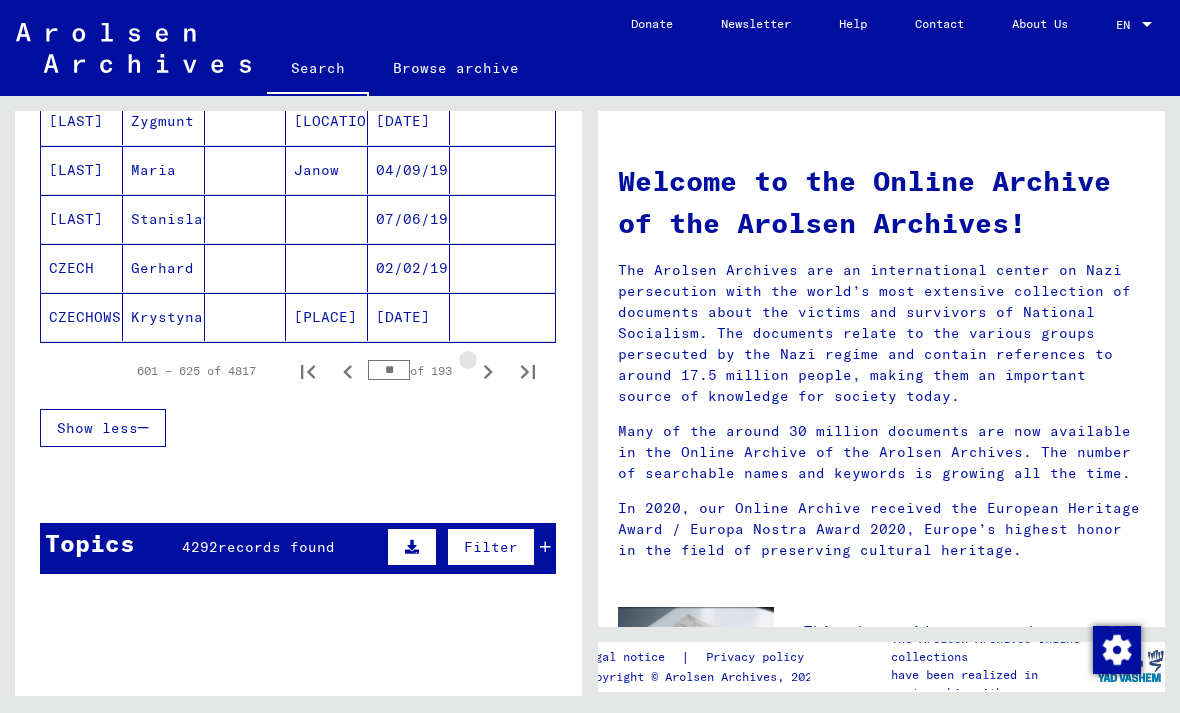 click at bounding box center (488, 371) 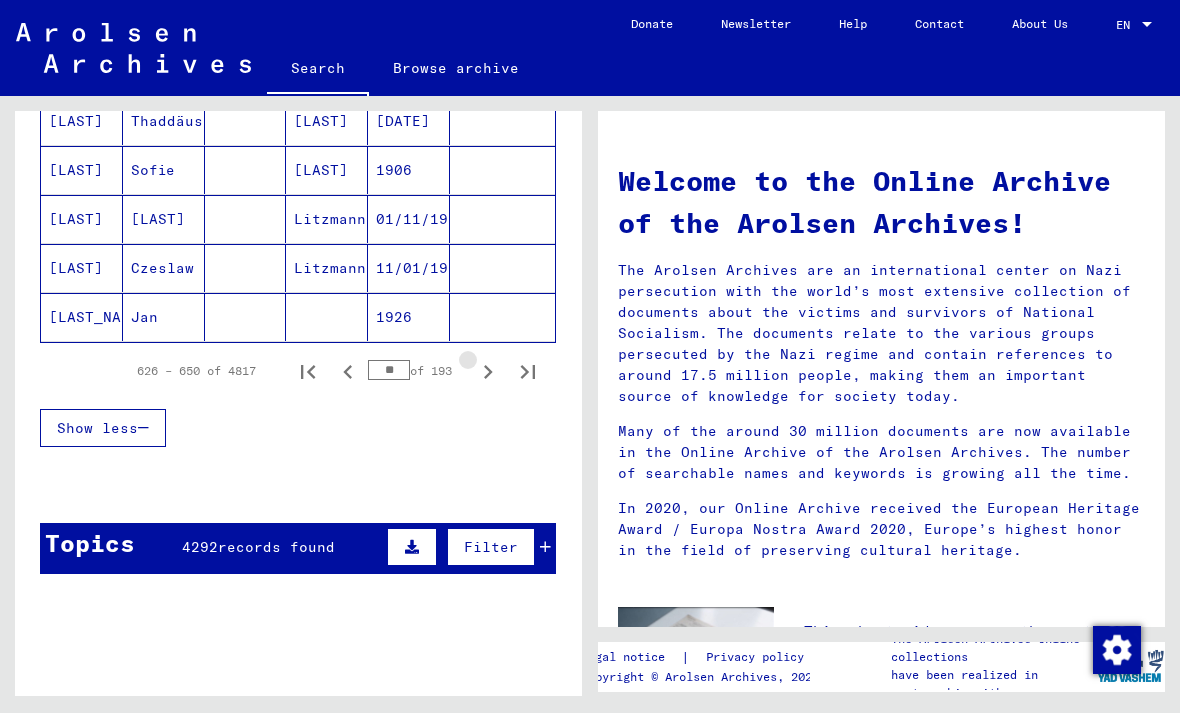 click at bounding box center (488, 371) 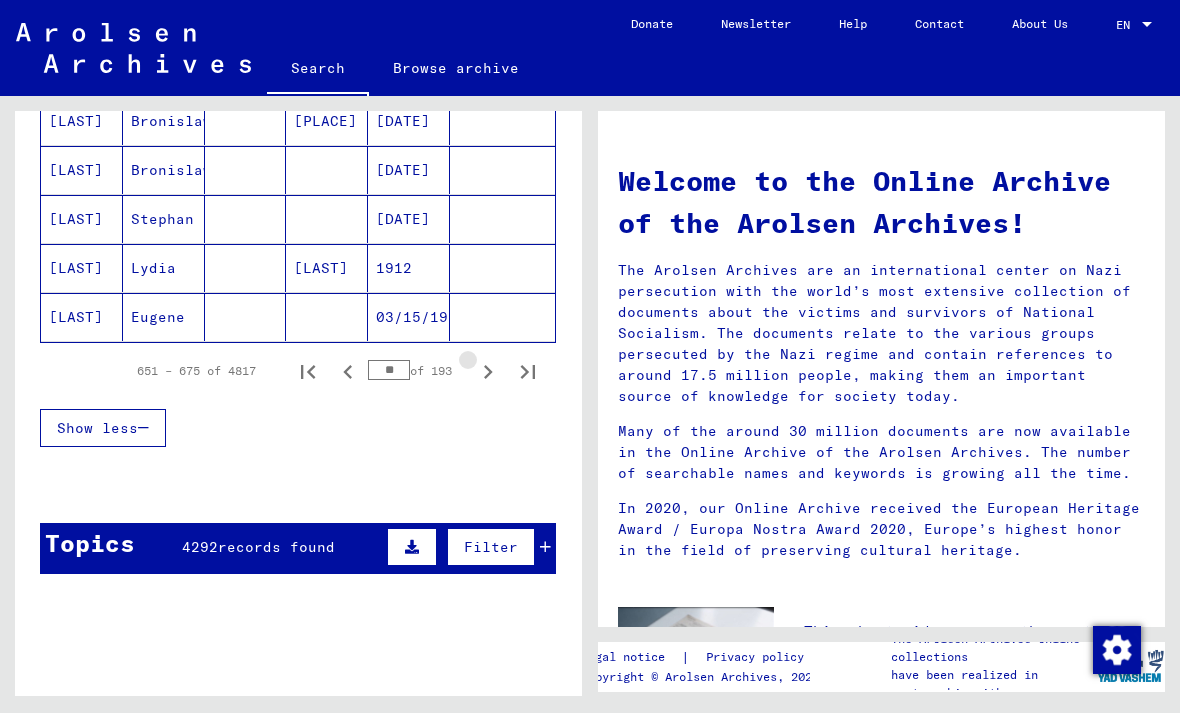 click at bounding box center [488, 371] 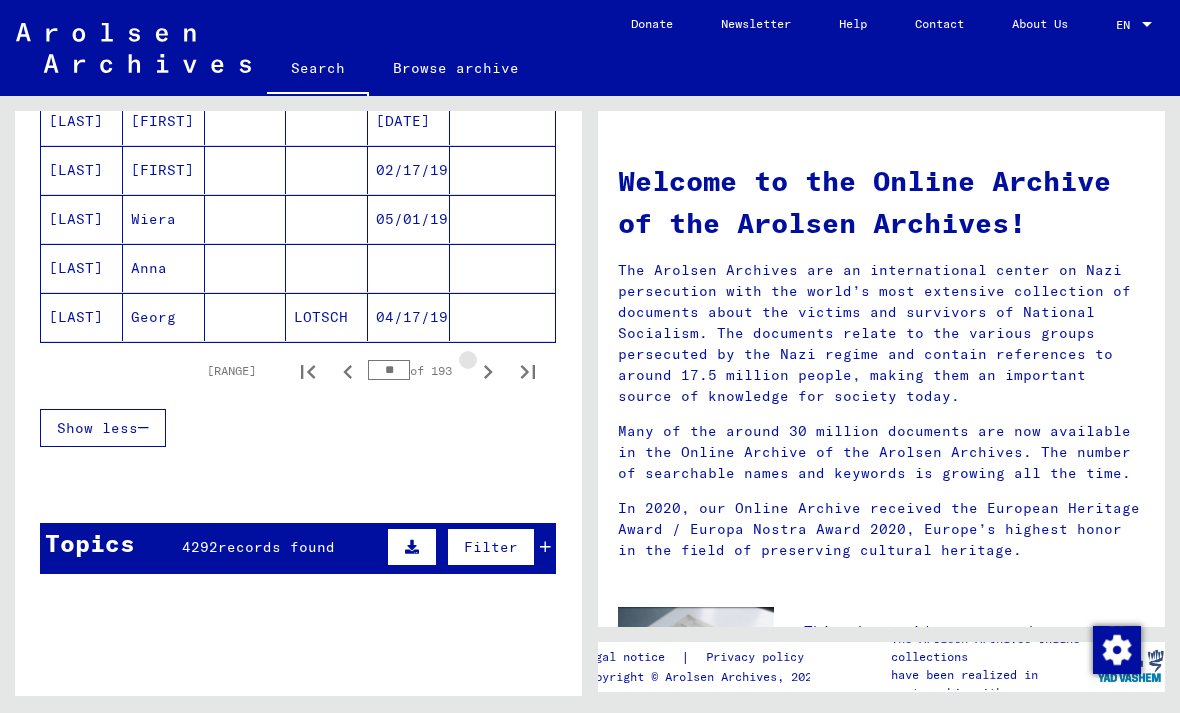 click at bounding box center [488, 371] 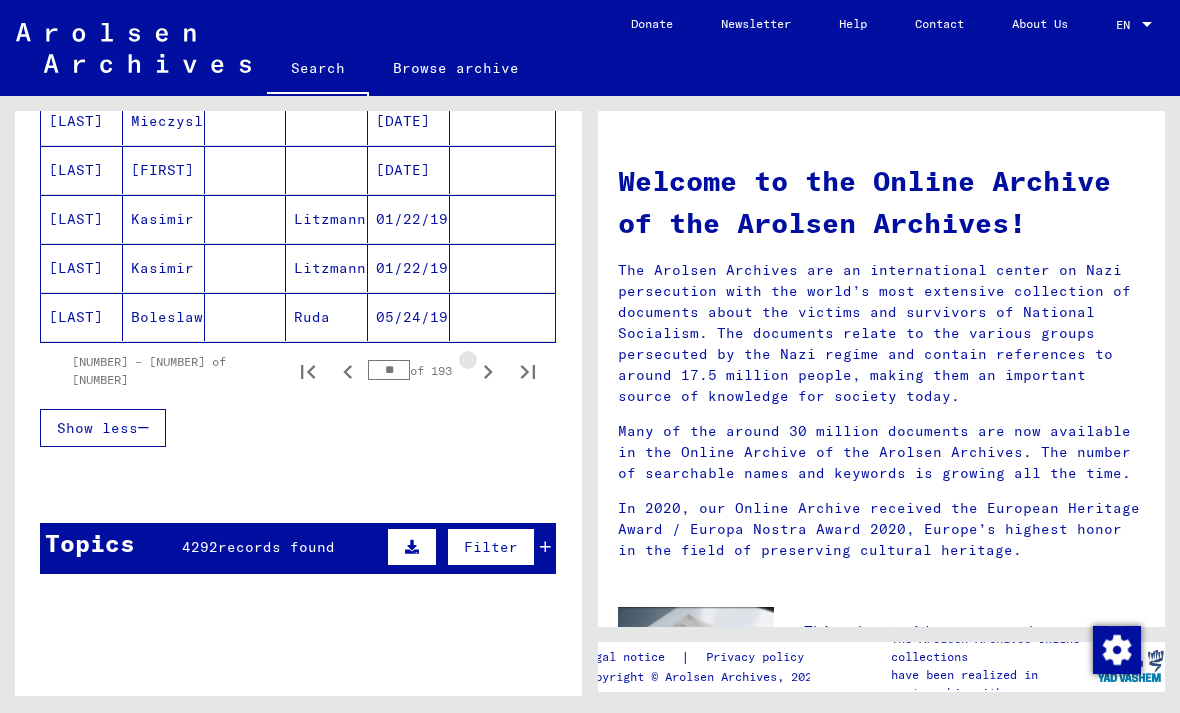 click at bounding box center [488, 371] 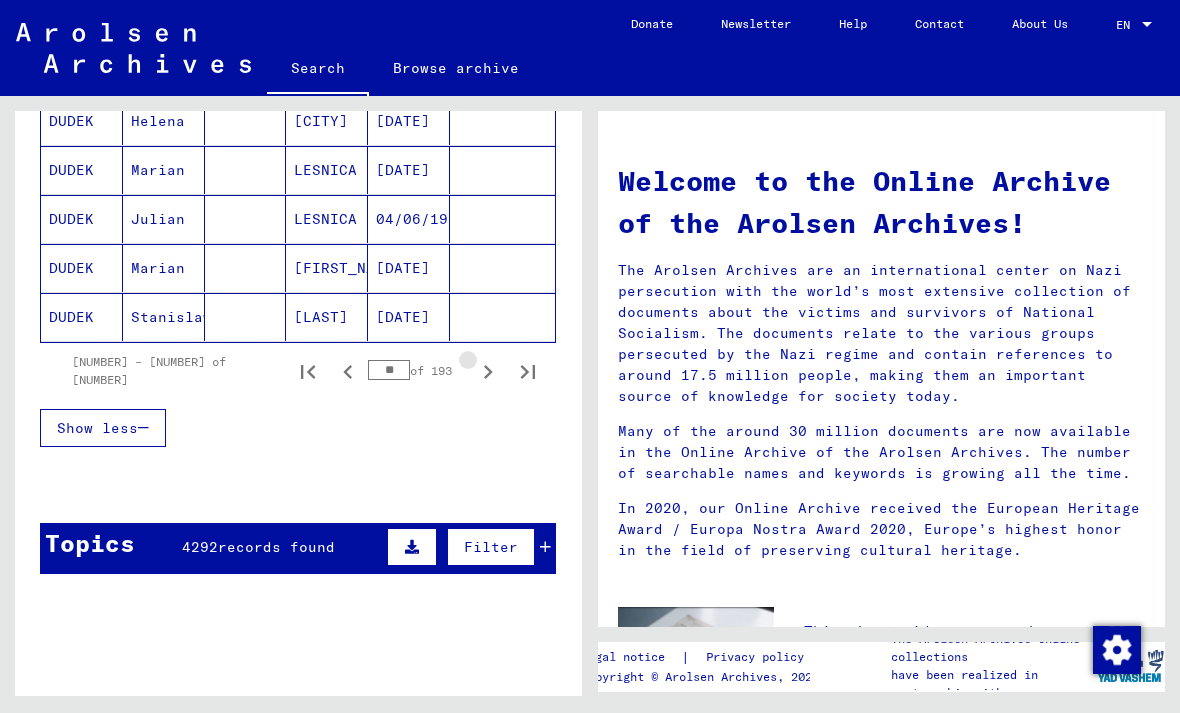 click at bounding box center [488, 371] 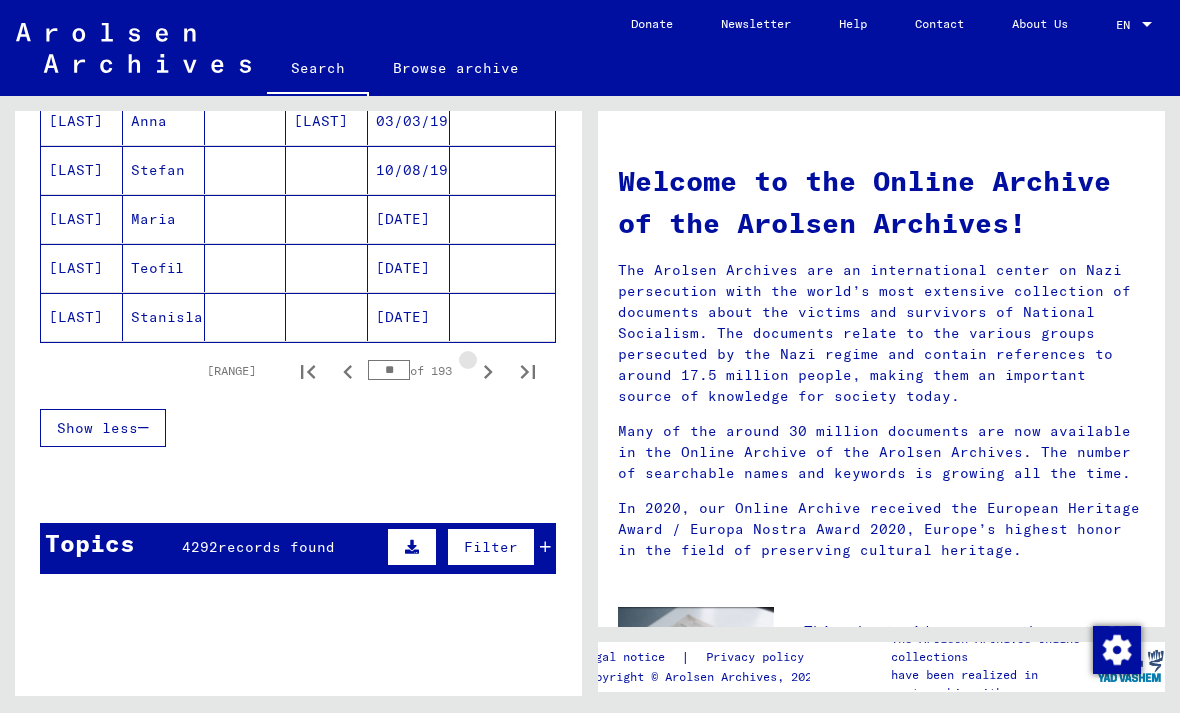 click at bounding box center [488, 371] 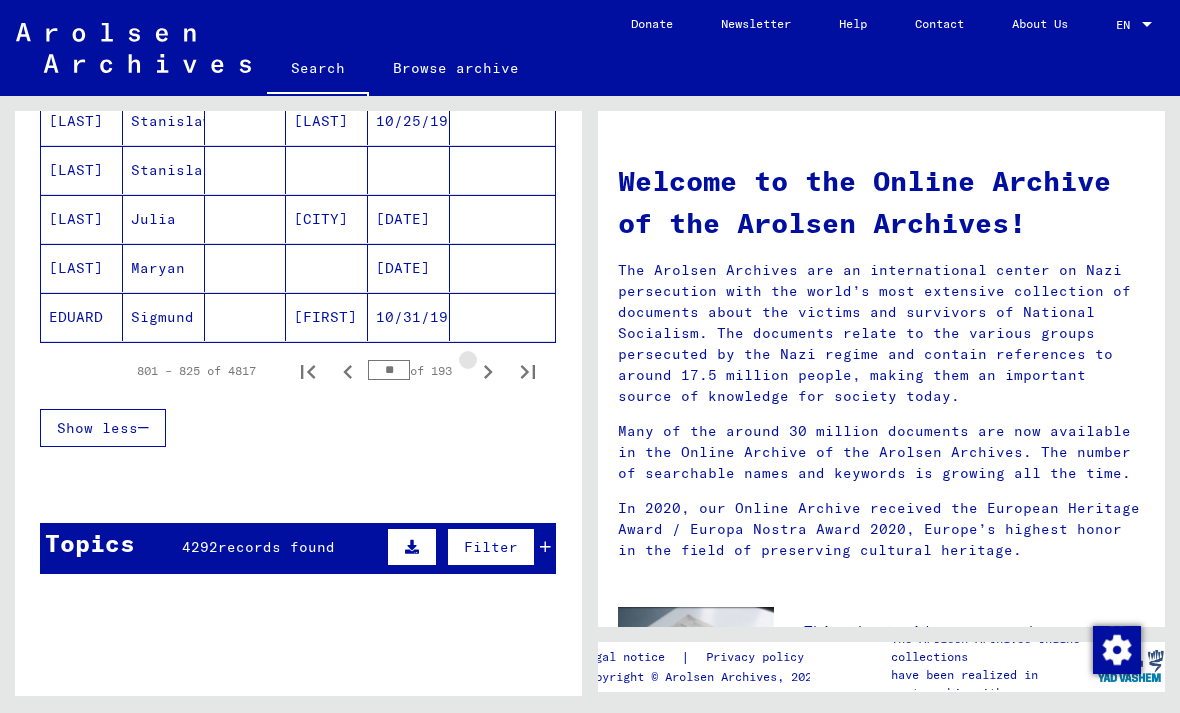click at bounding box center (488, 371) 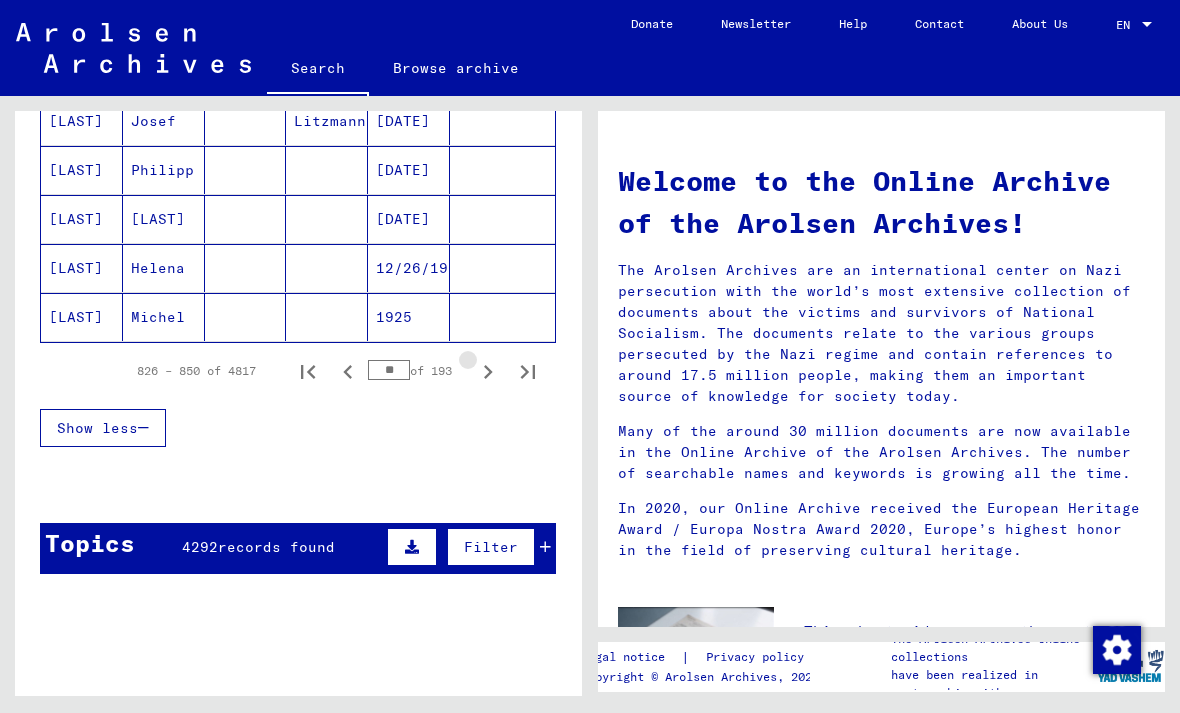 click at bounding box center [488, 371] 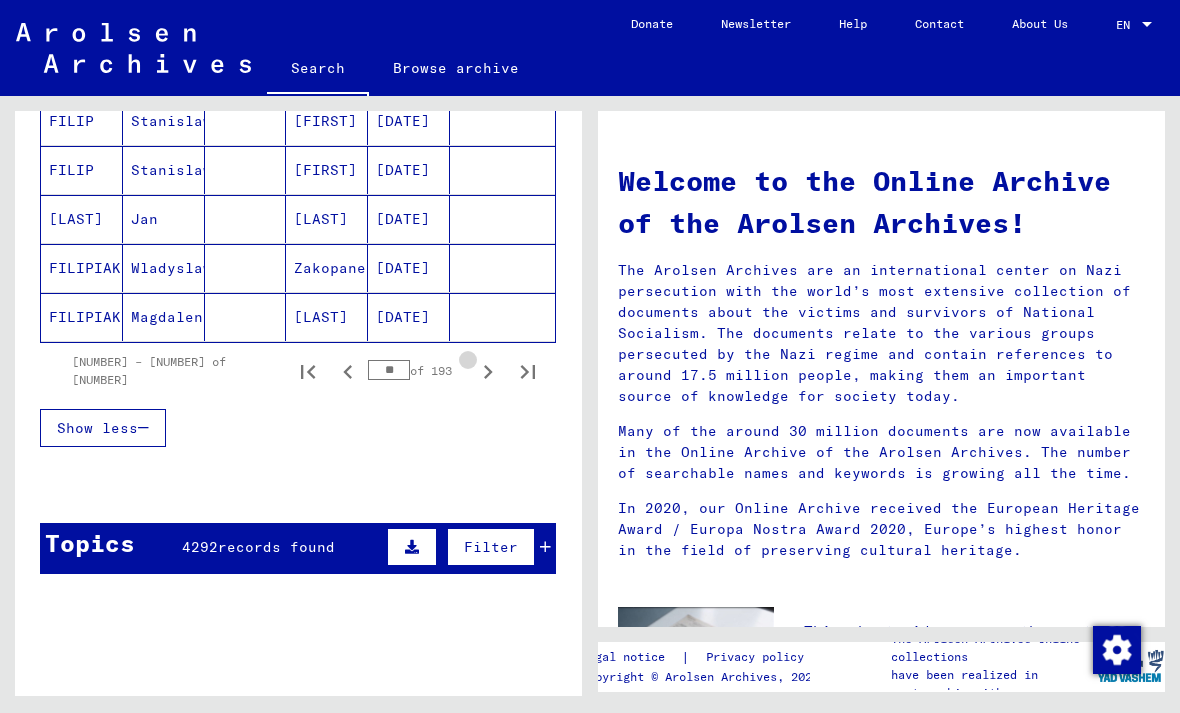 click at bounding box center (488, 371) 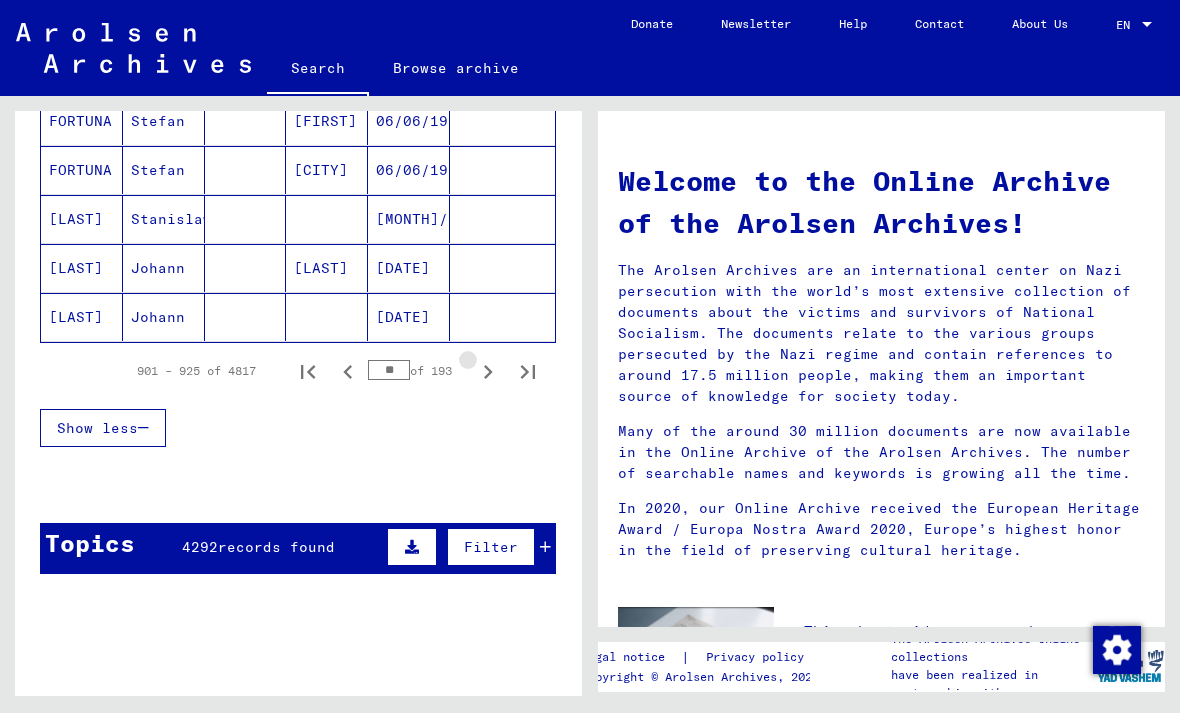 click at bounding box center [488, 371] 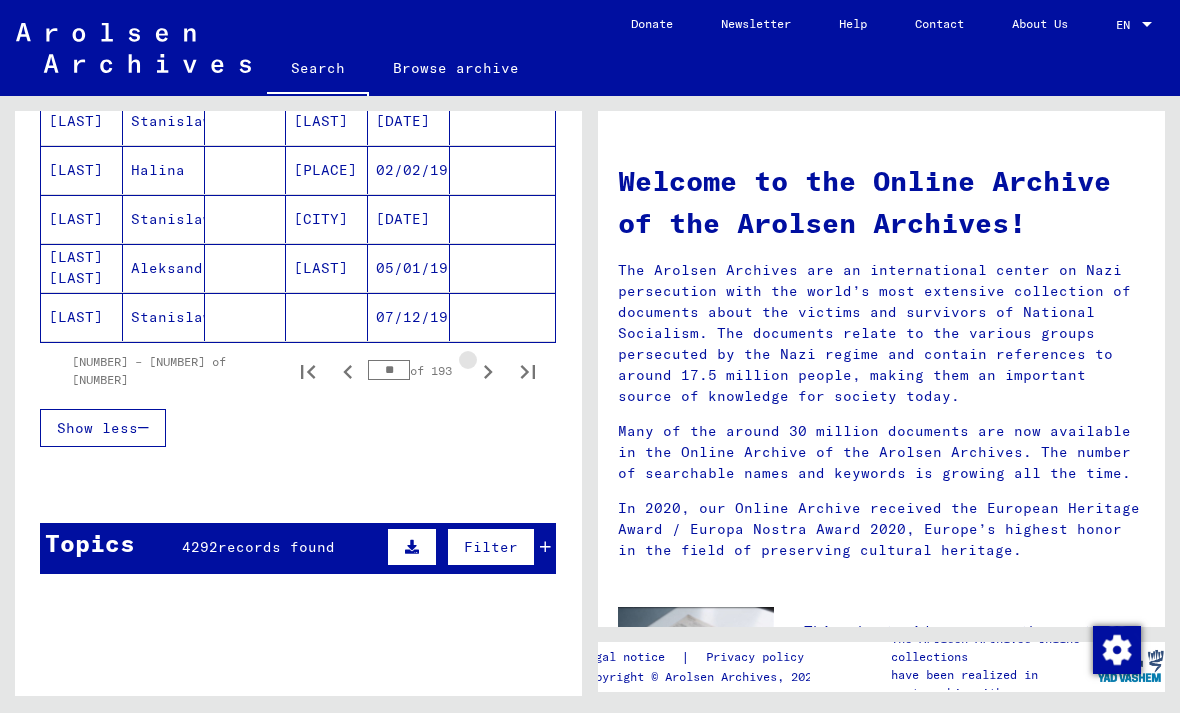 click at bounding box center (488, 371) 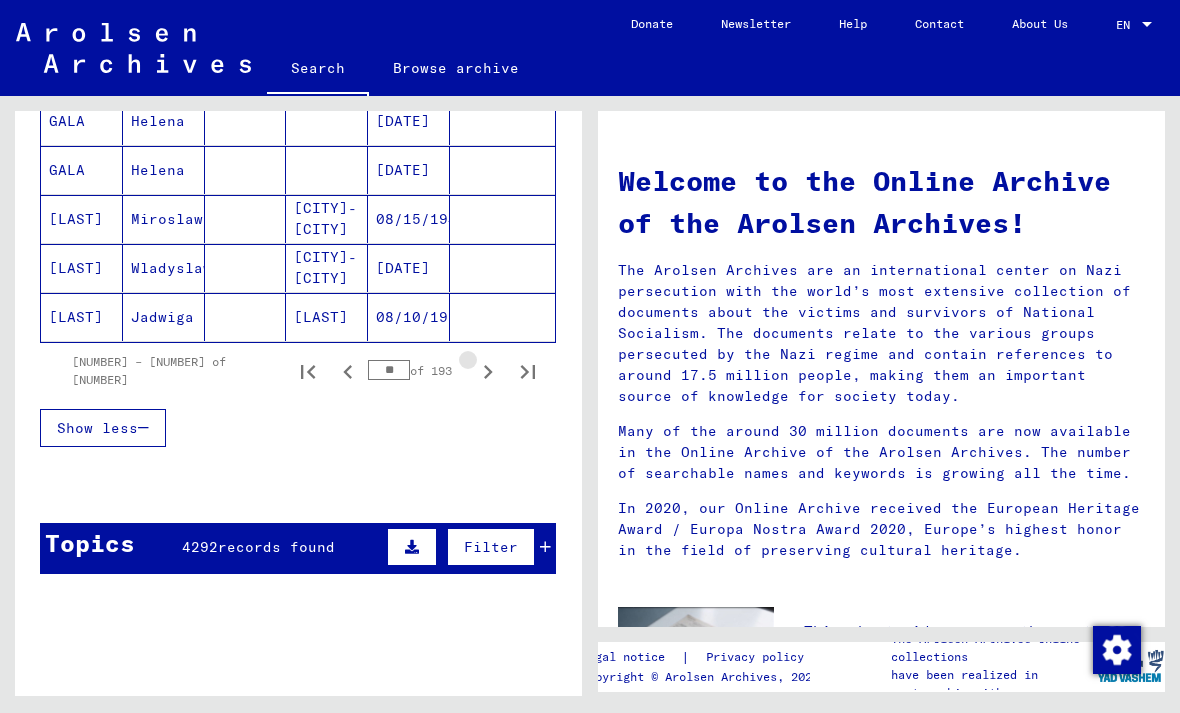 click at bounding box center [488, 371] 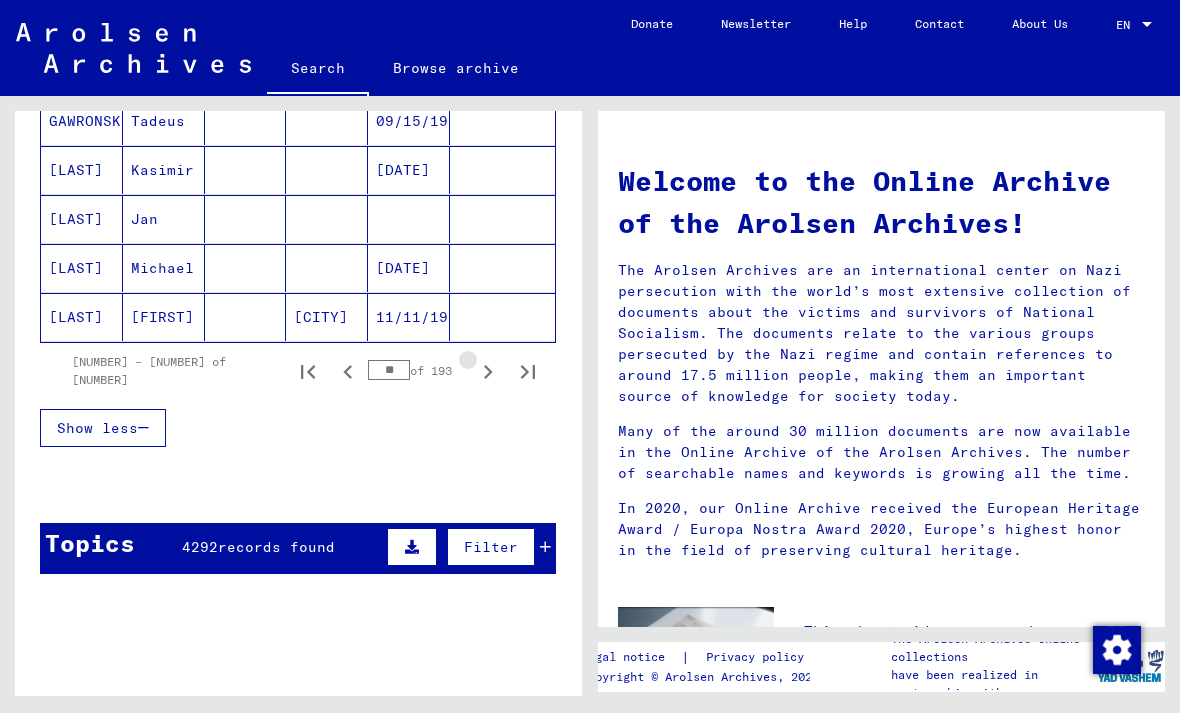 click at bounding box center [488, 371] 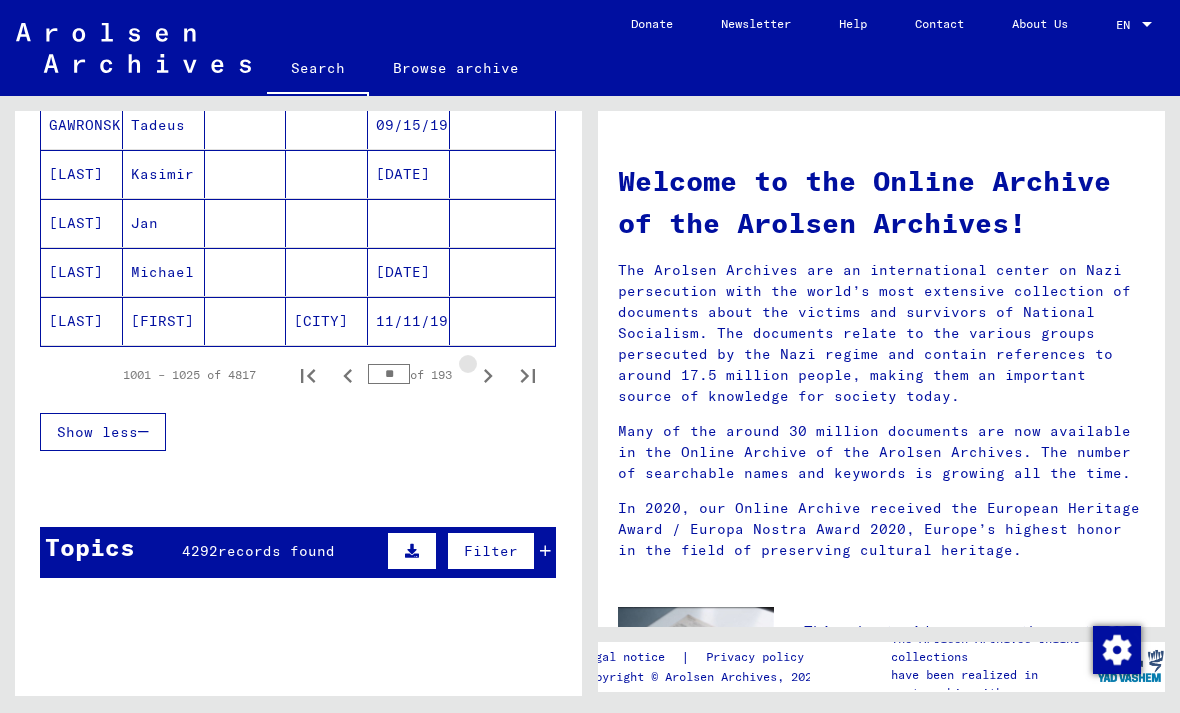 click 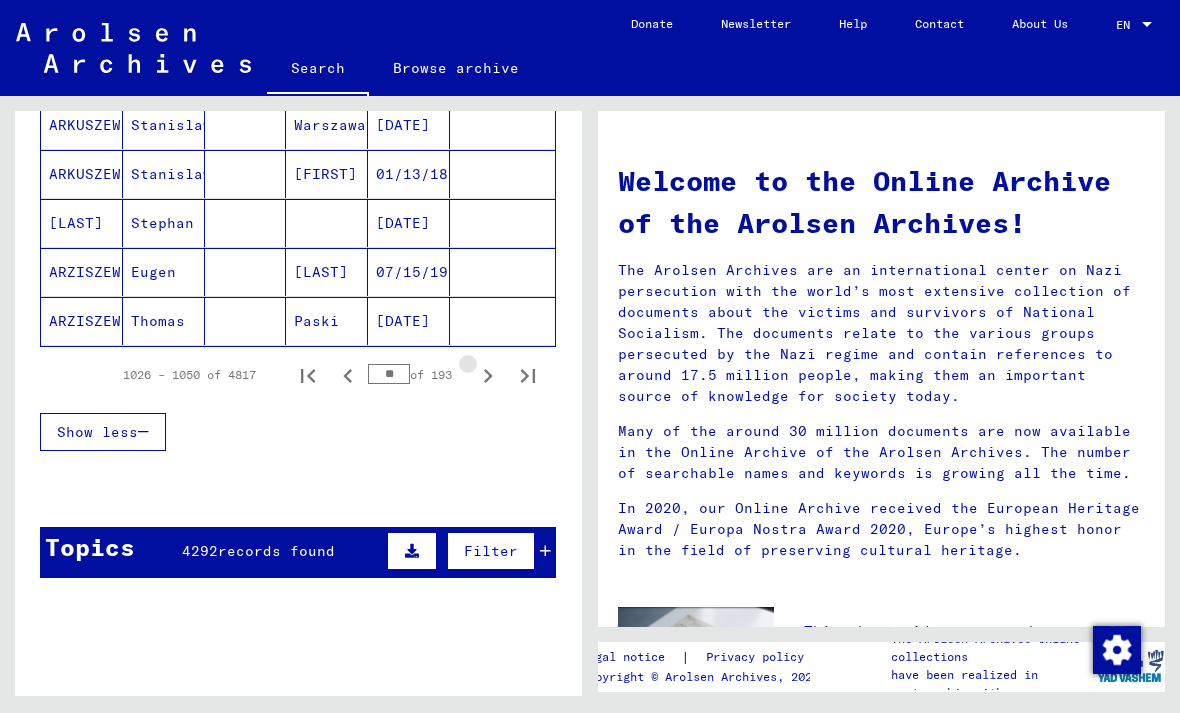 click 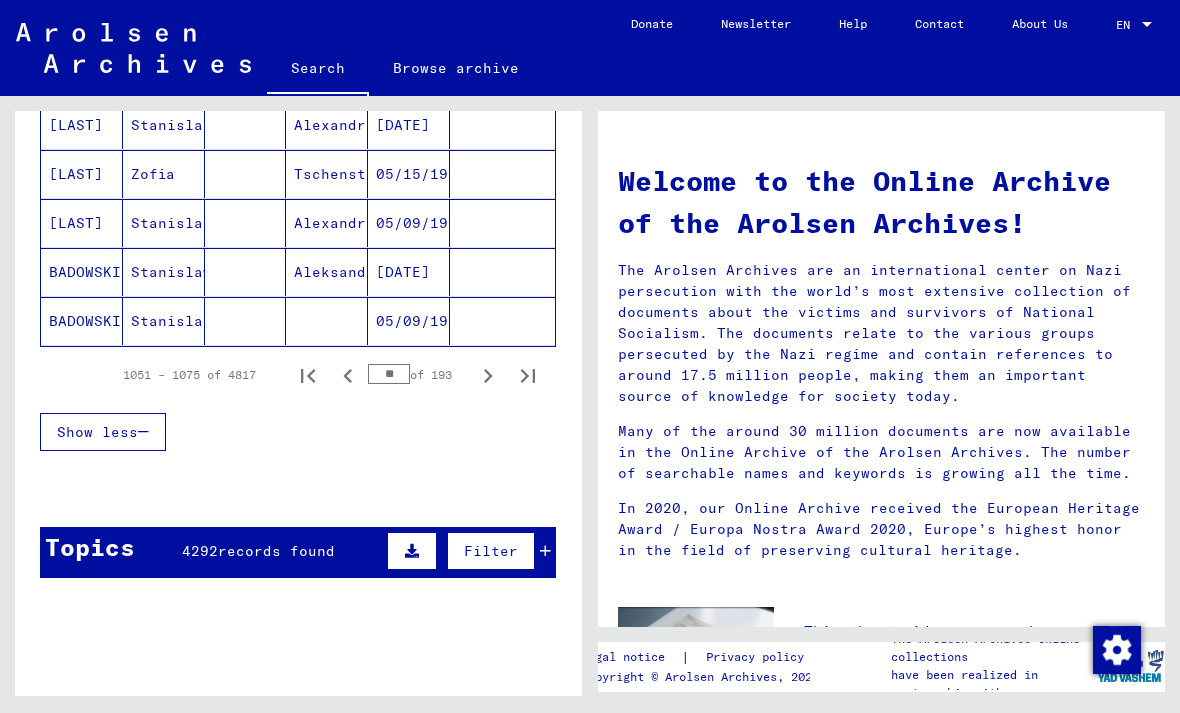 click at bounding box center (488, 375) 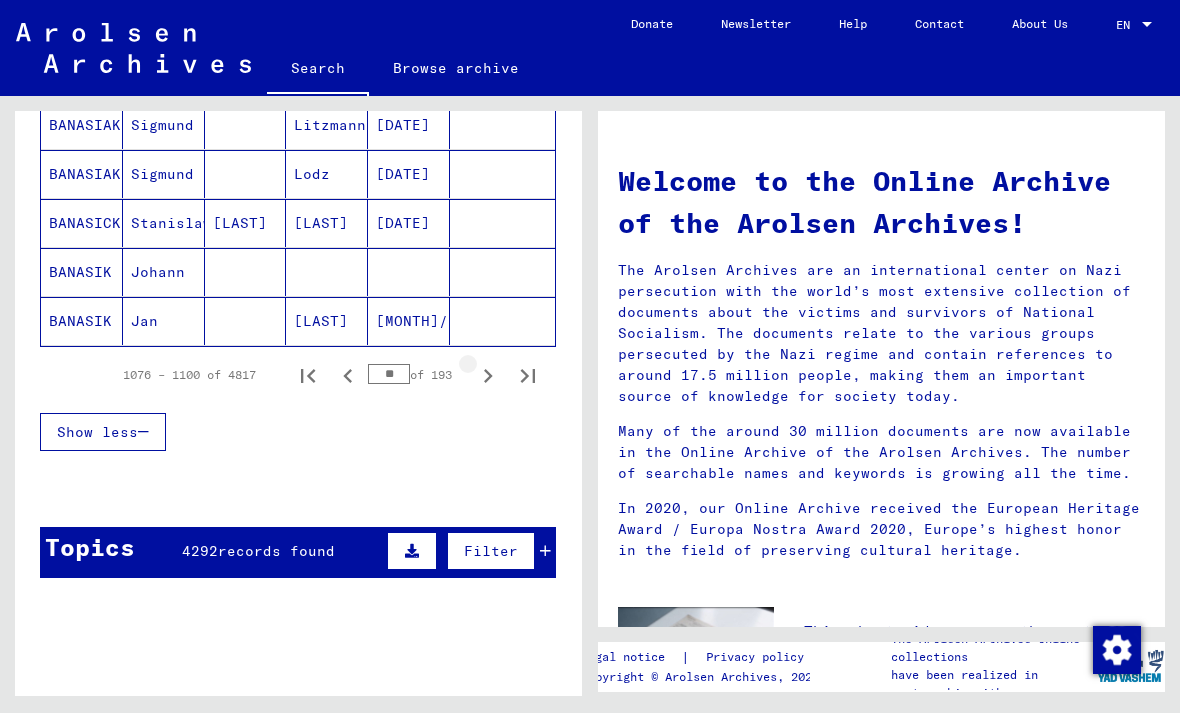click at bounding box center [488, 375] 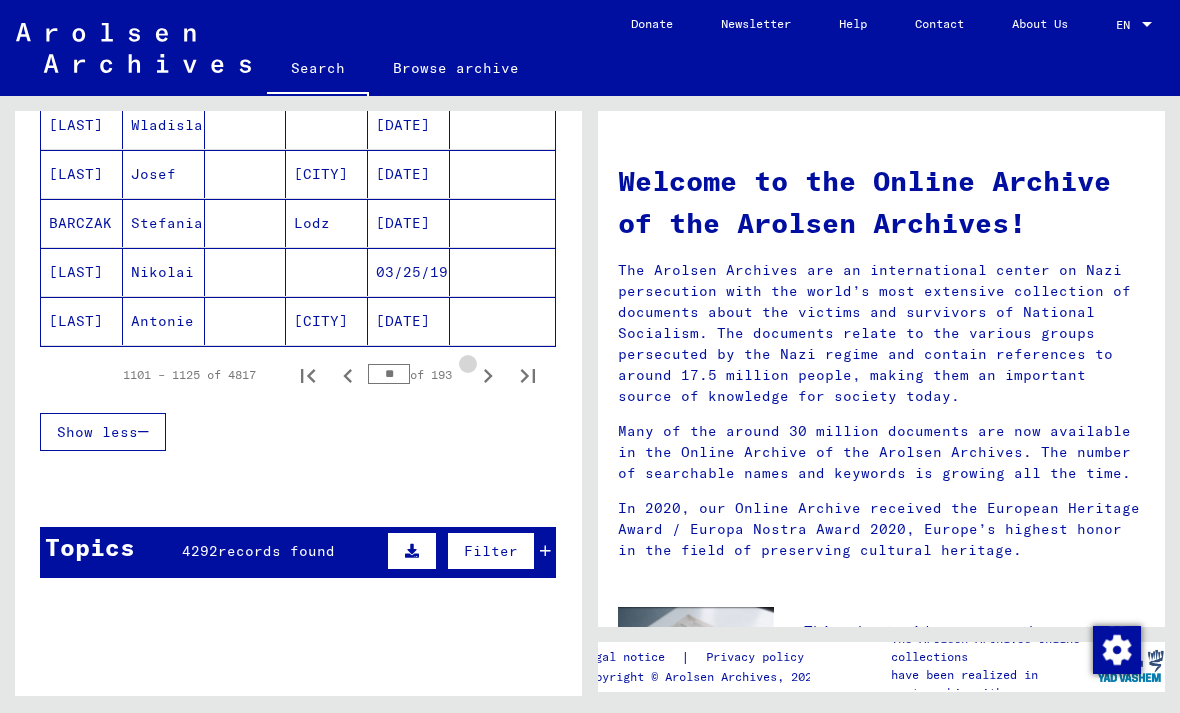 click at bounding box center (488, 375) 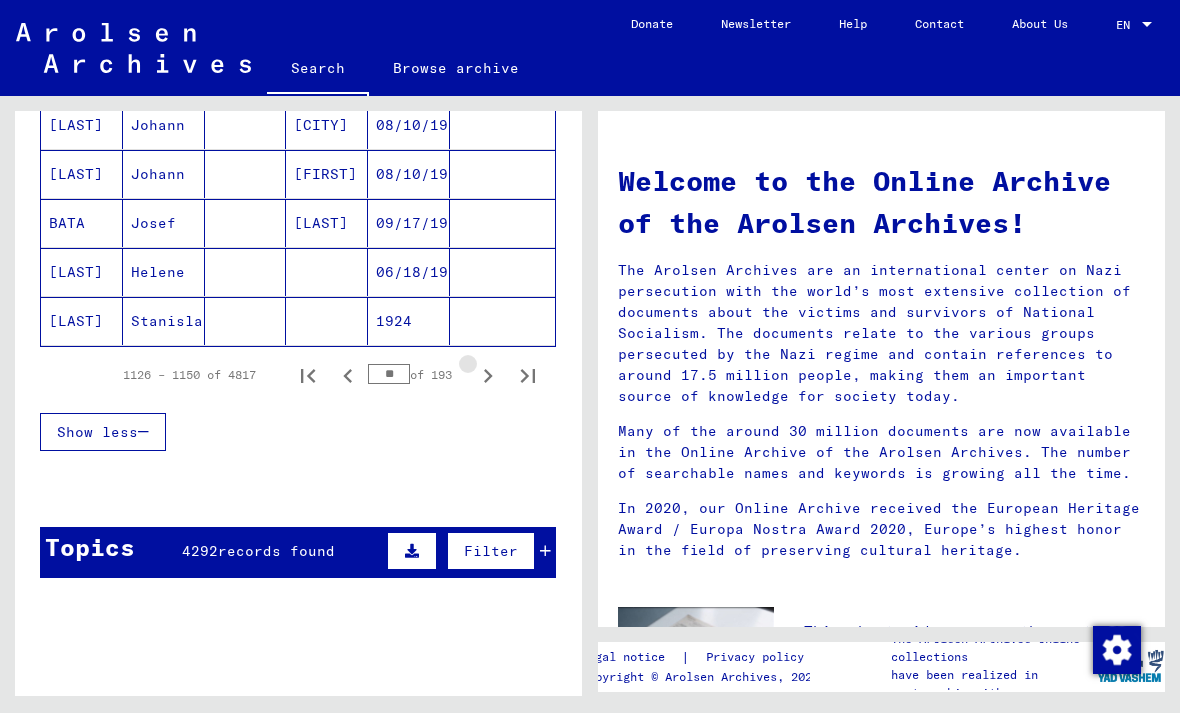 click 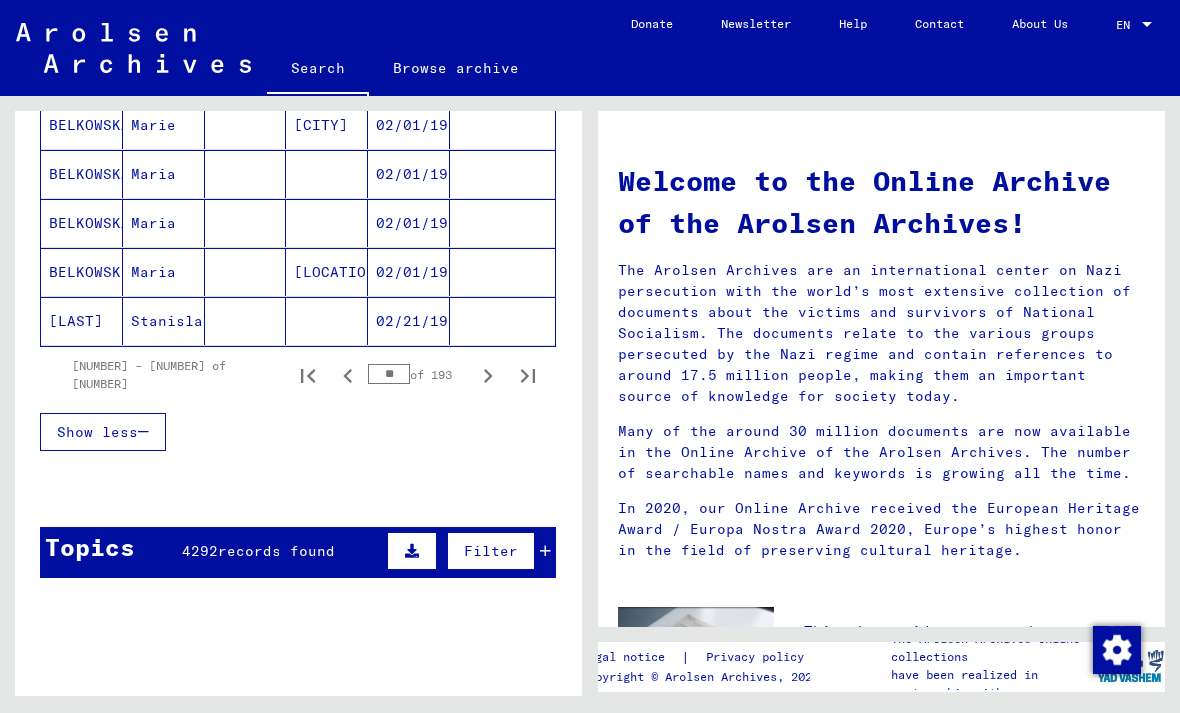 click at bounding box center (488, 375) 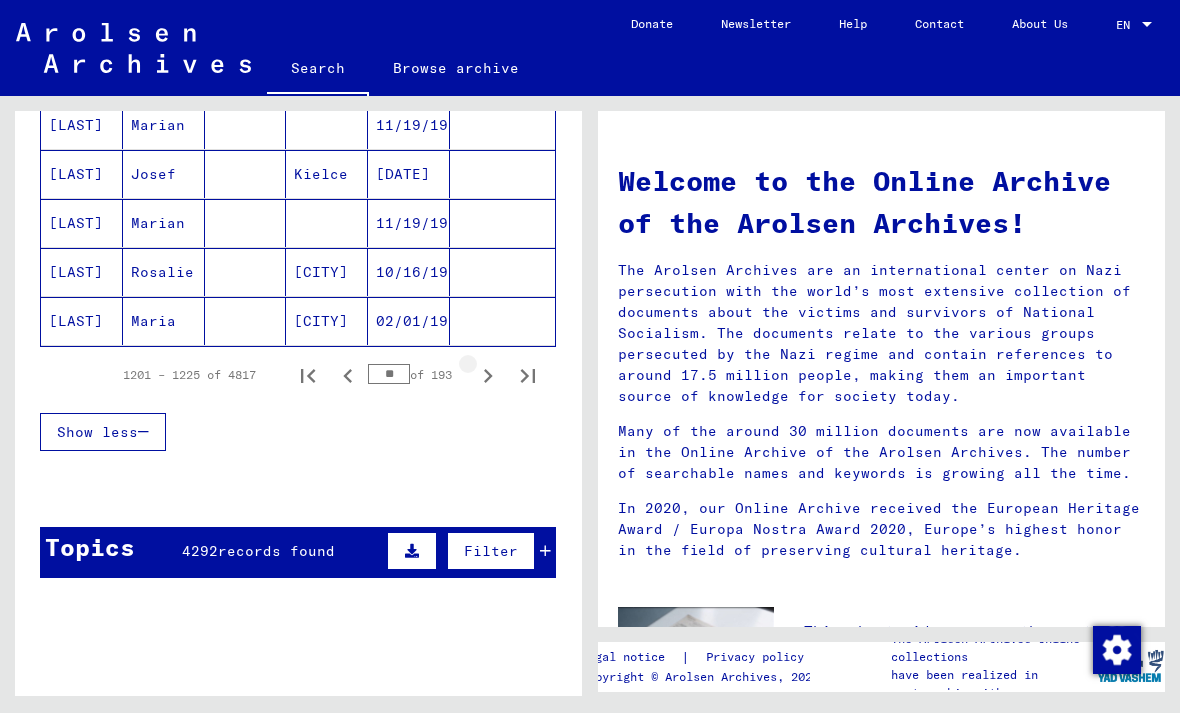click at bounding box center (488, 375) 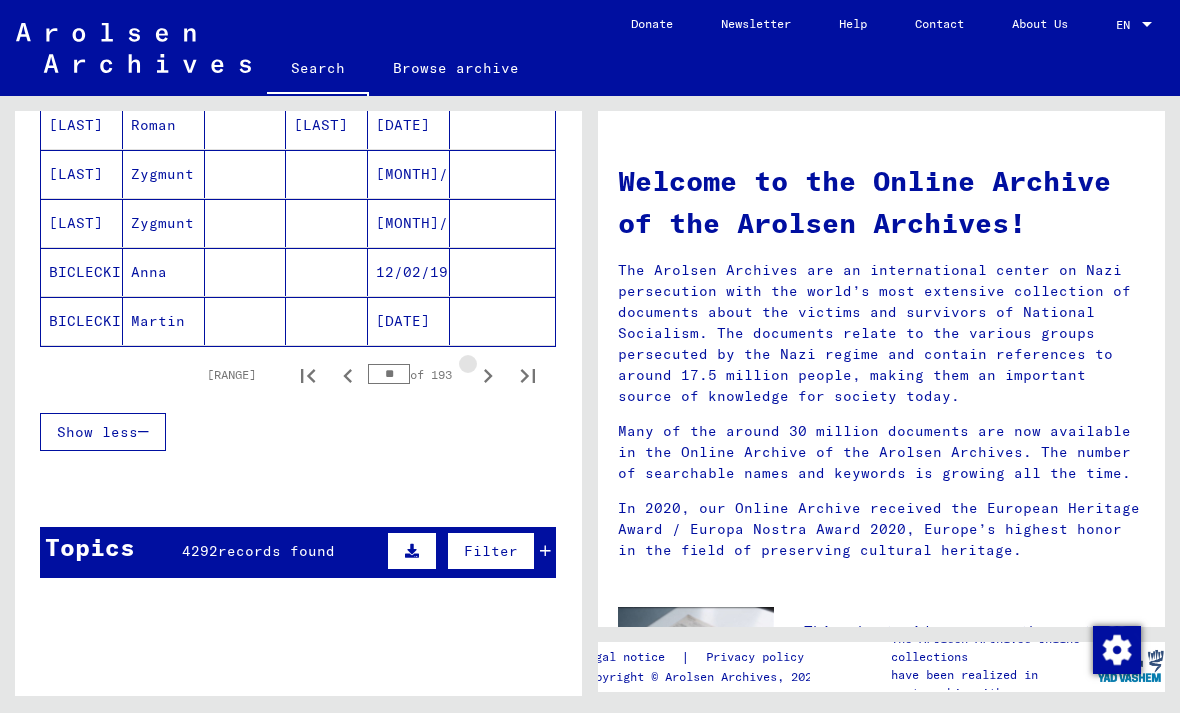 click at bounding box center (488, 375) 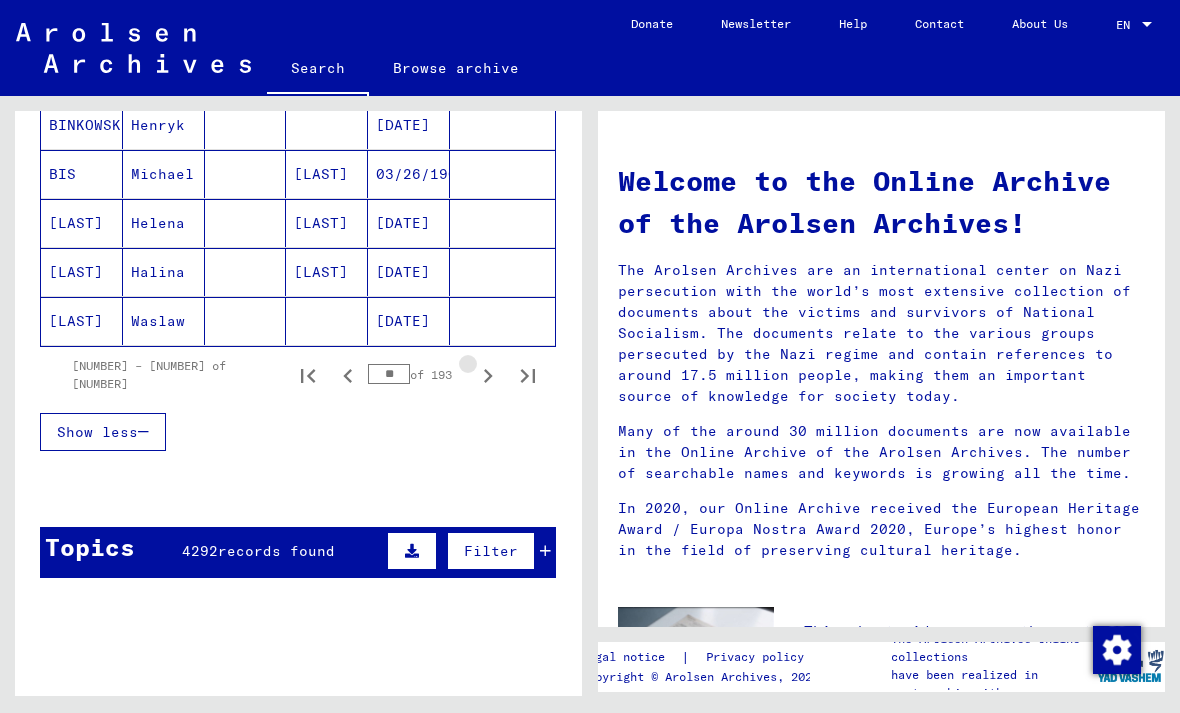 click at bounding box center [488, 375] 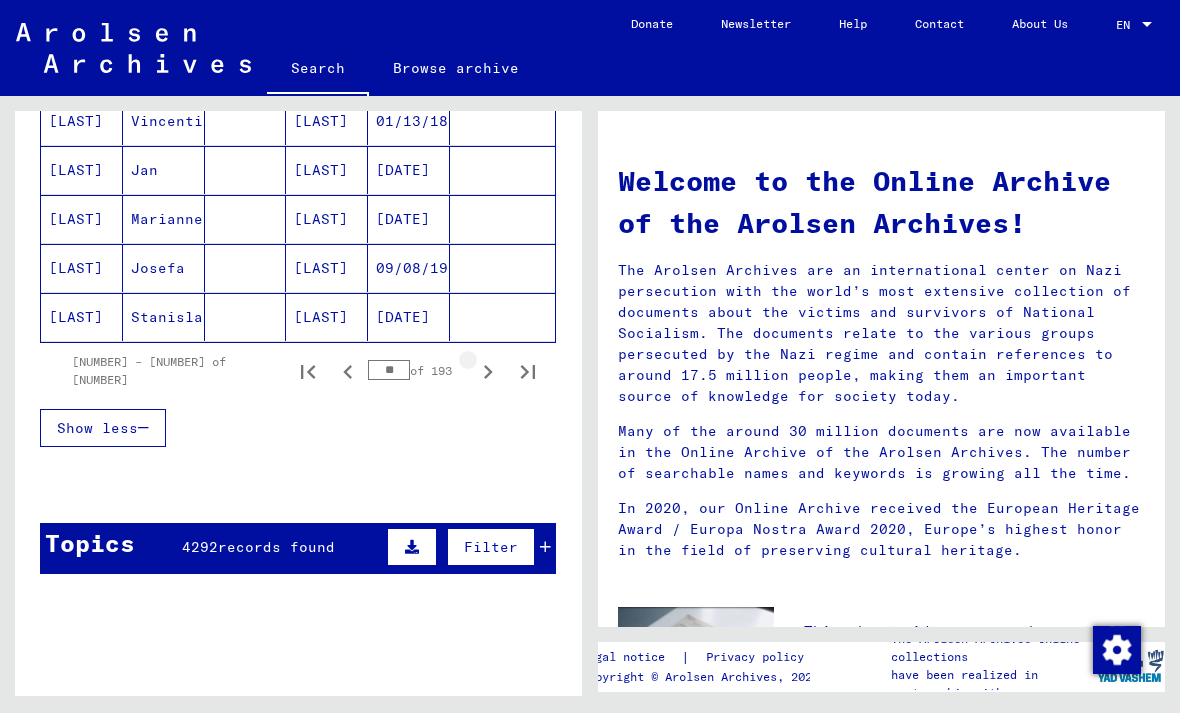 click at bounding box center (488, 371) 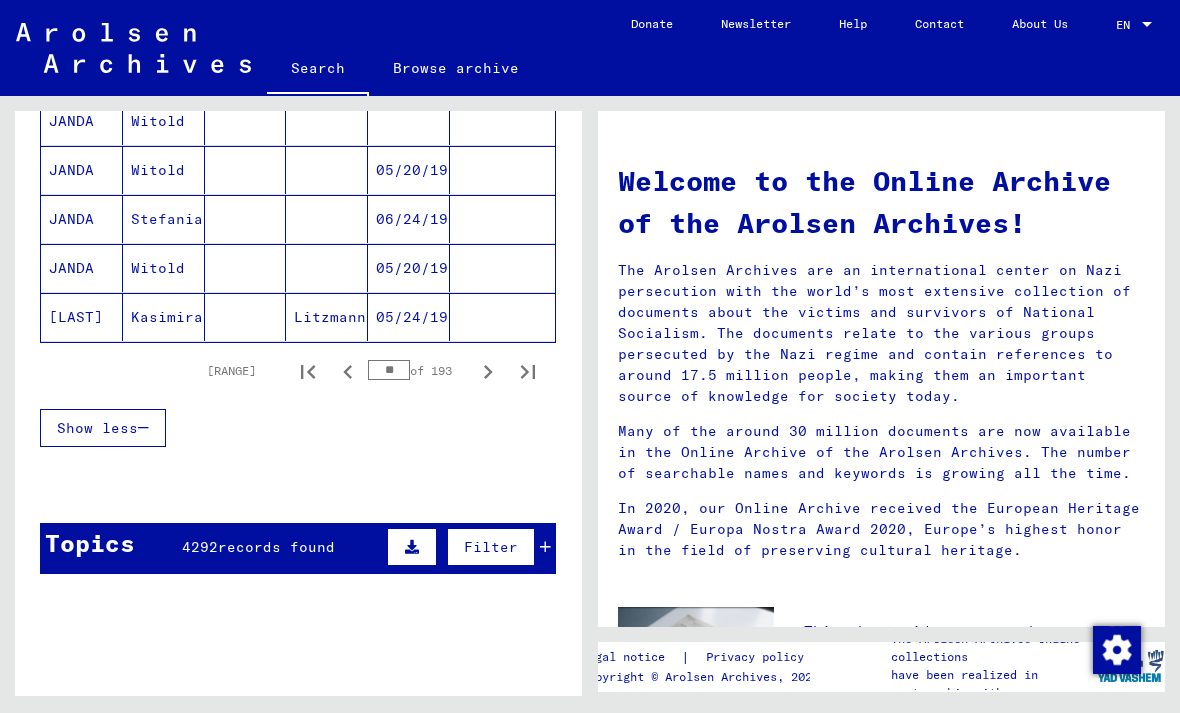 click at bounding box center [488, 371] 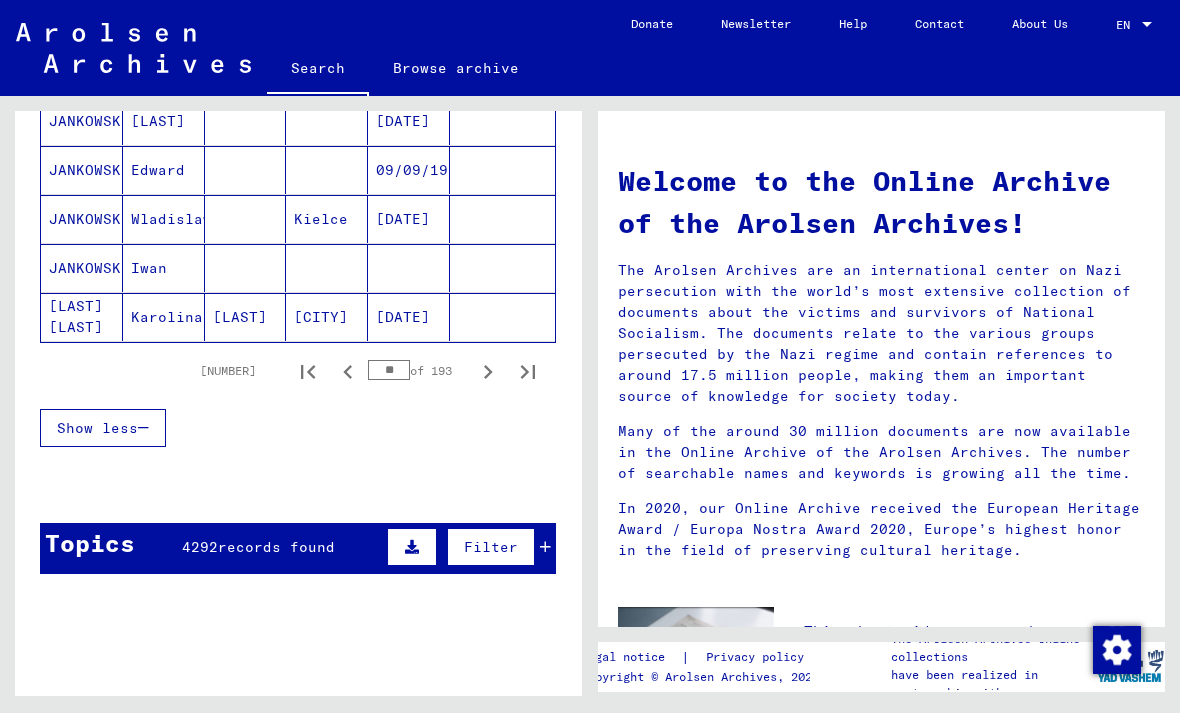 click at bounding box center [488, 371] 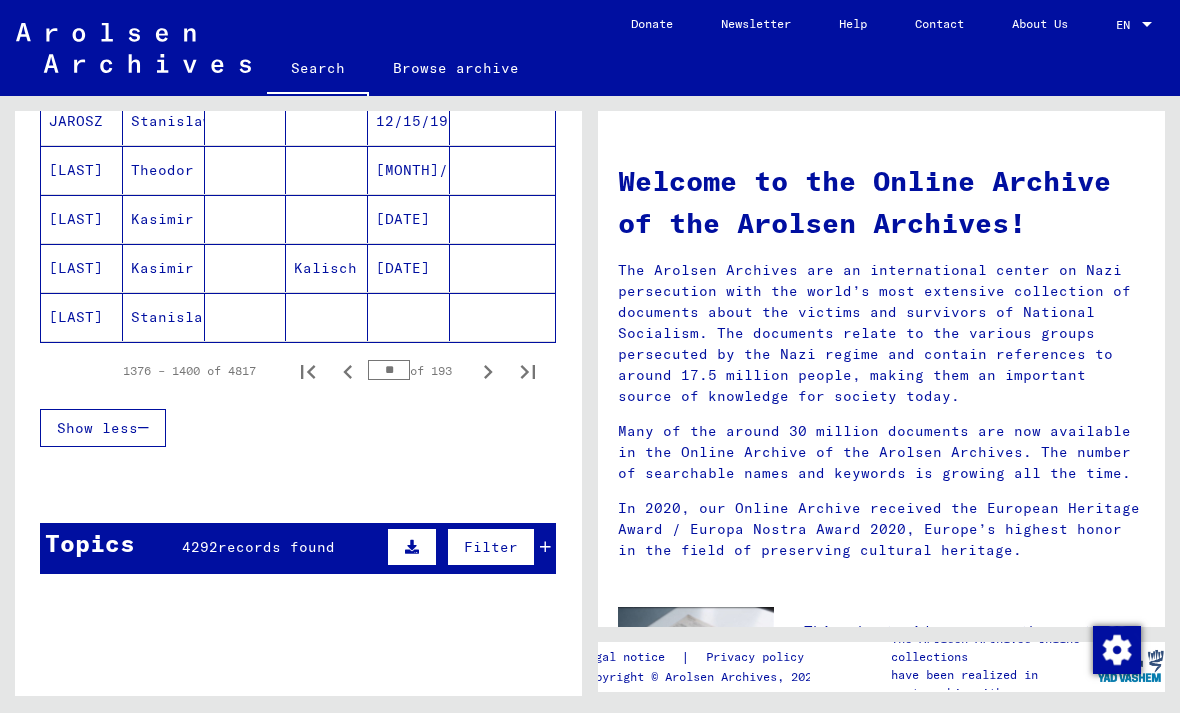 click at bounding box center (488, 371) 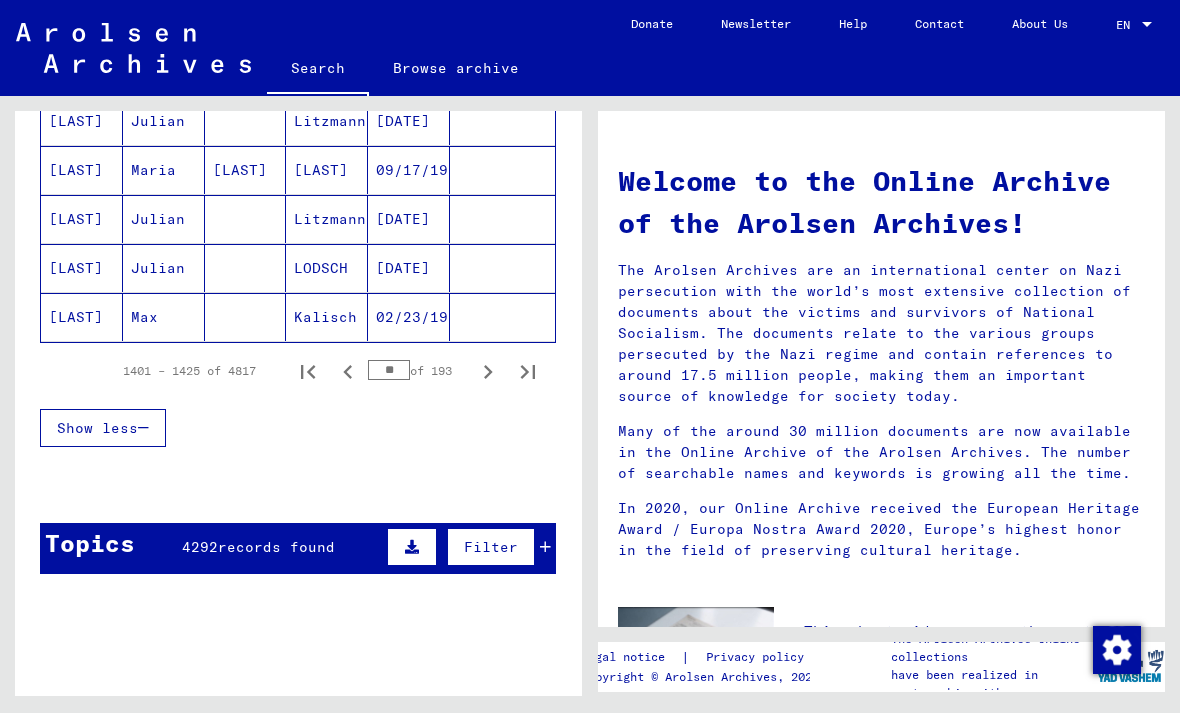 click at bounding box center [488, 371] 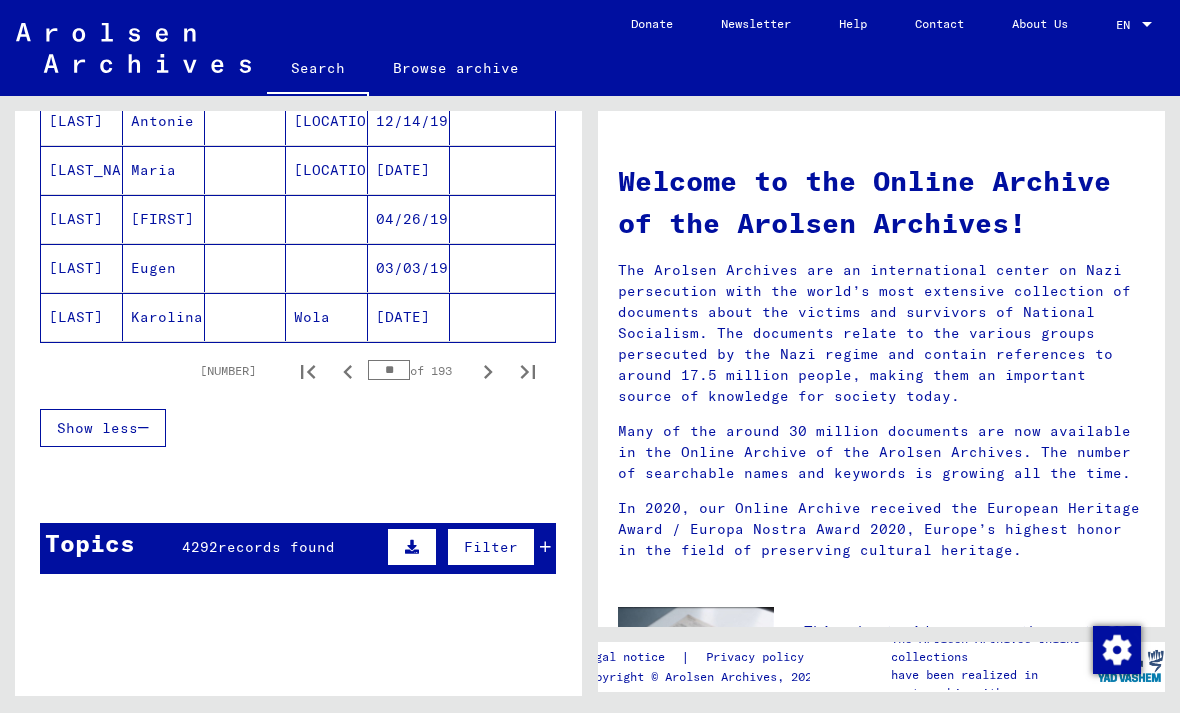 click on "Show less" at bounding box center [298, 428] 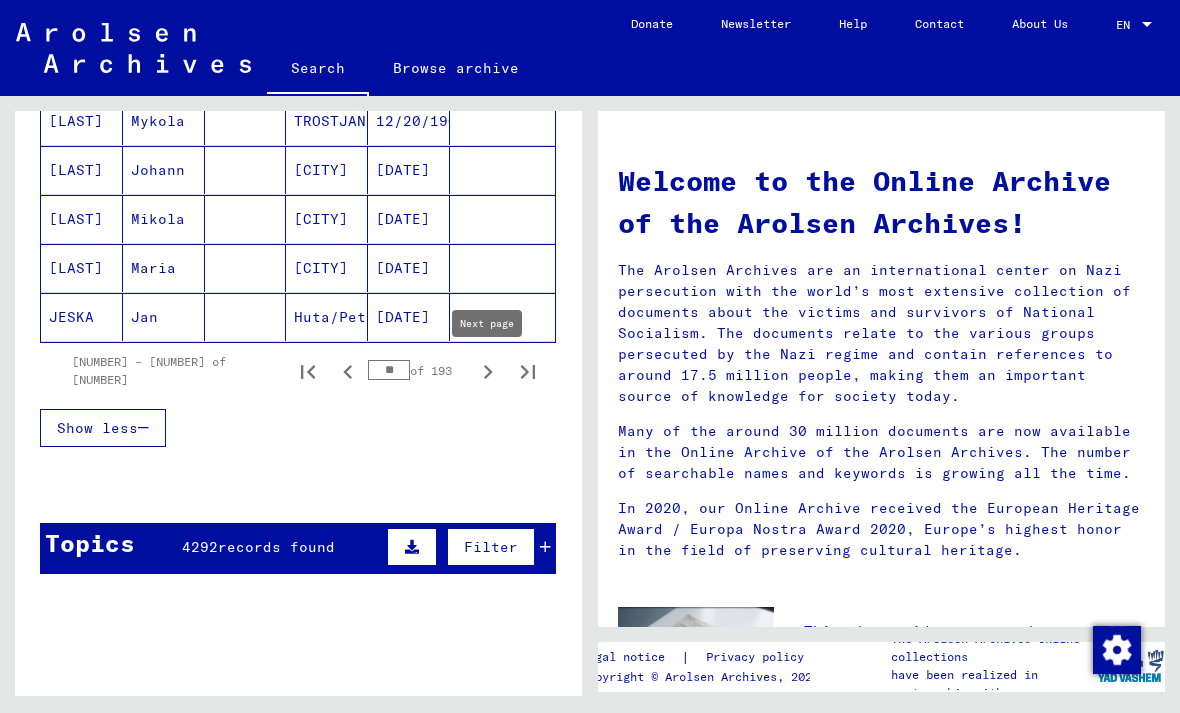 click at bounding box center (488, 371) 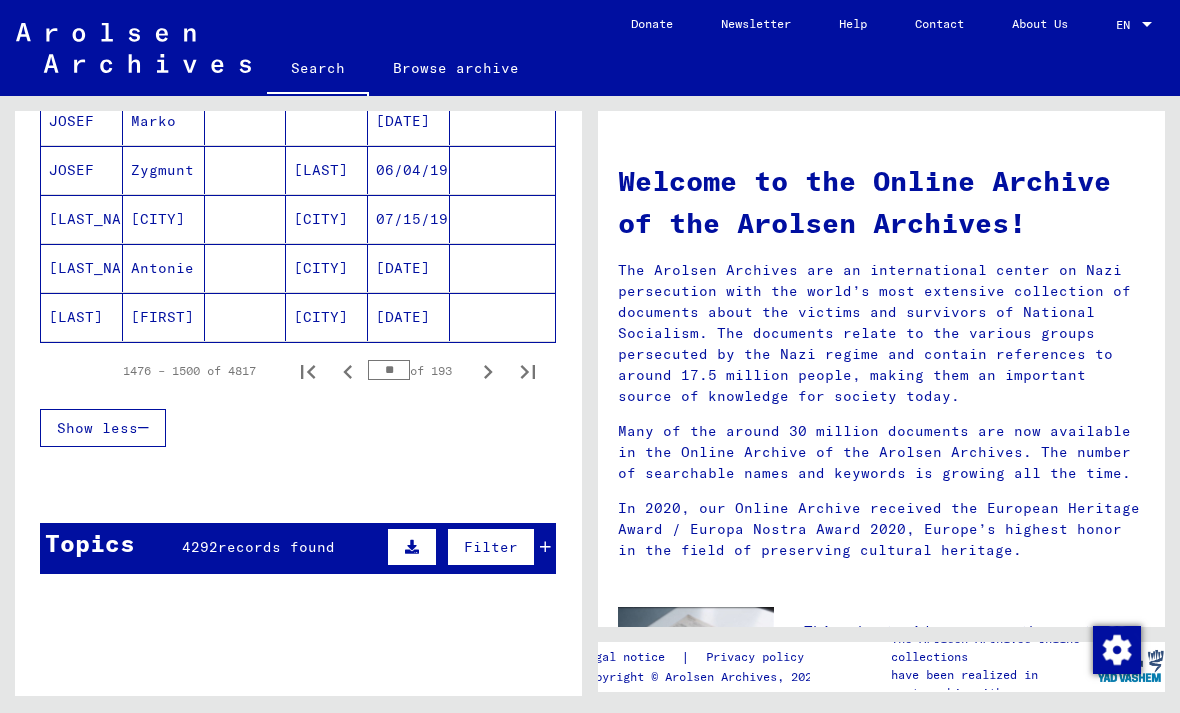 click at bounding box center [488, 371] 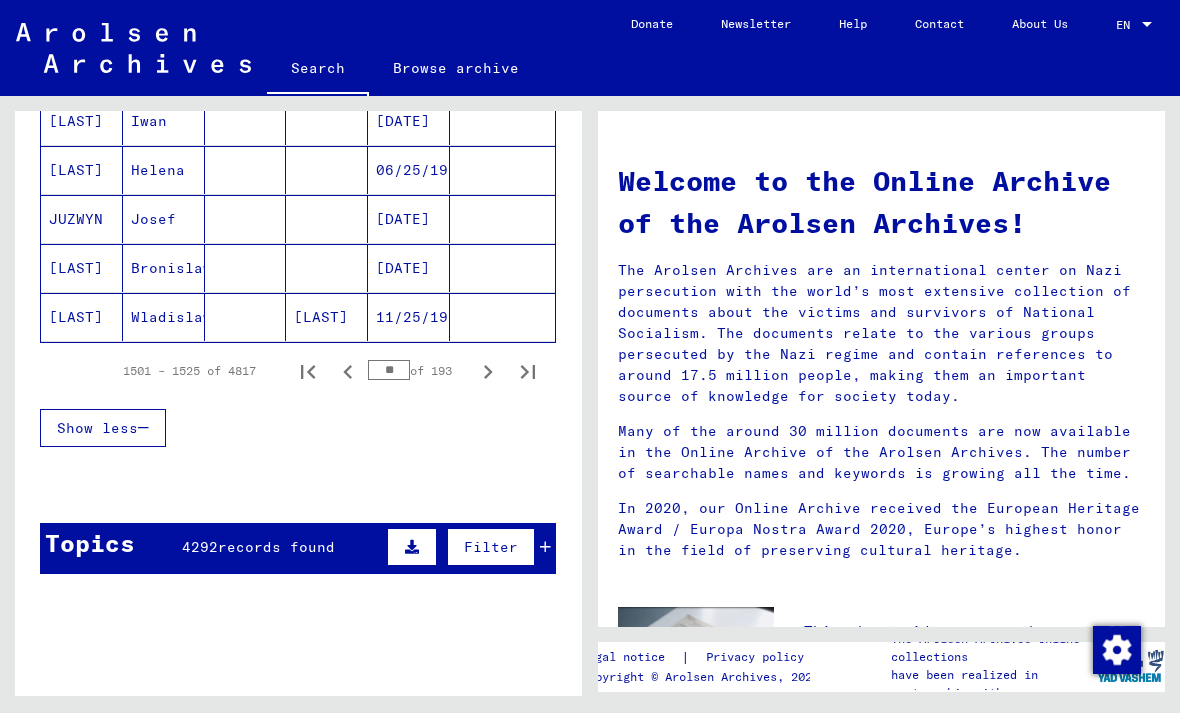 click at bounding box center [488, 371] 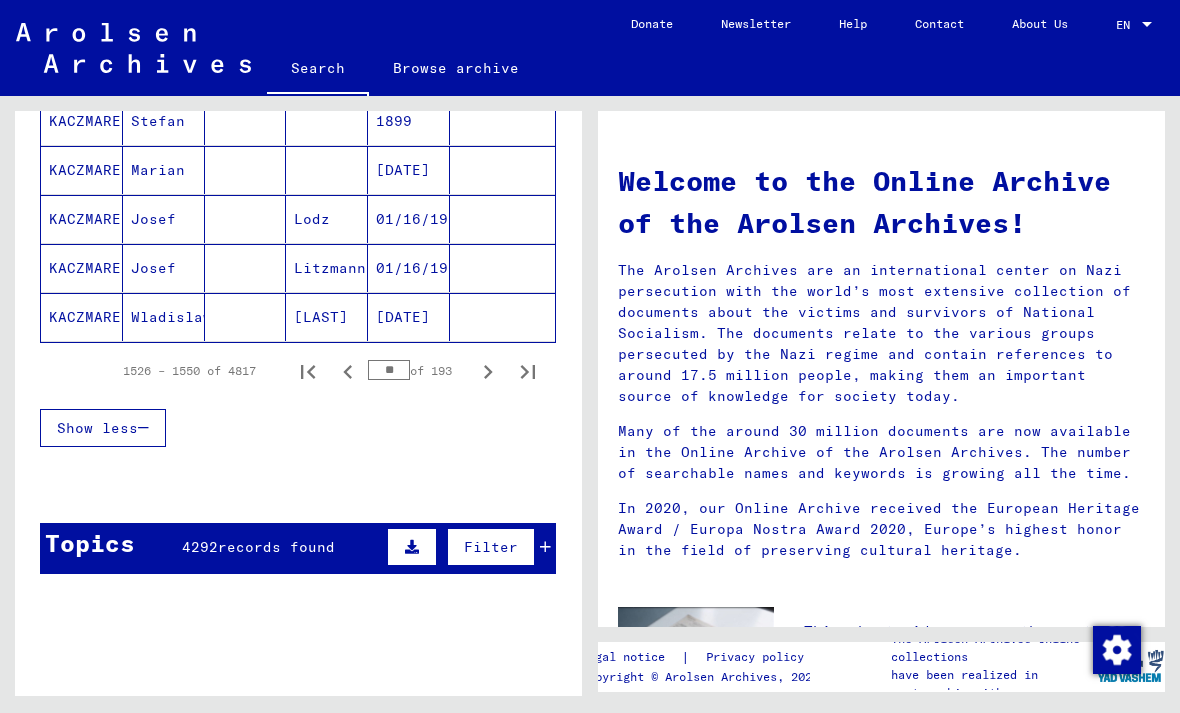 click at bounding box center [488, 371] 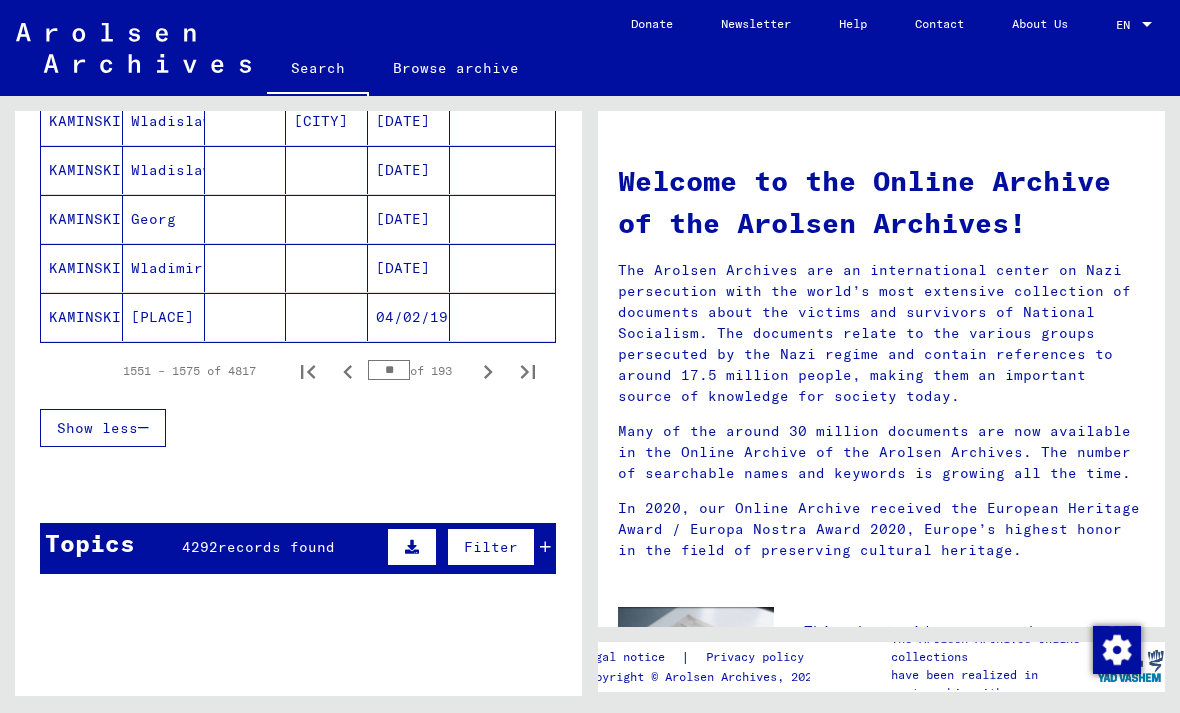 click at bounding box center [488, 371] 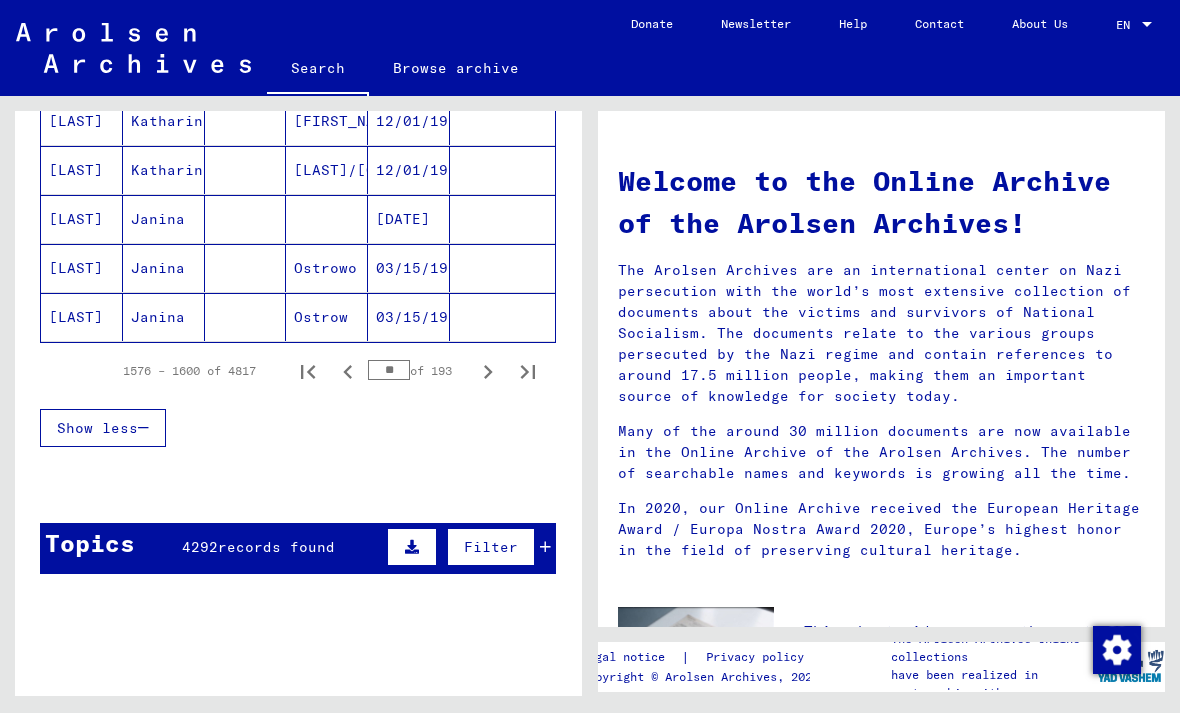 click on "Show less" at bounding box center [298, 428] 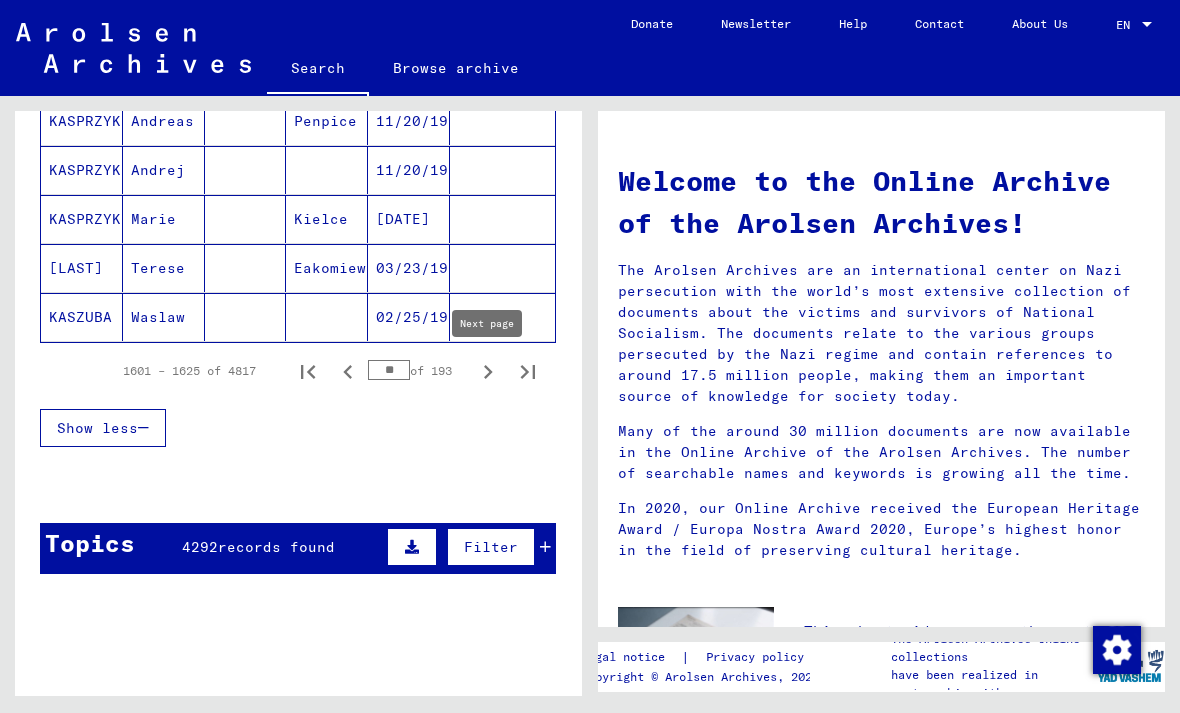 click at bounding box center [488, 371] 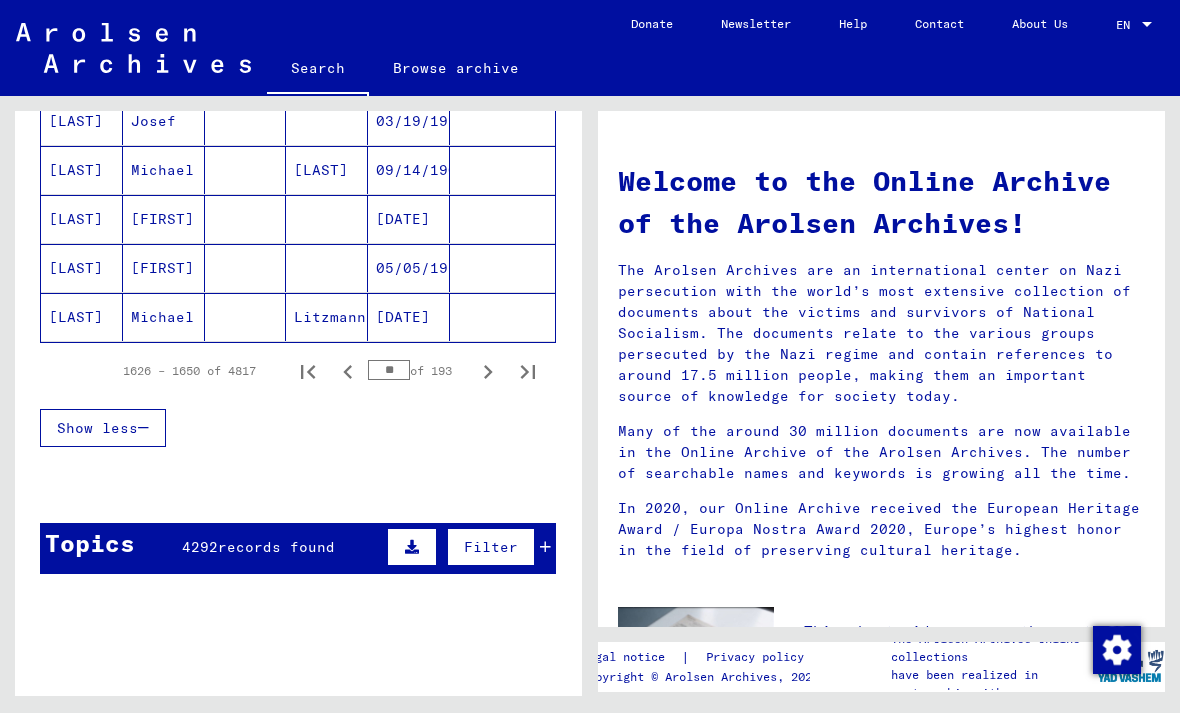 click at bounding box center [488, 371] 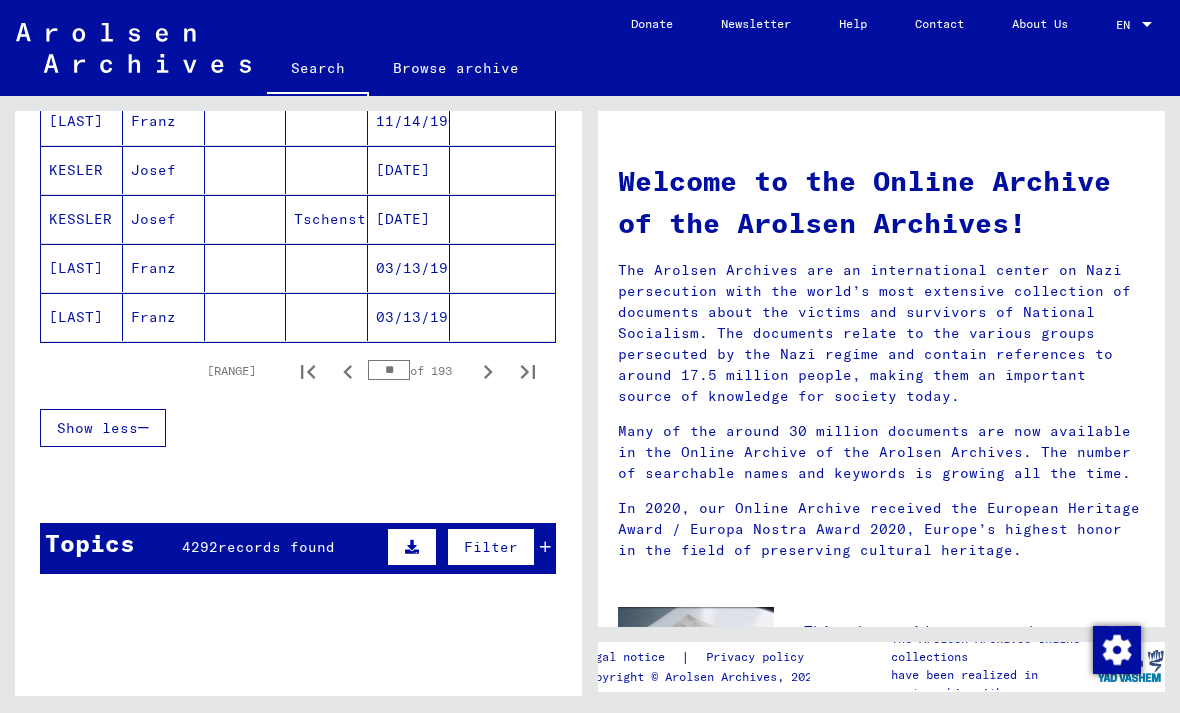 click at bounding box center (488, 371) 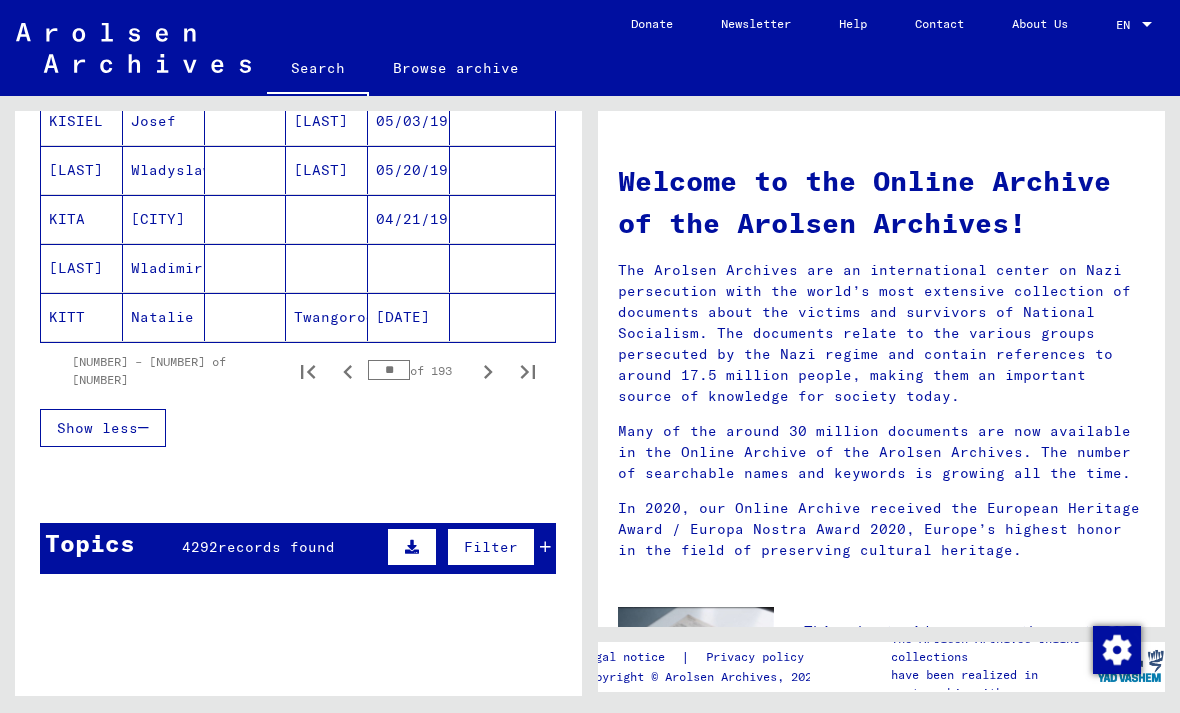 click at bounding box center (488, 371) 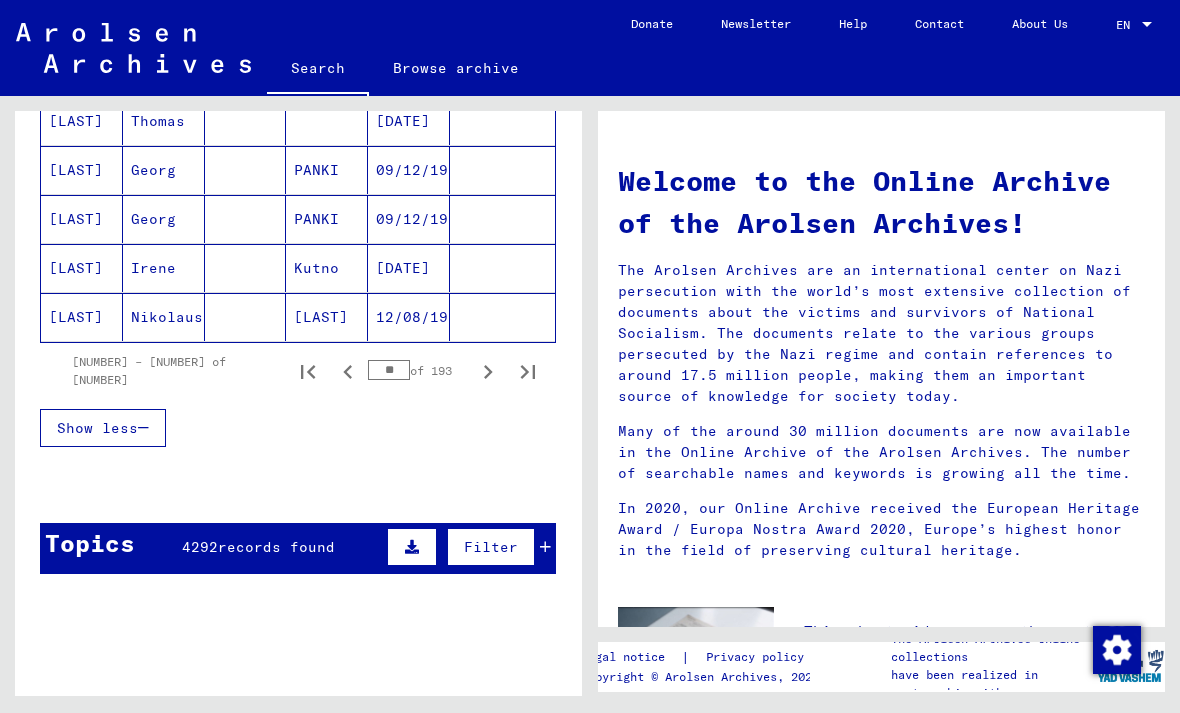 click at bounding box center (488, 371) 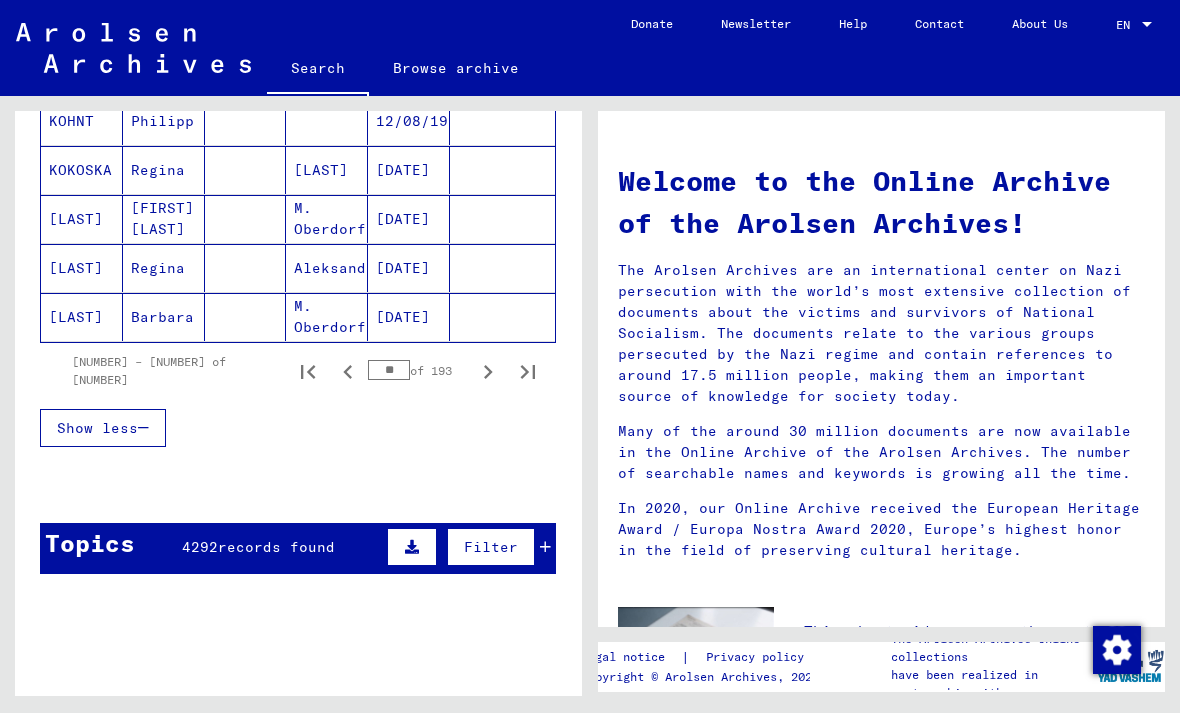 click at bounding box center [488, 371] 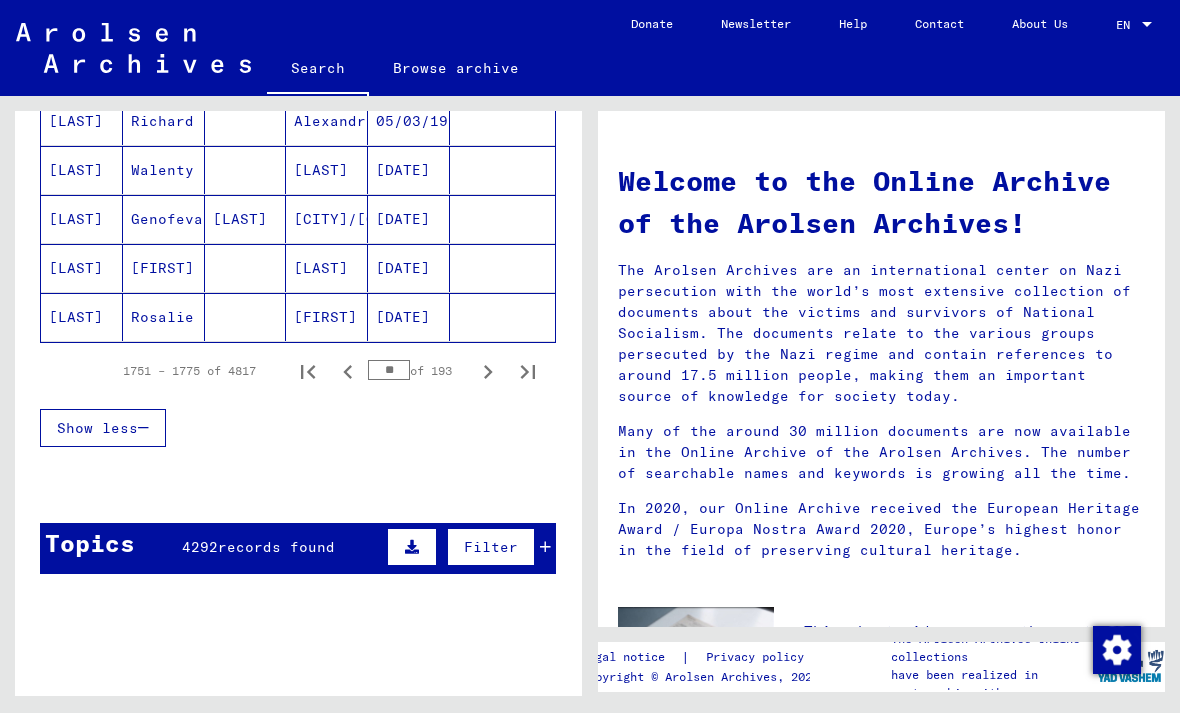 click at bounding box center [488, 371] 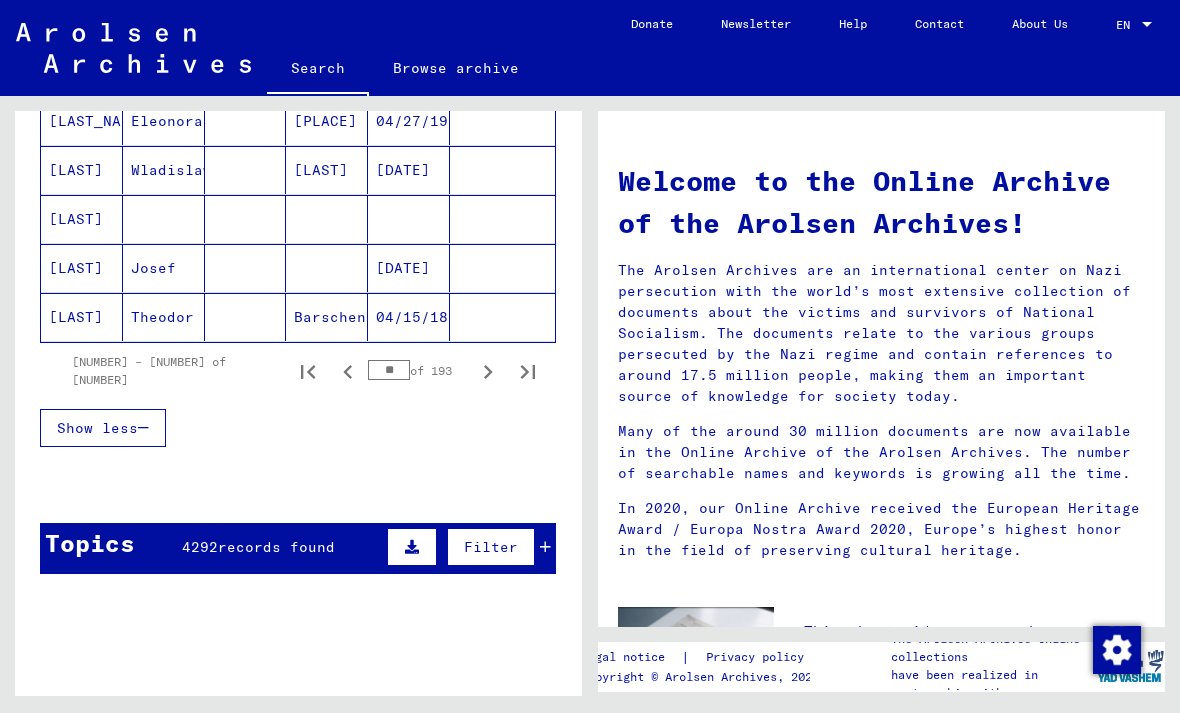 click at bounding box center [488, 371] 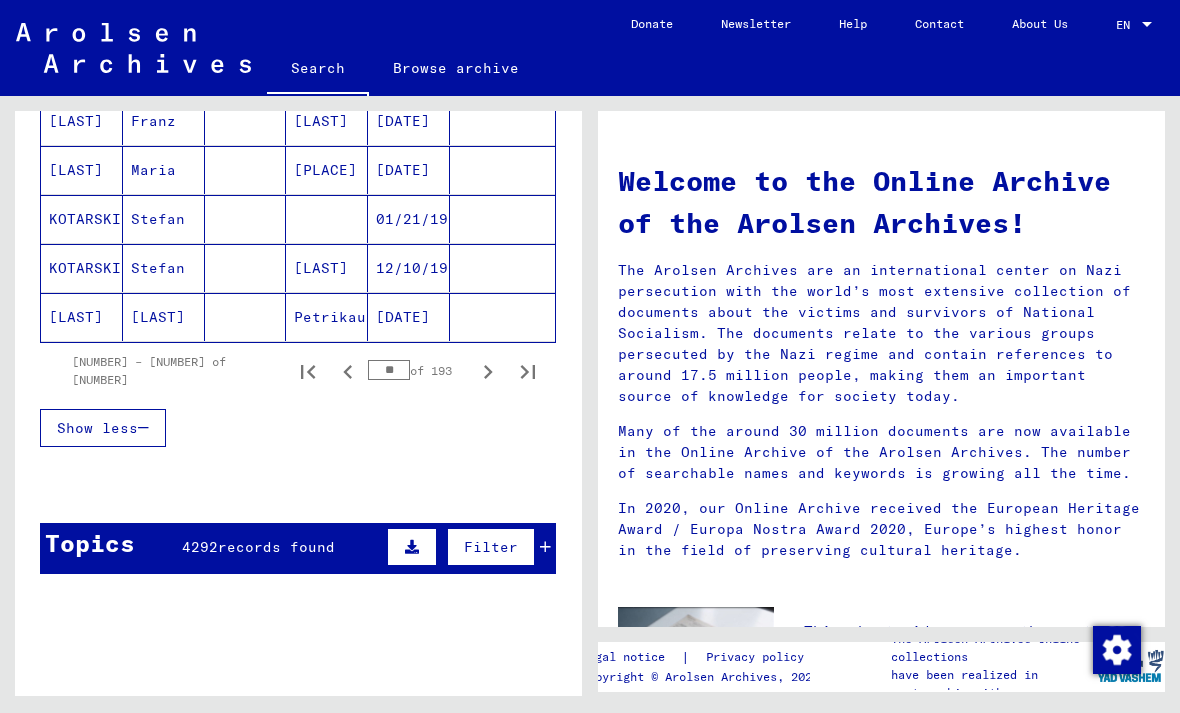 click at bounding box center (488, 371) 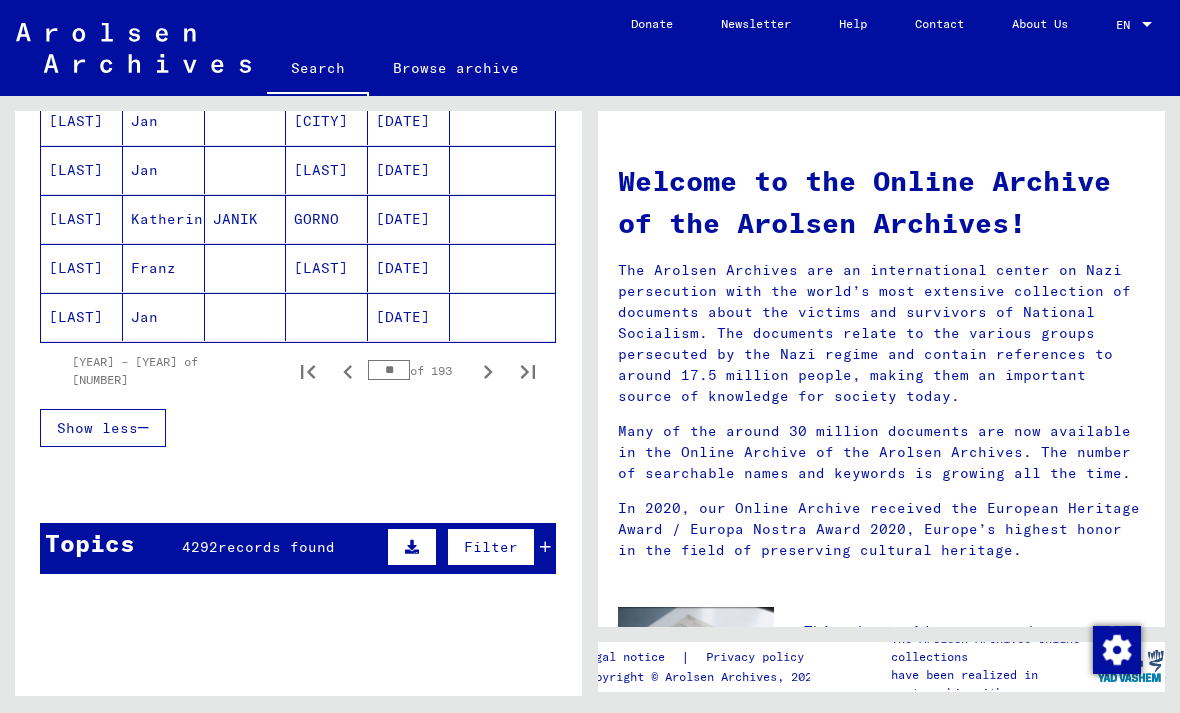 click at bounding box center (488, 371) 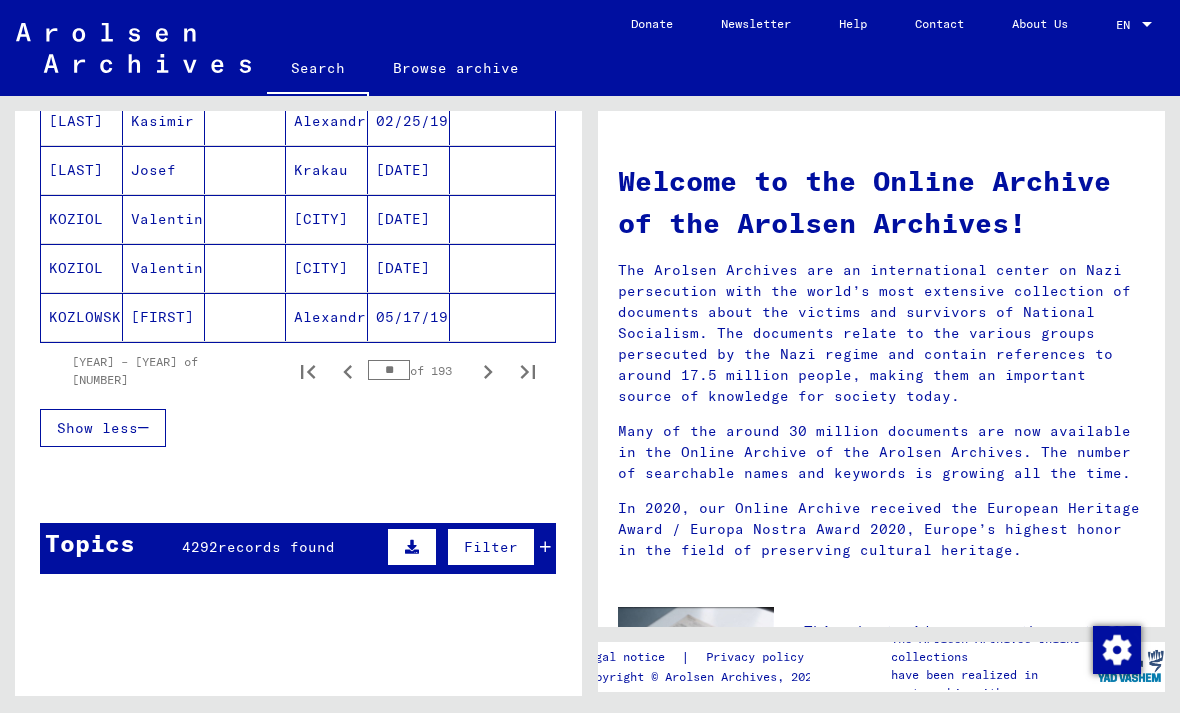 click at bounding box center (488, 371) 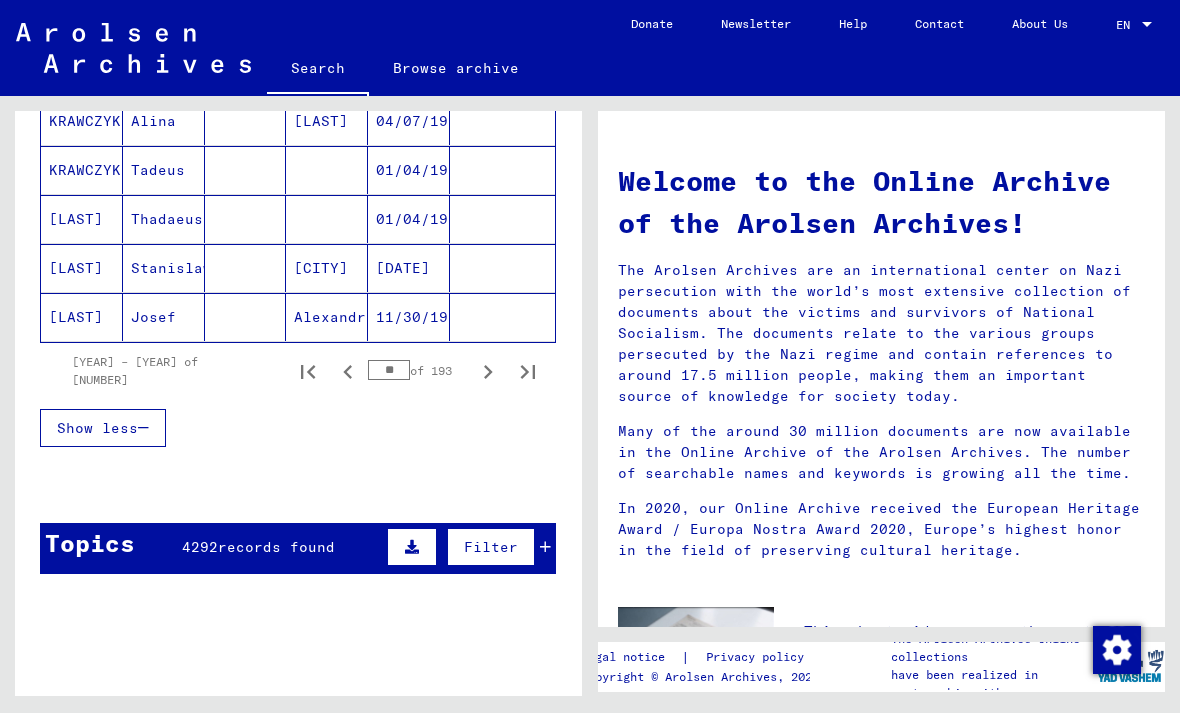 click on "Show less" at bounding box center [298, 428] 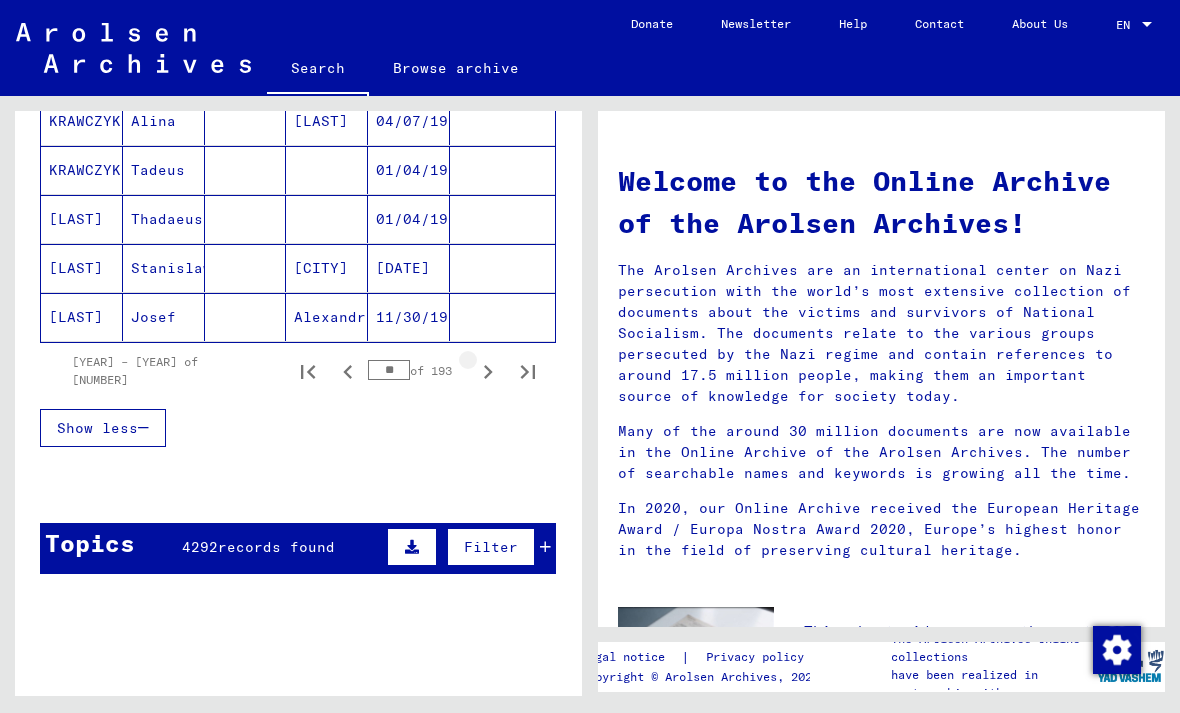 click at bounding box center [488, 371] 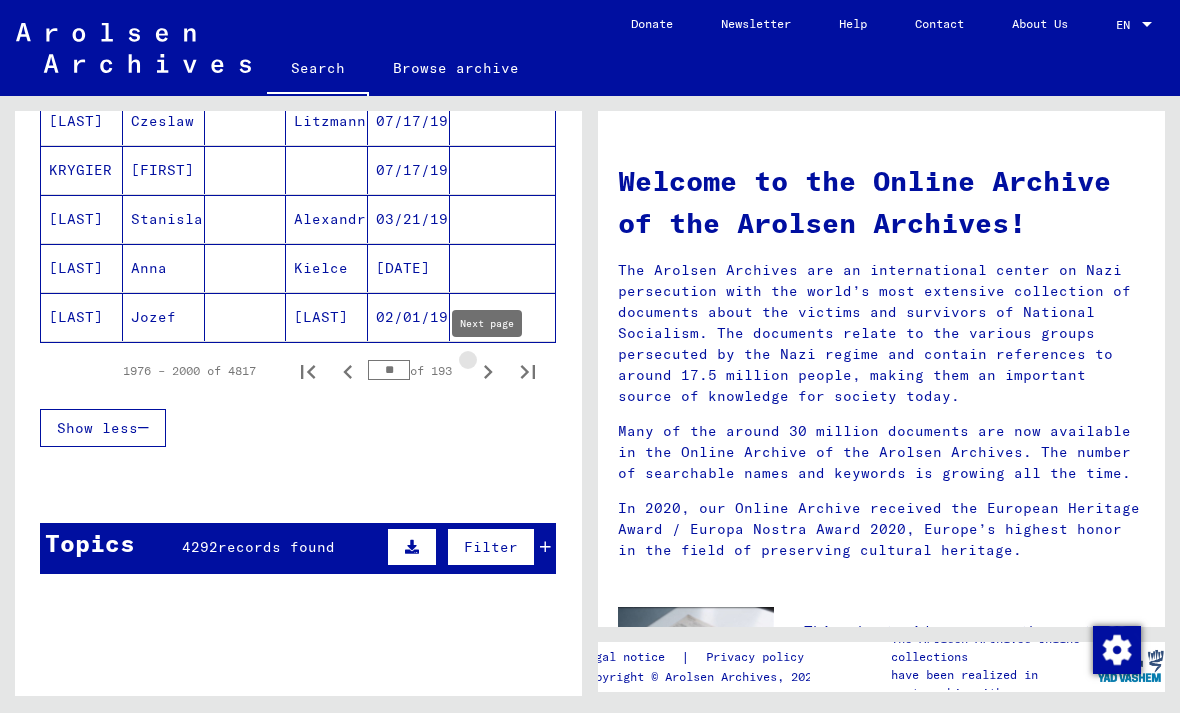click at bounding box center [488, 371] 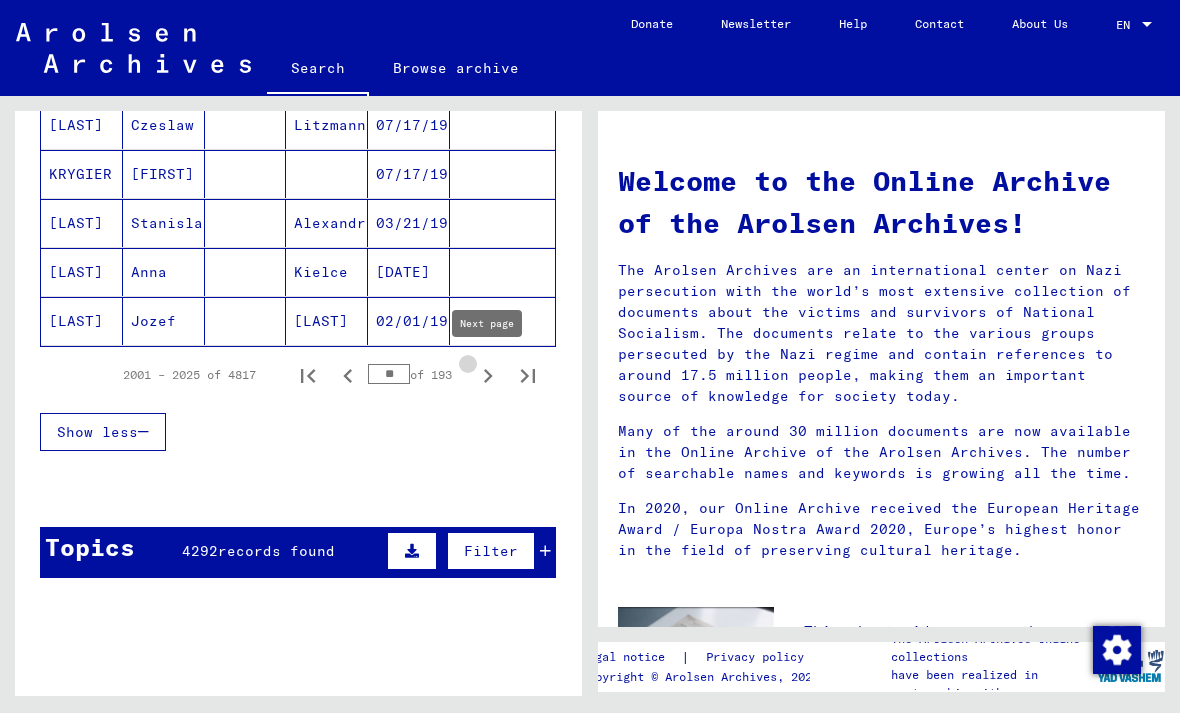 click 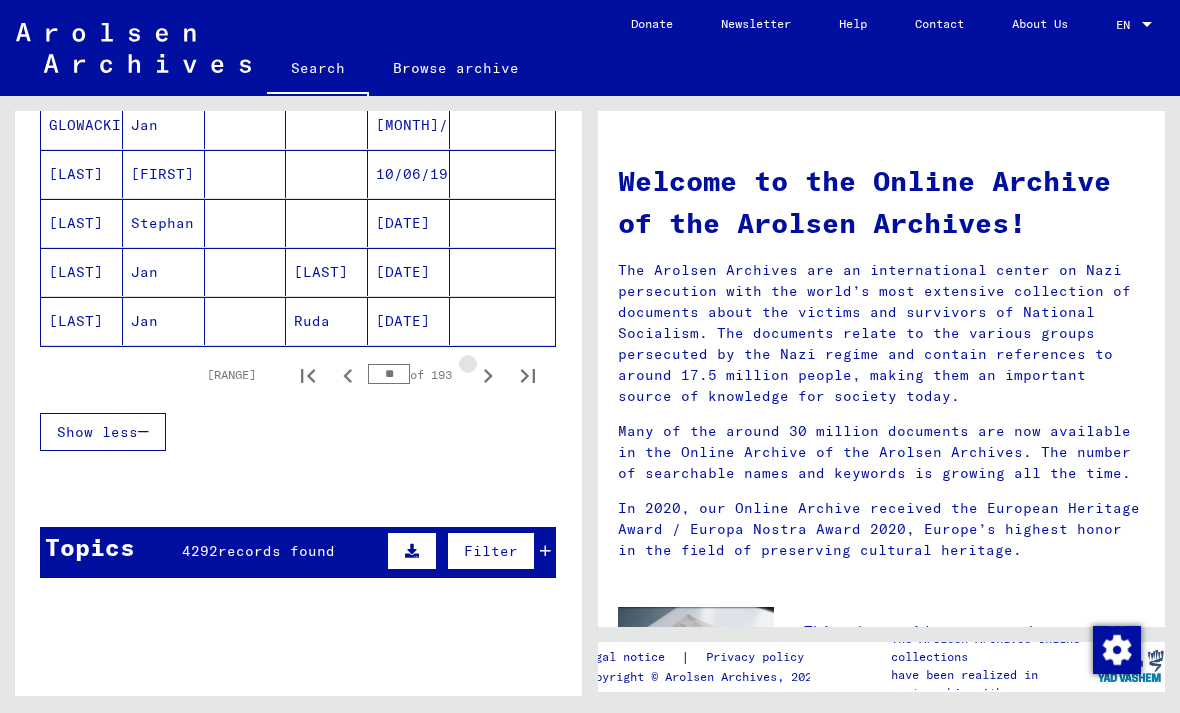 click at bounding box center (488, 375) 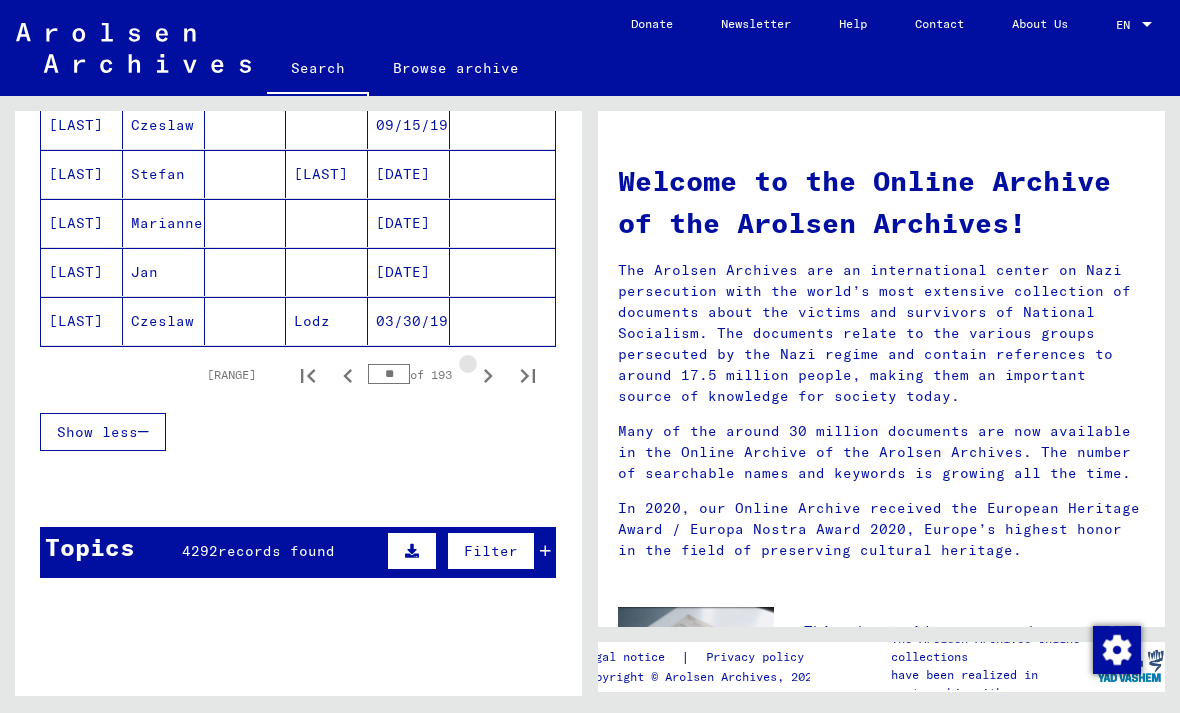click at bounding box center [488, 375] 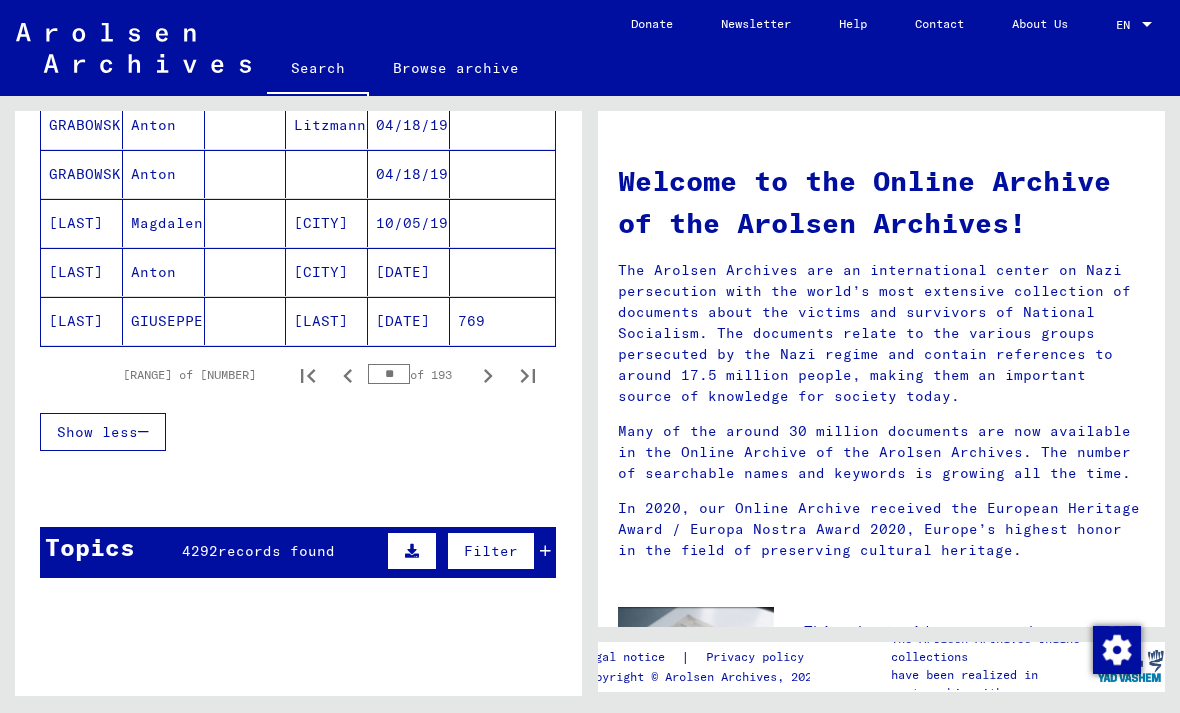 click 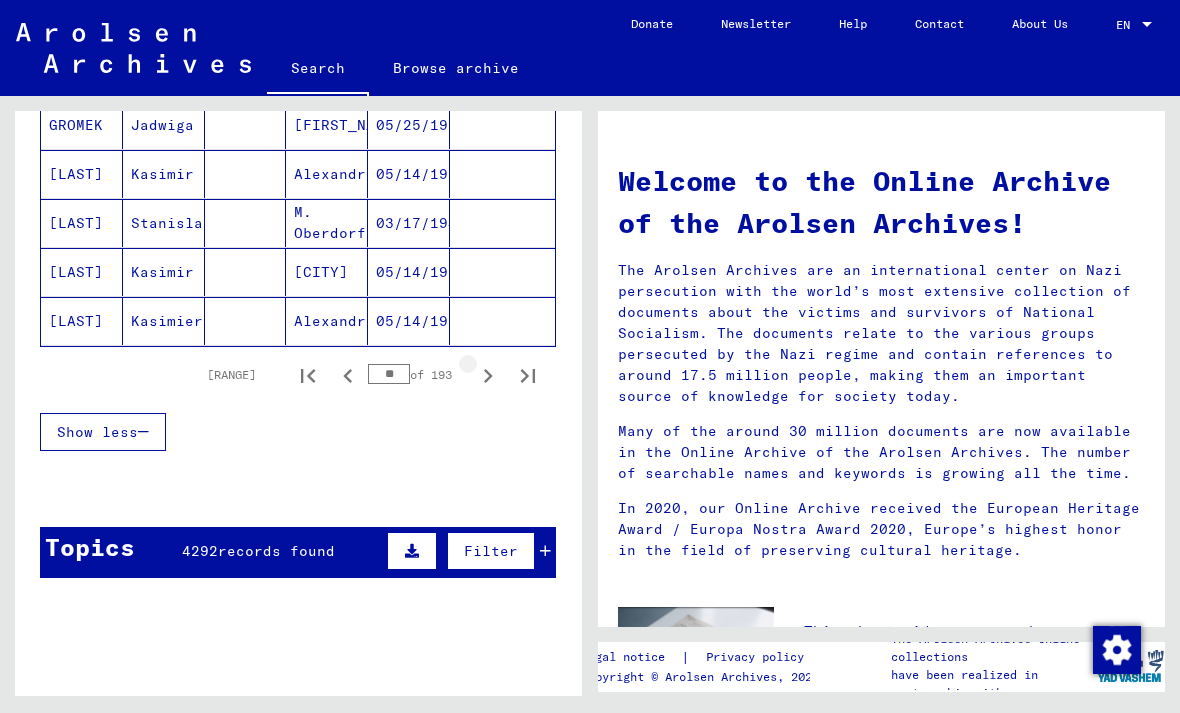 click at bounding box center (488, 375) 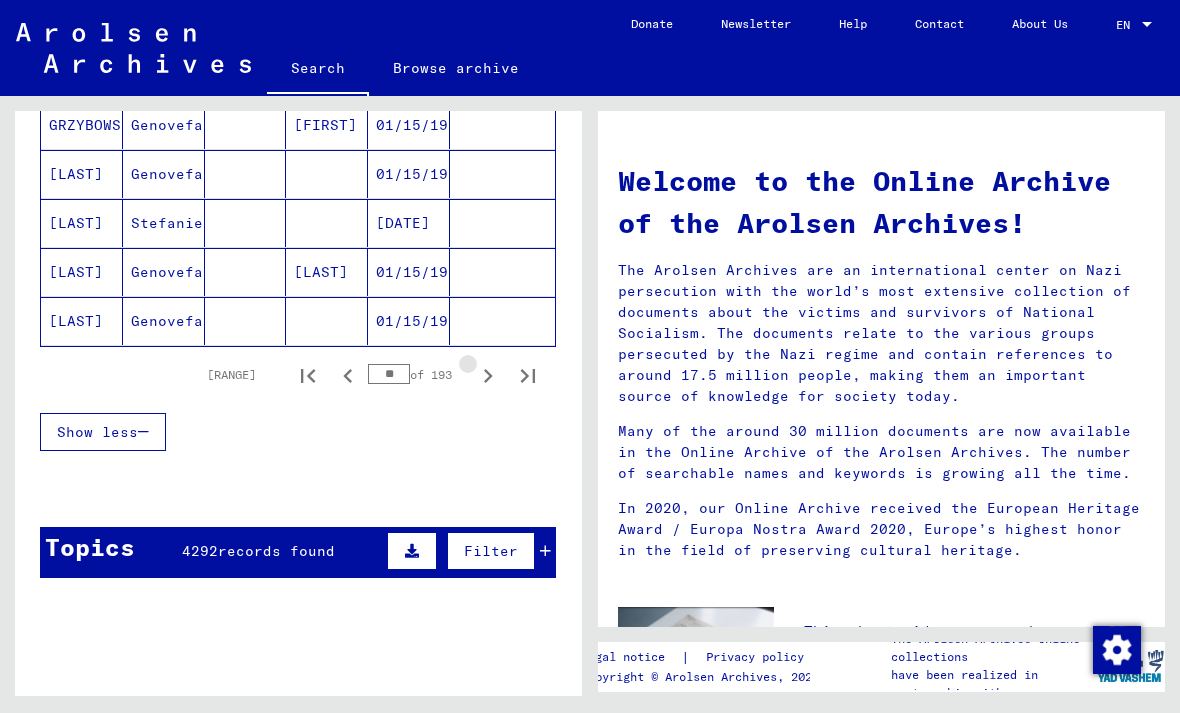 click at bounding box center (488, 375) 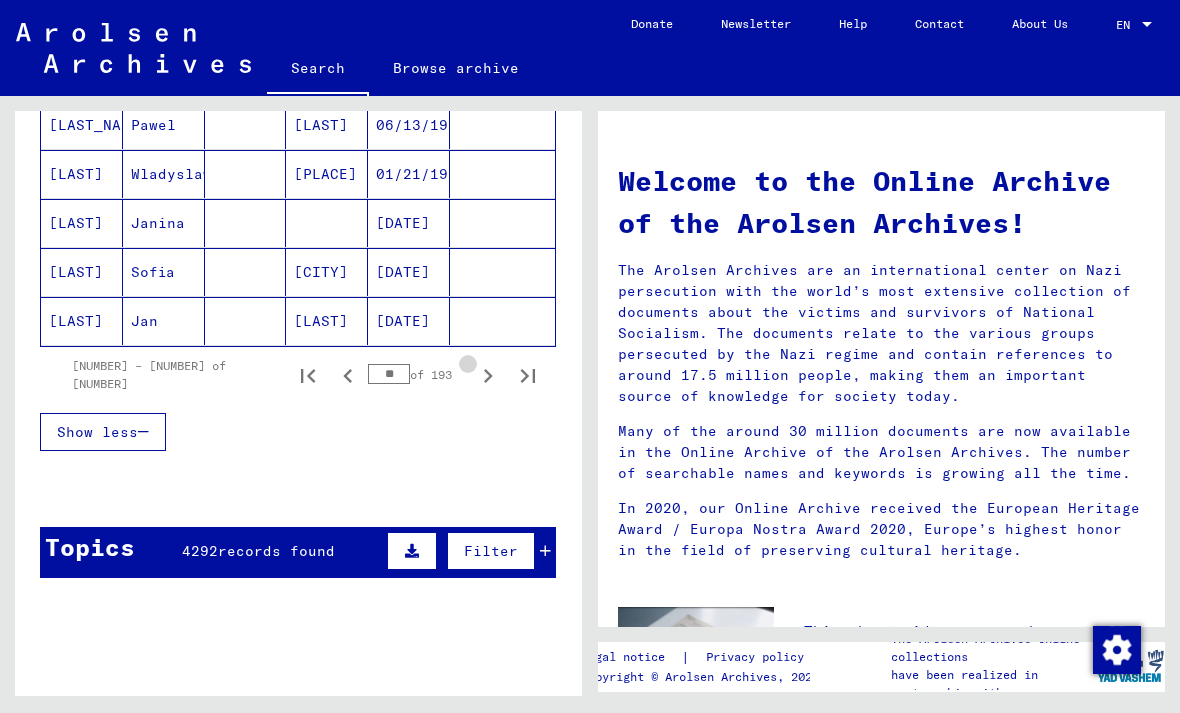 click at bounding box center [488, 375] 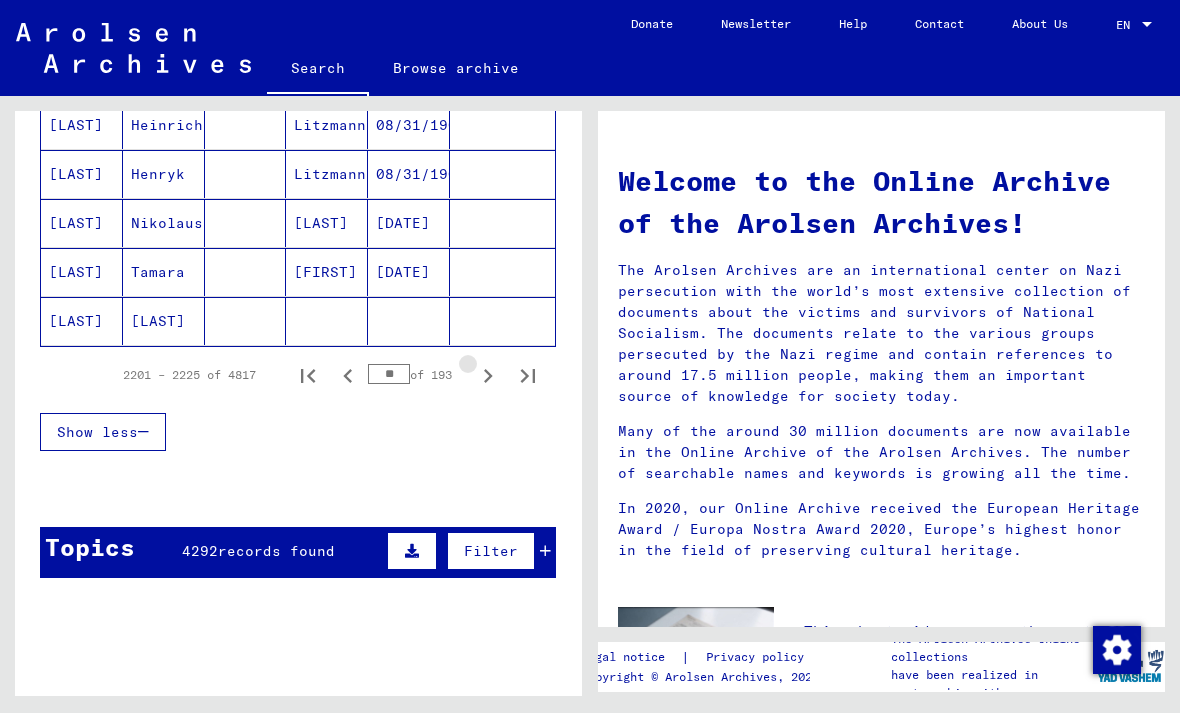 click at bounding box center [488, 375] 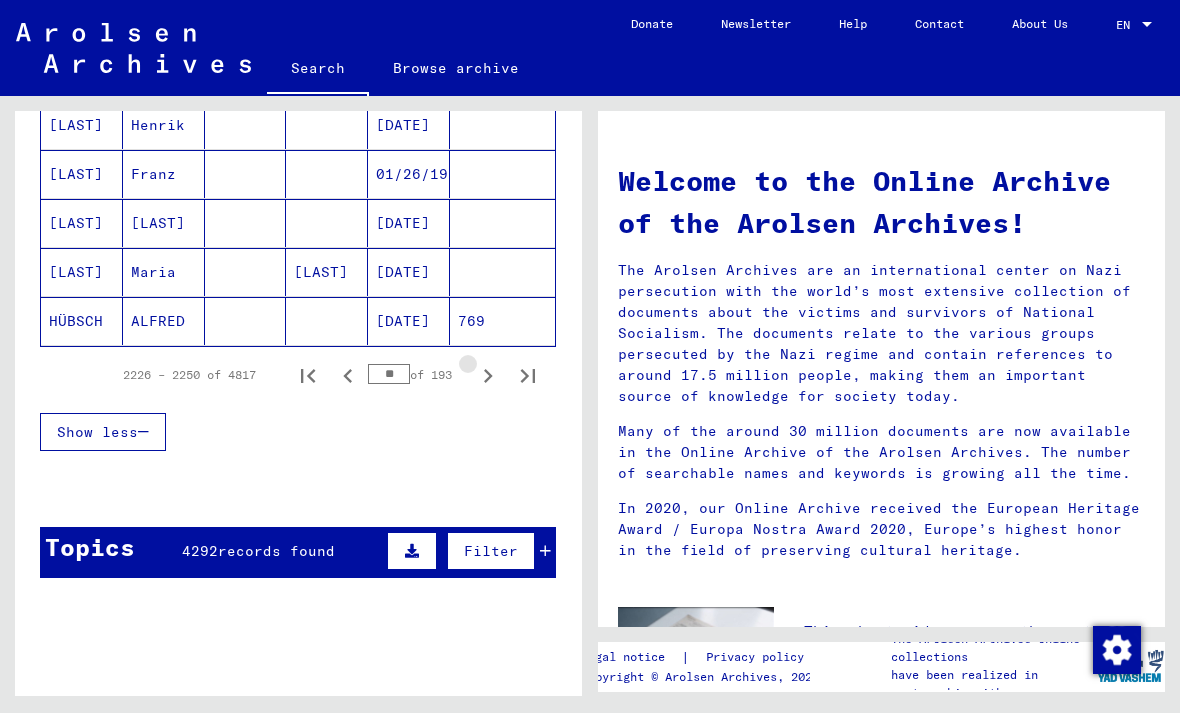 click at bounding box center [488, 375] 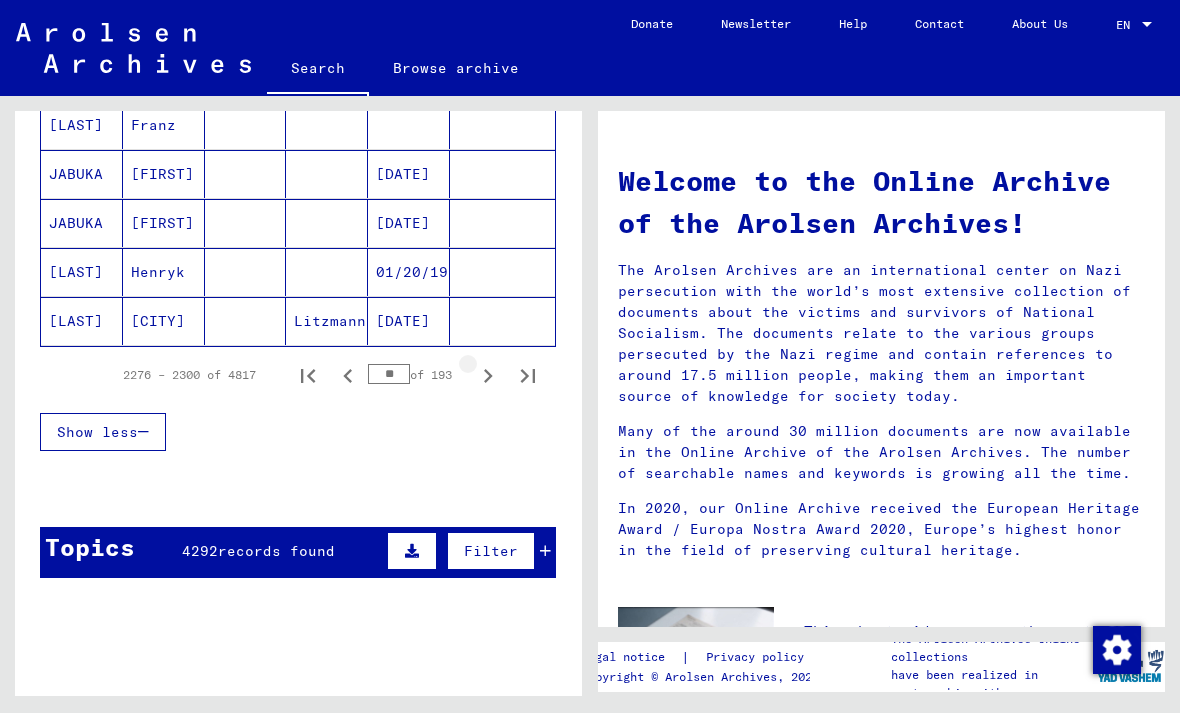 click at bounding box center [488, 375] 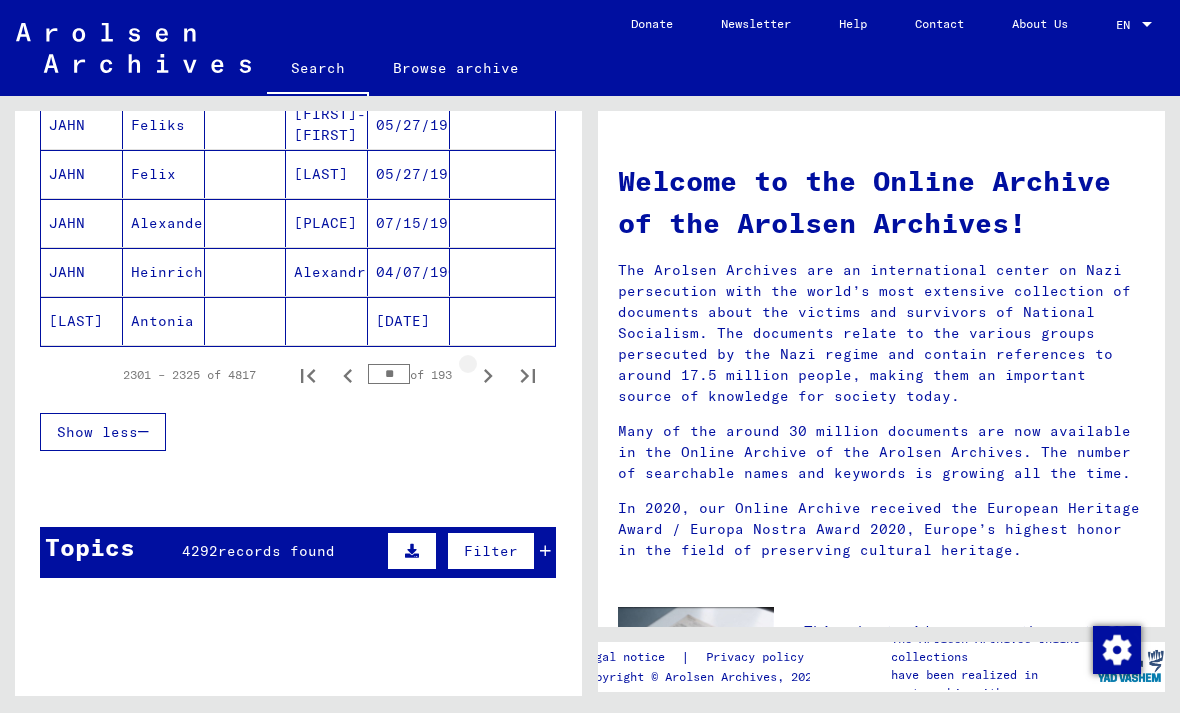 click at bounding box center [488, 375] 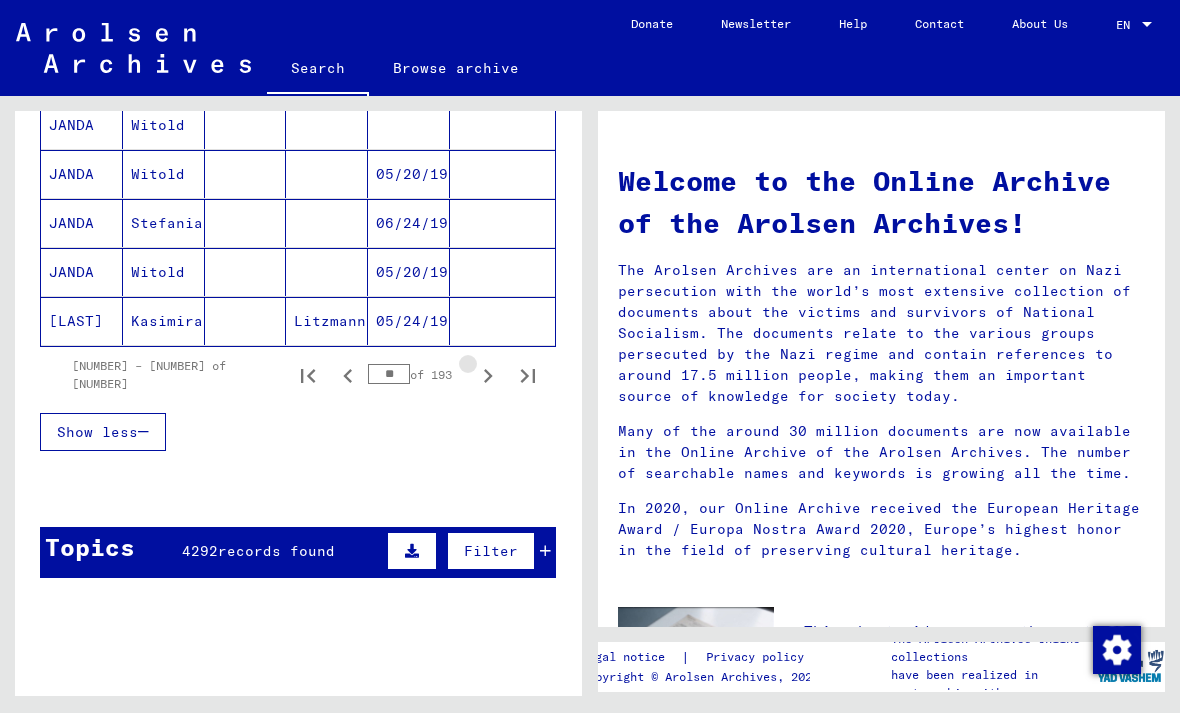 click at bounding box center (488, 375) 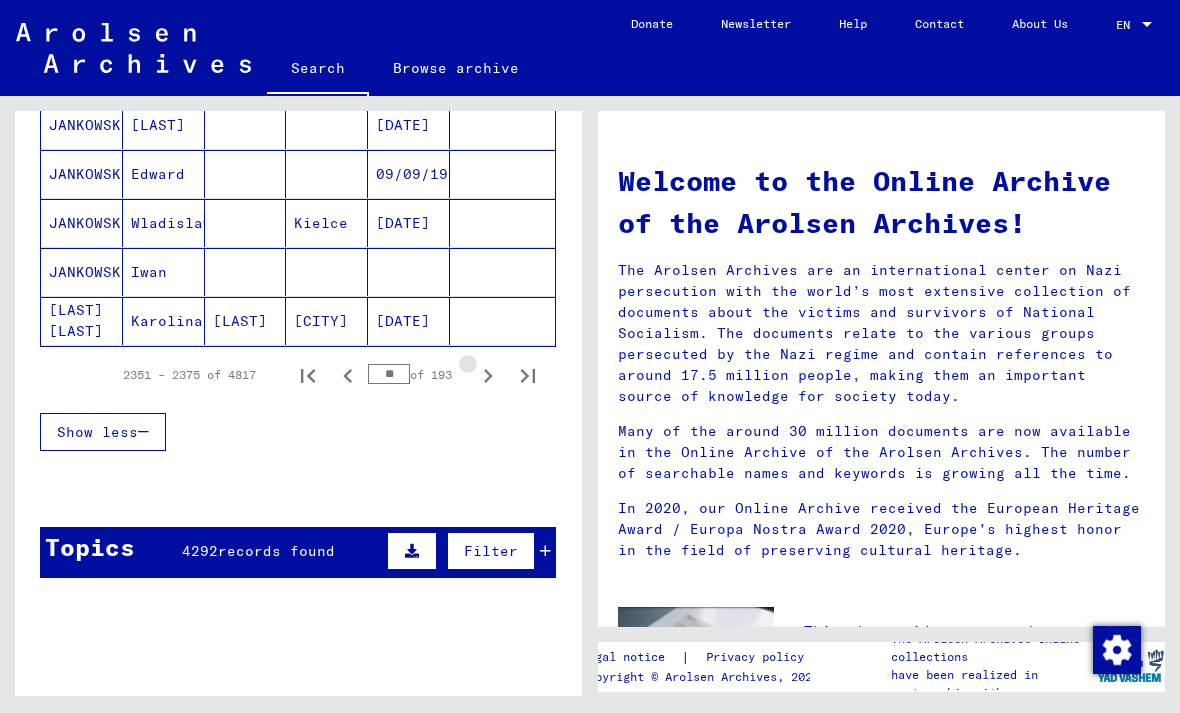 click at bounding box center (488, 375) 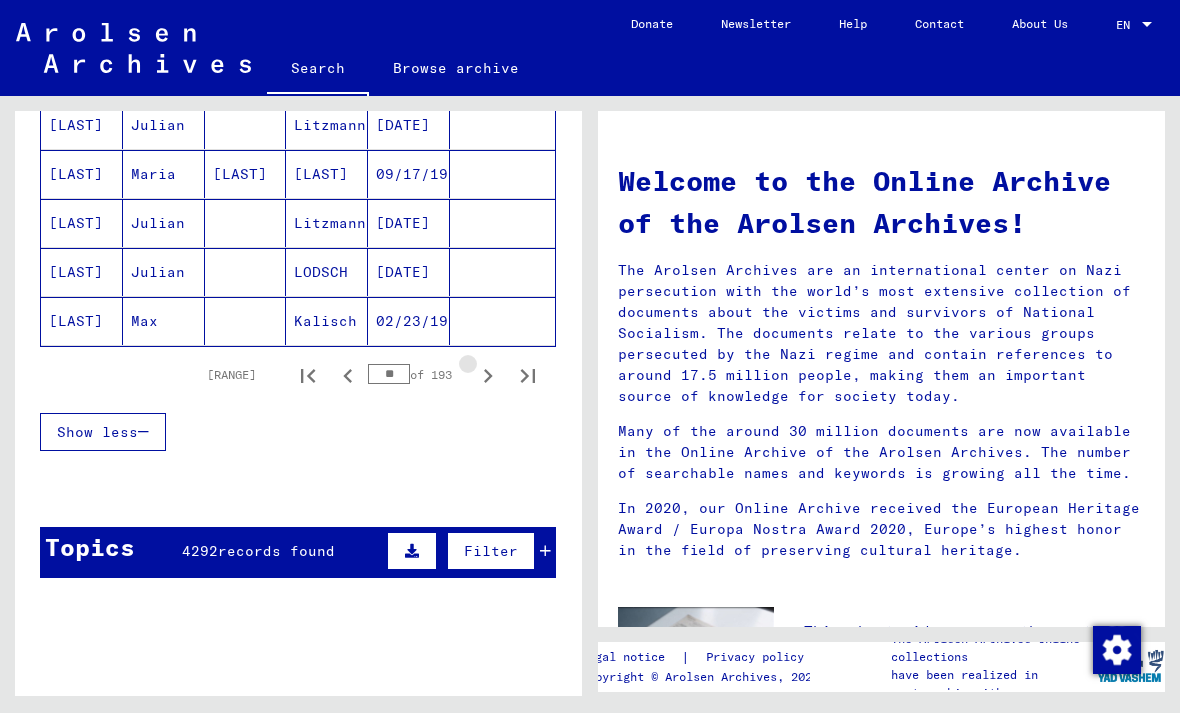 click at bounding box center (488, 375) 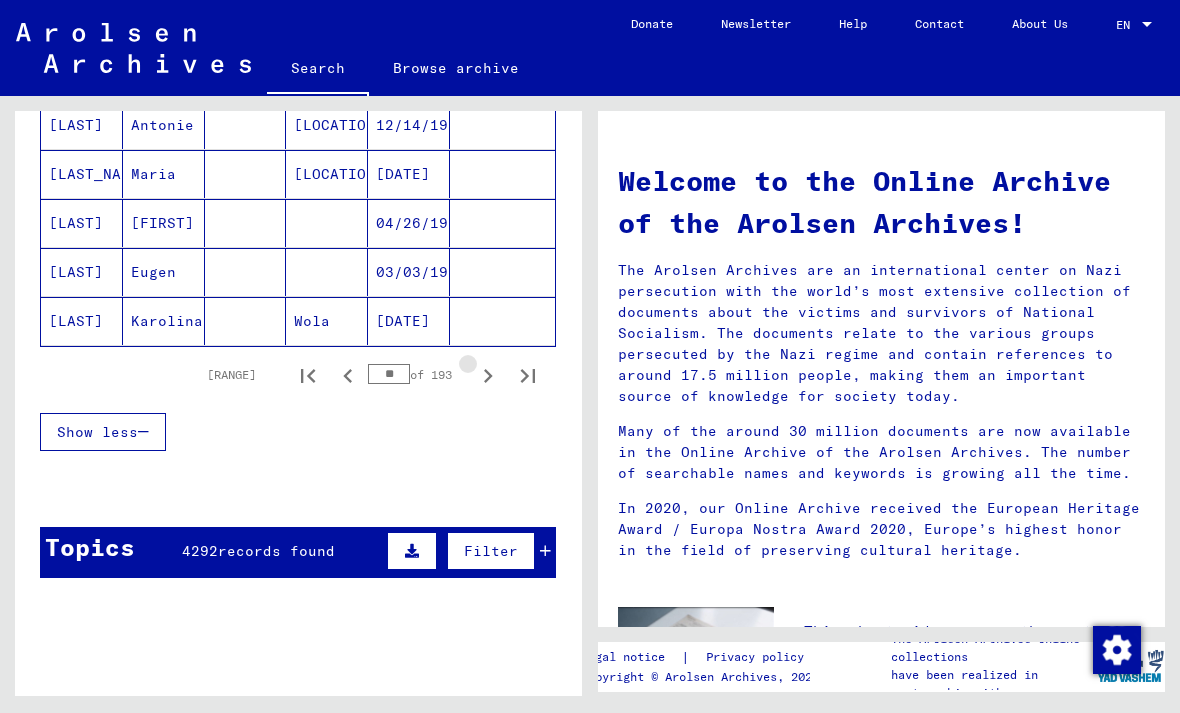 click at bounding box center [488, 375] 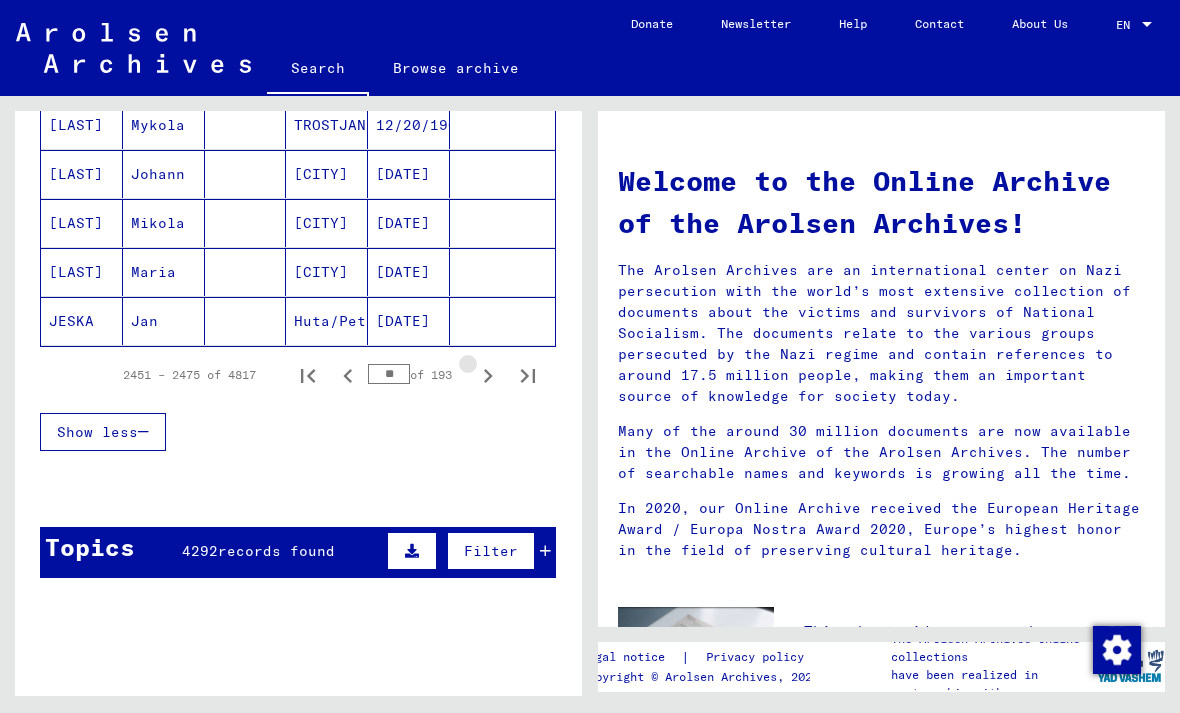 click at bounding box center (488, 375) 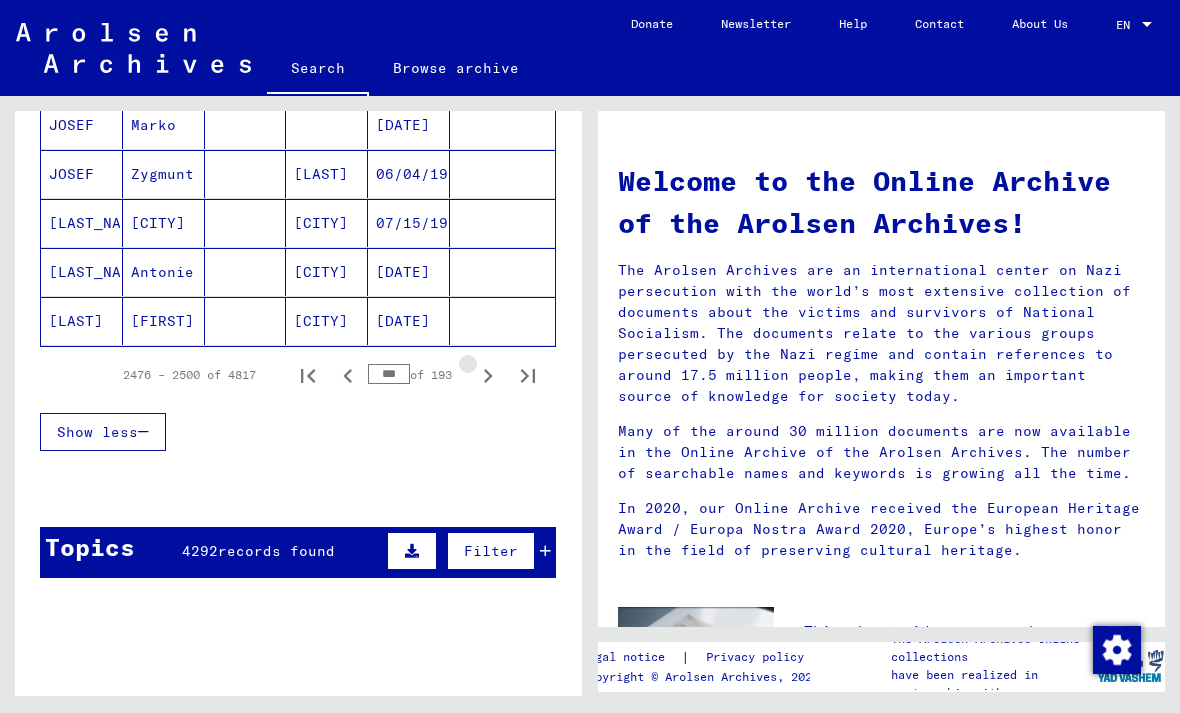 click at bounding box center [488, 375] 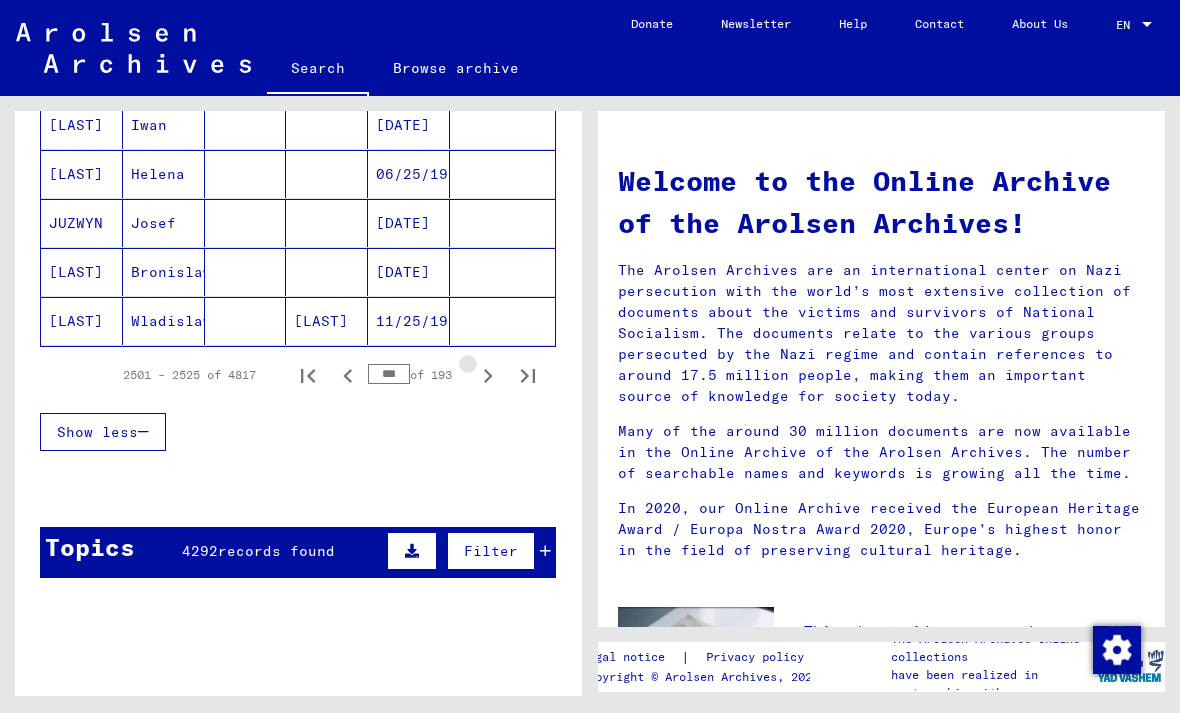 click at bounding box center (488, 375) 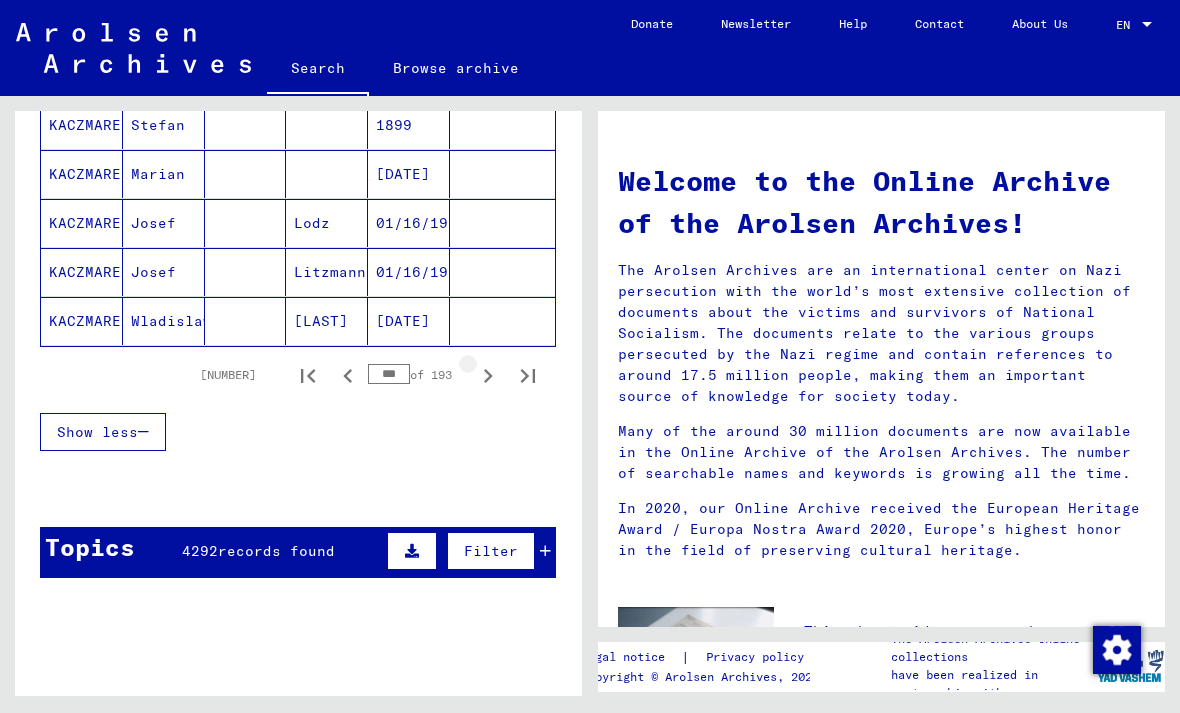 click at bounding box center [488, 375] 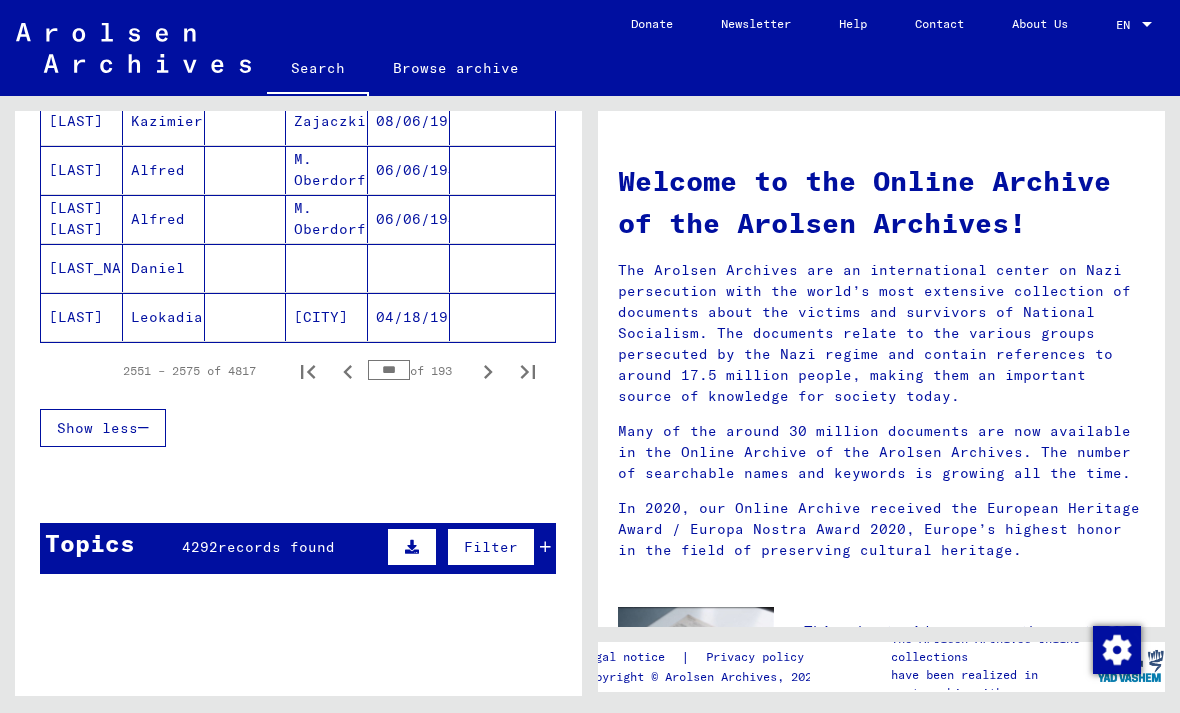 click at bounding box center (488, 371) 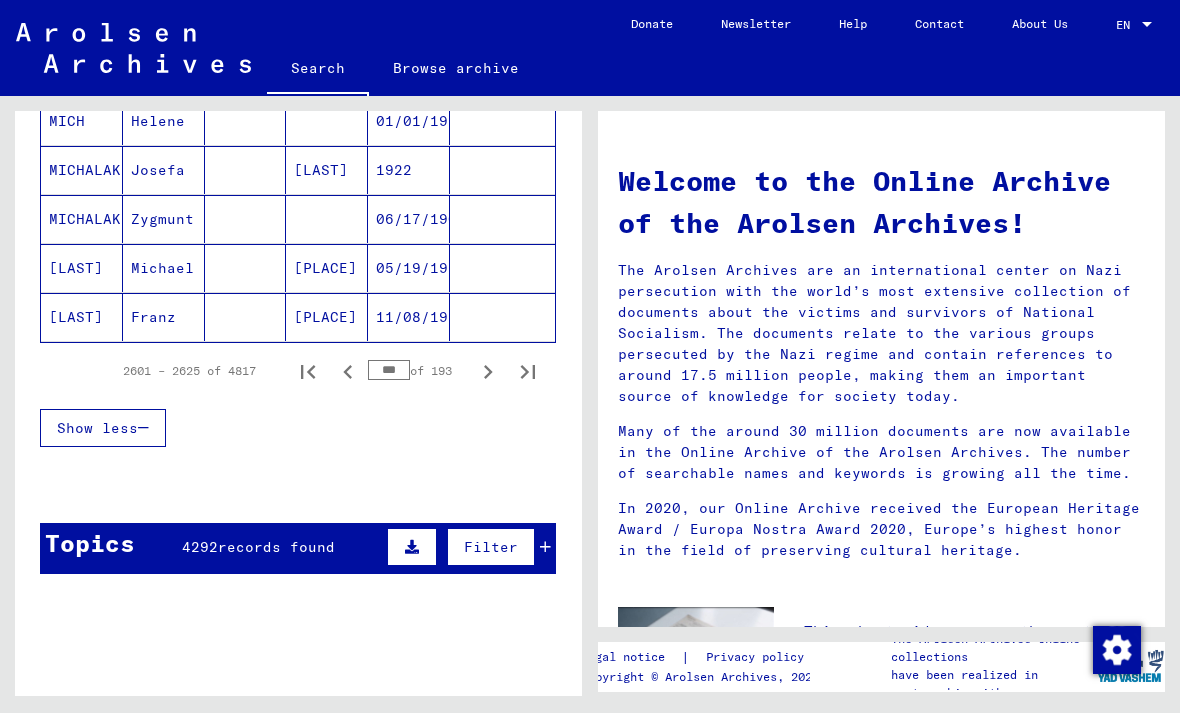 click at bounding box center (488, 371) 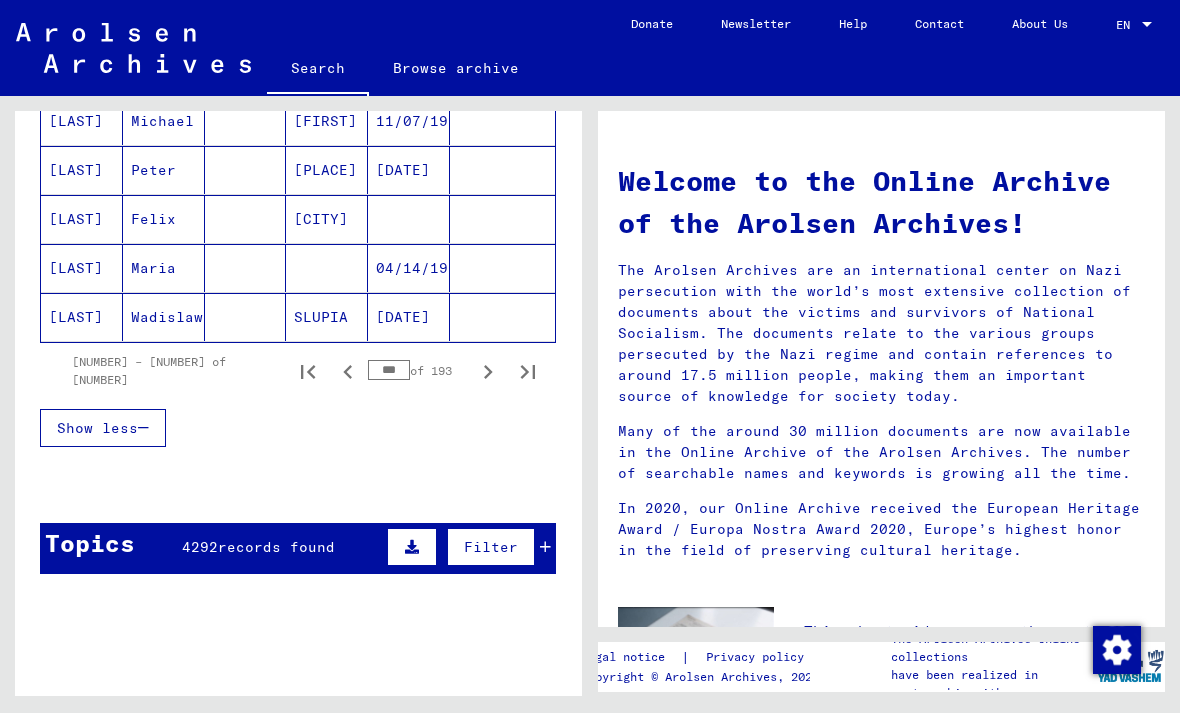 click at bounding box center [488, 371] 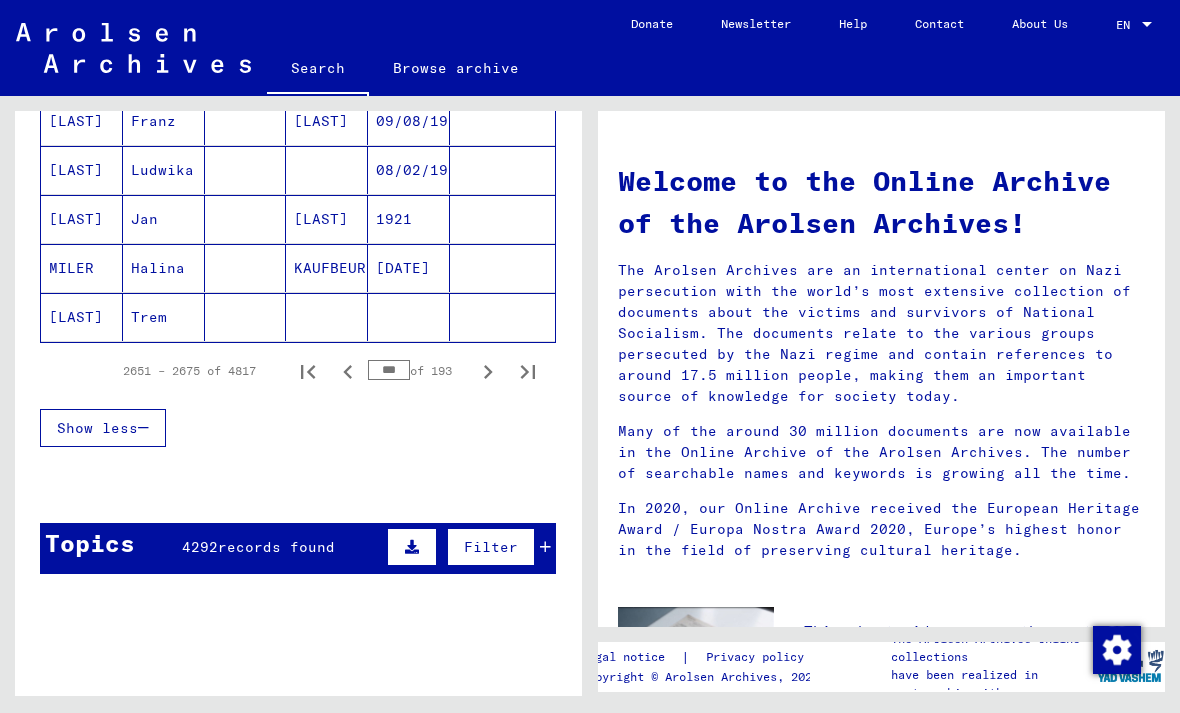 click at bounding box center (488, 371) 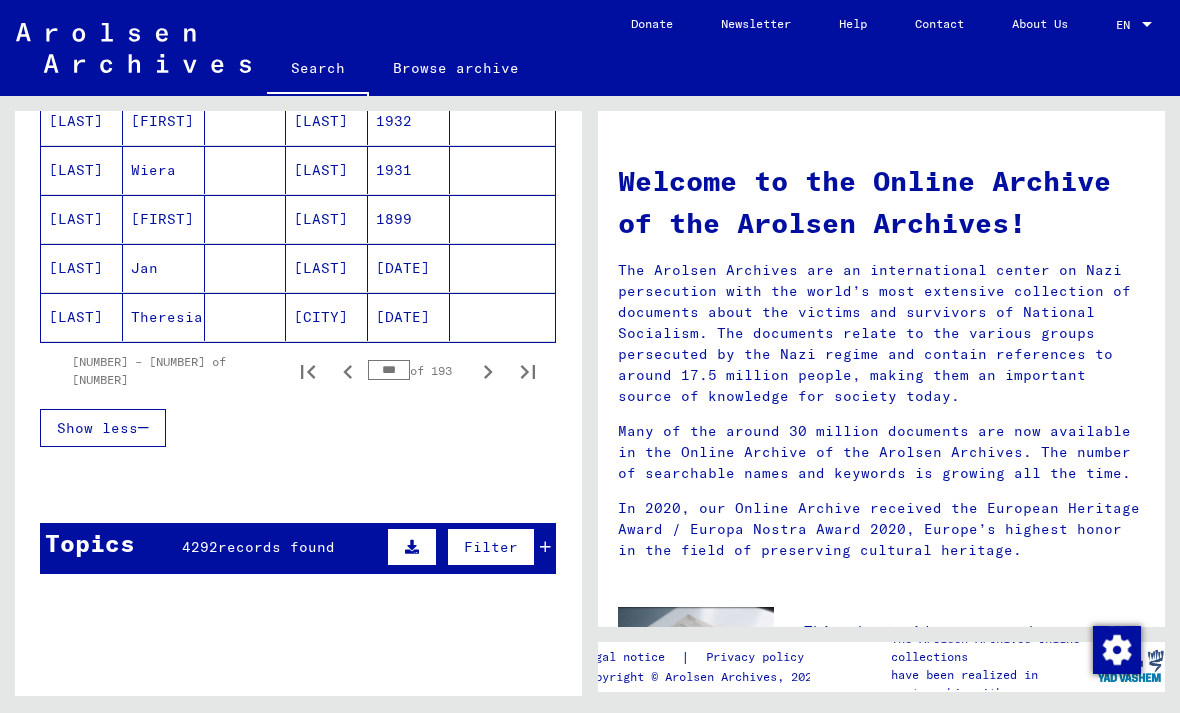 click 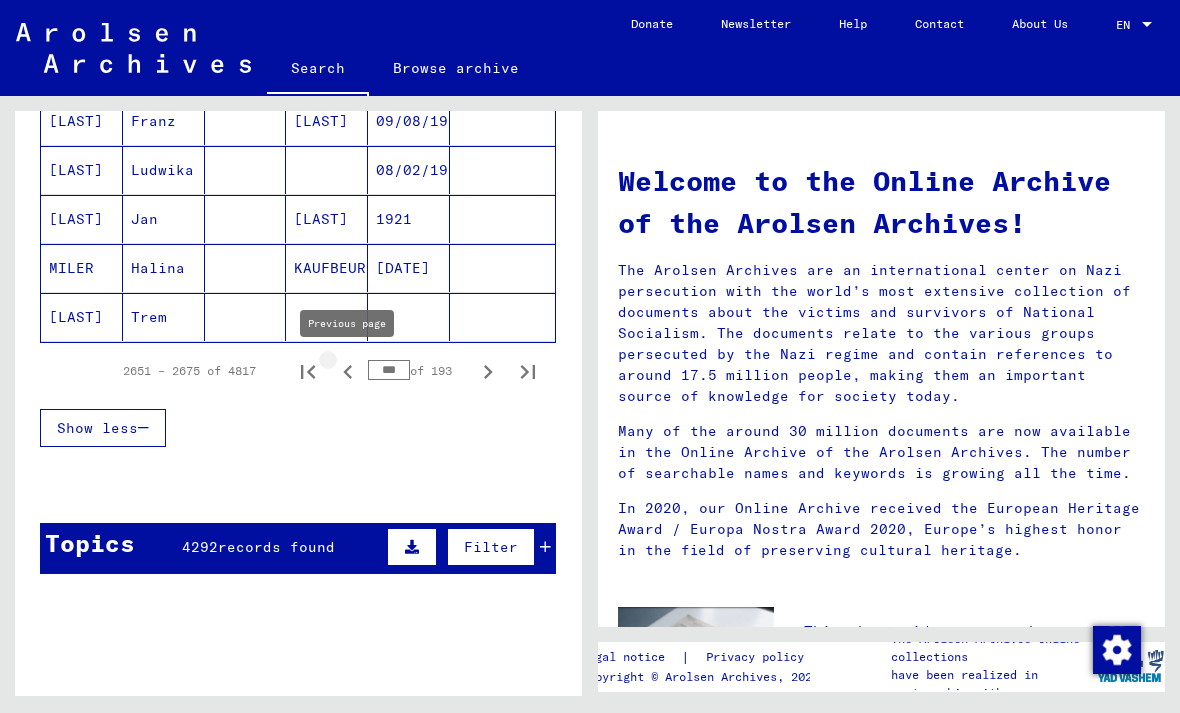 click at bounding box center (348, 371) 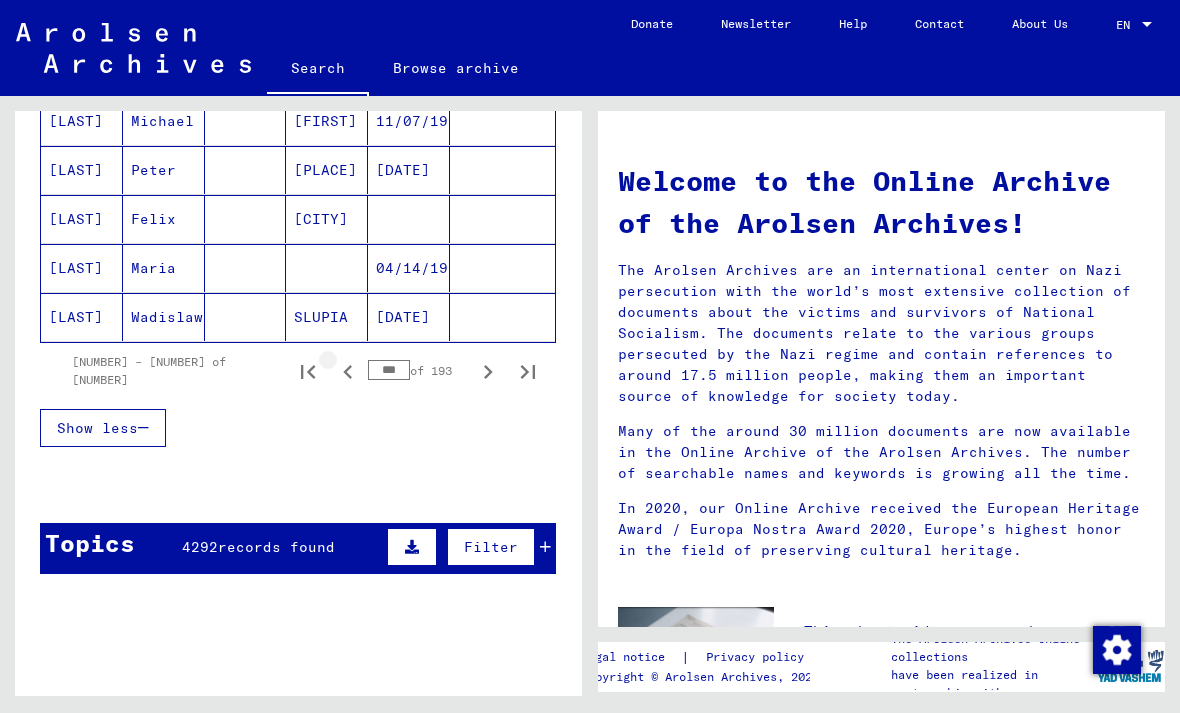 click 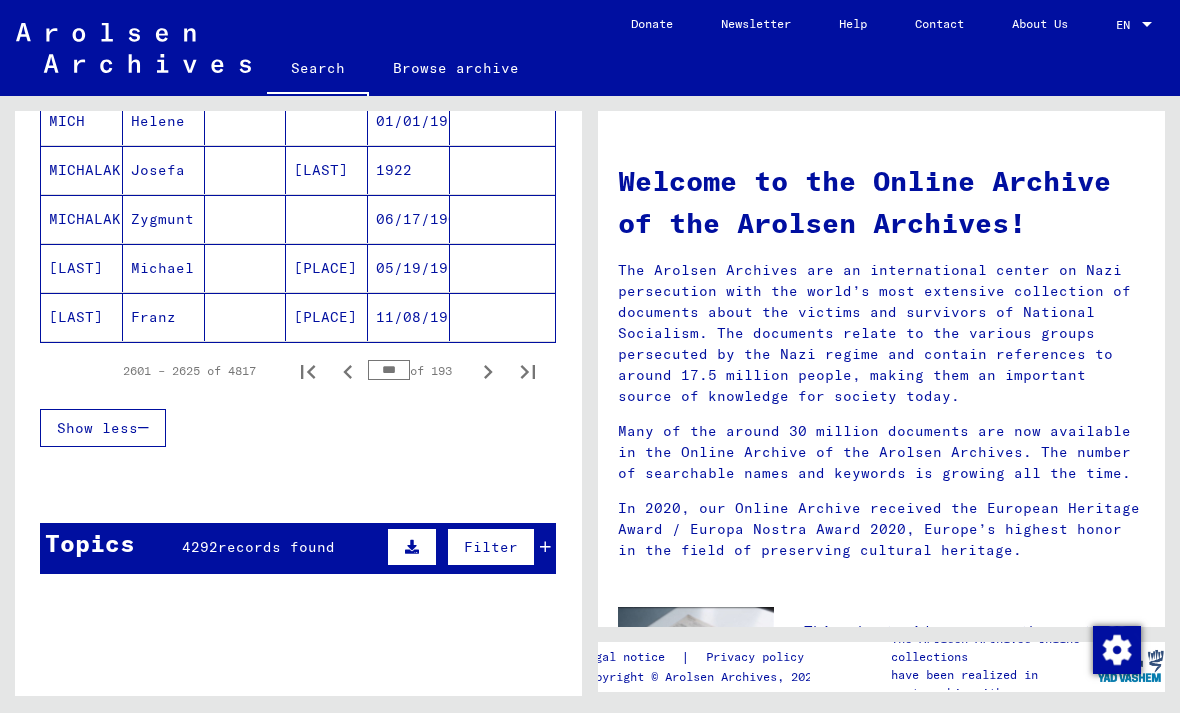 click at bounding box center [488, 371] 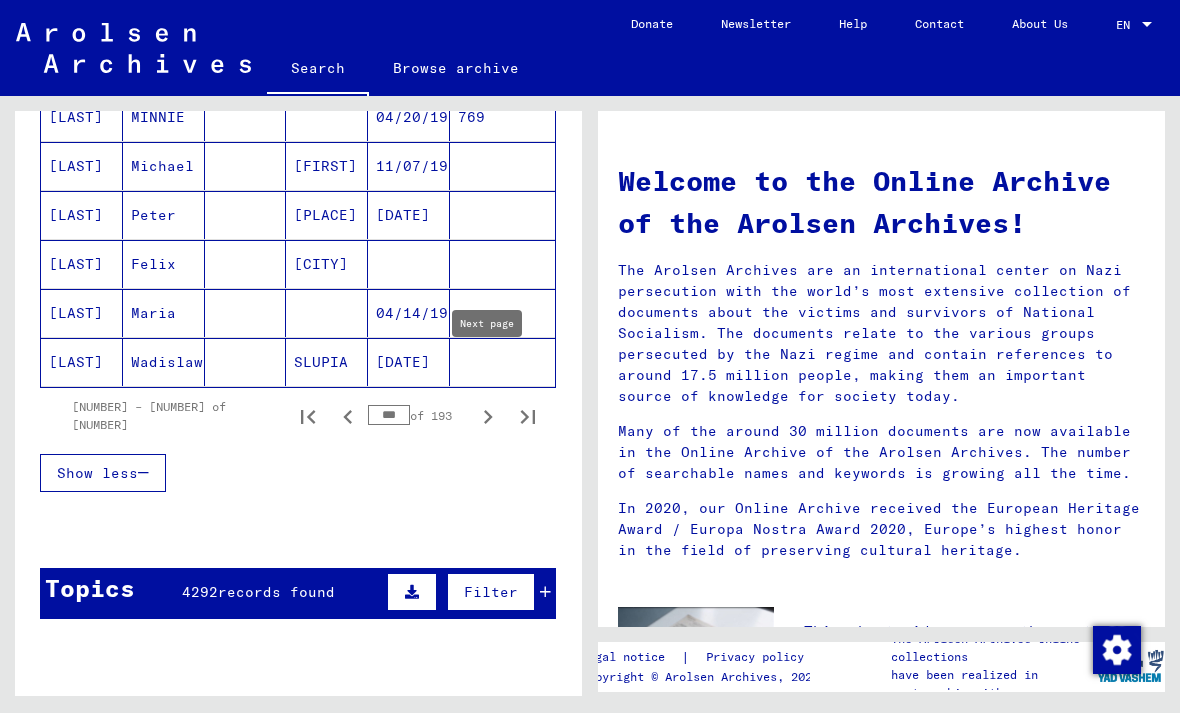 scroll, scrollTop: 1238, scrollLeft: 0, axis: vertical 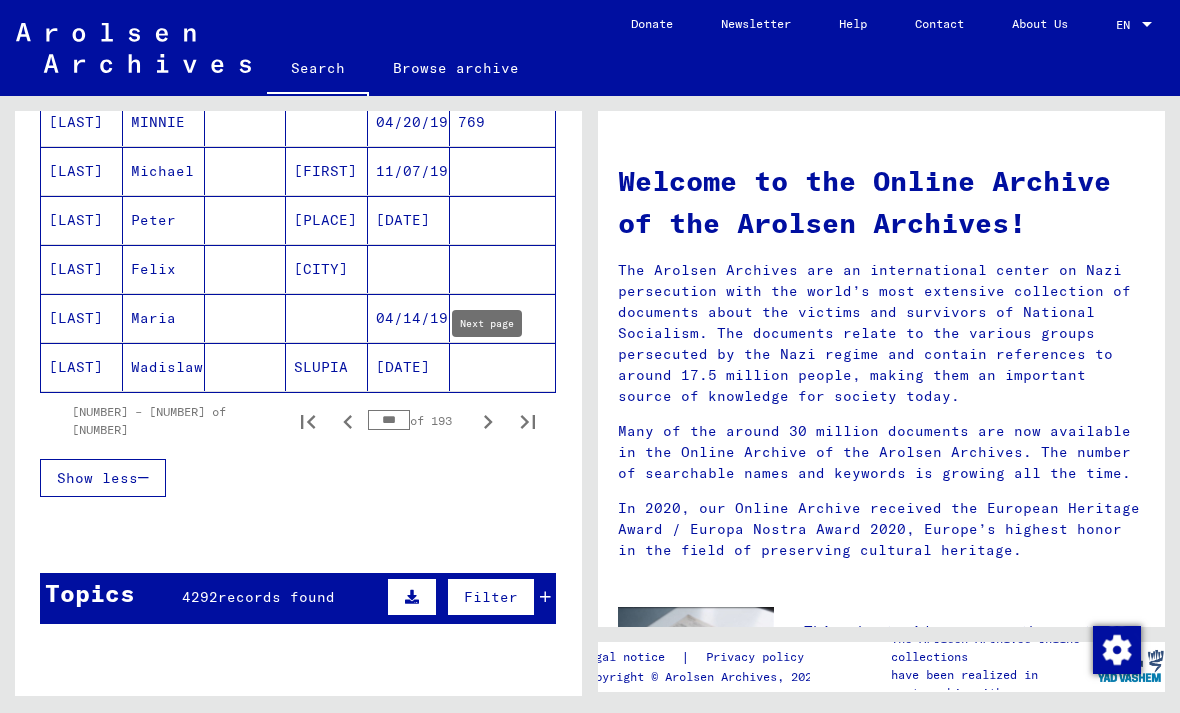 click 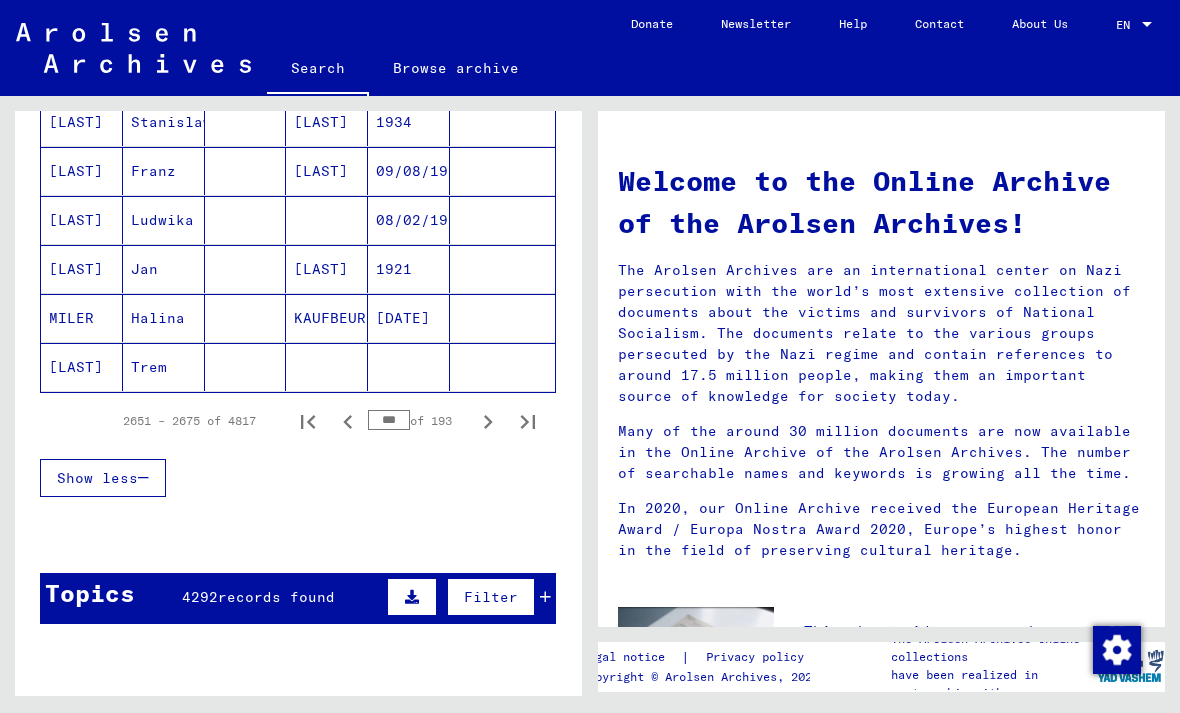 click 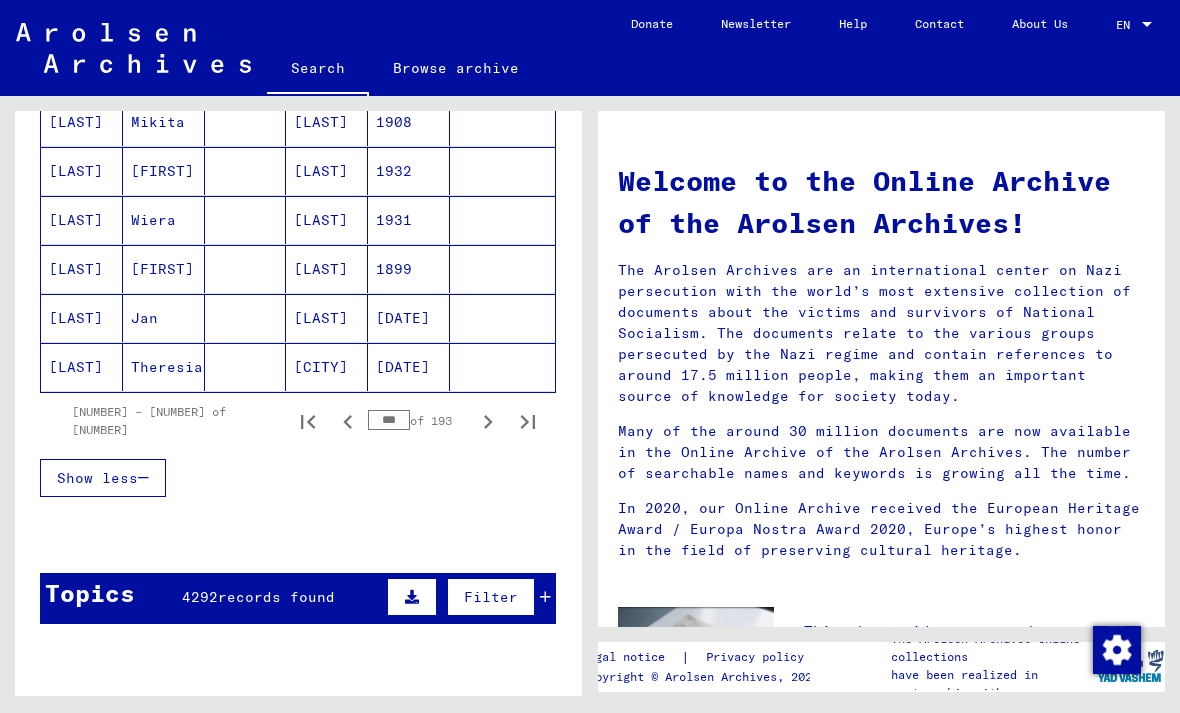 click 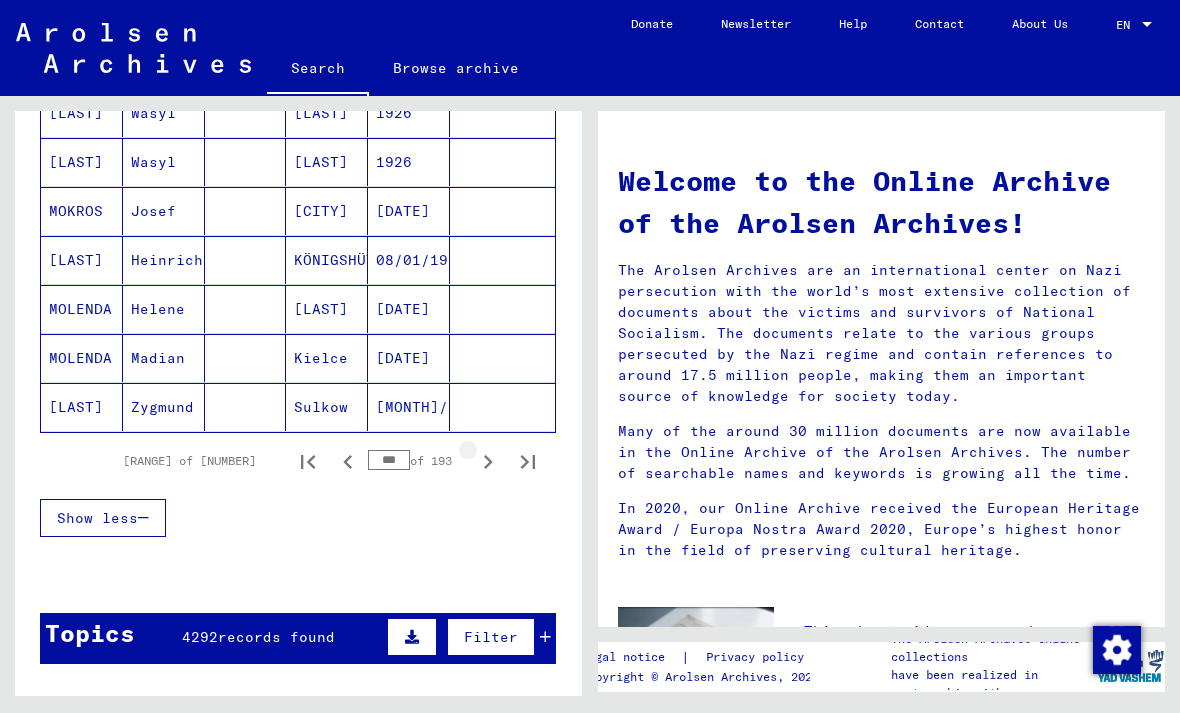 scroll, scrollTop: 1201, scrollLeft: 0, axis: vertical 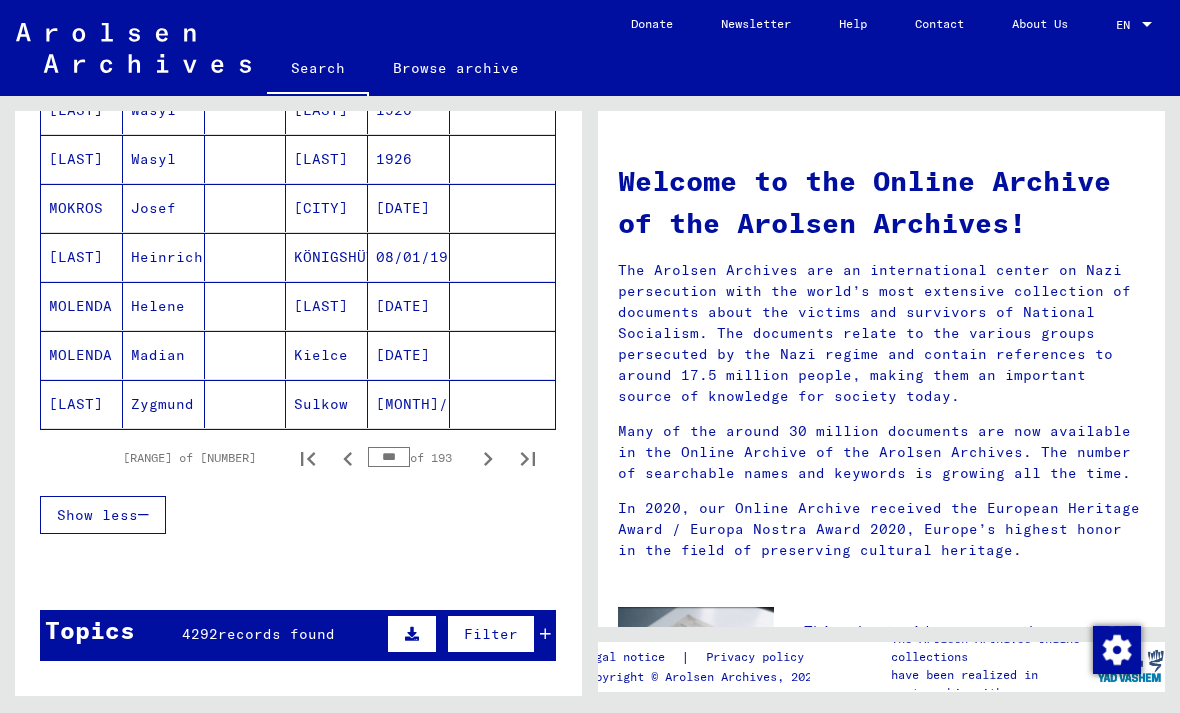 click 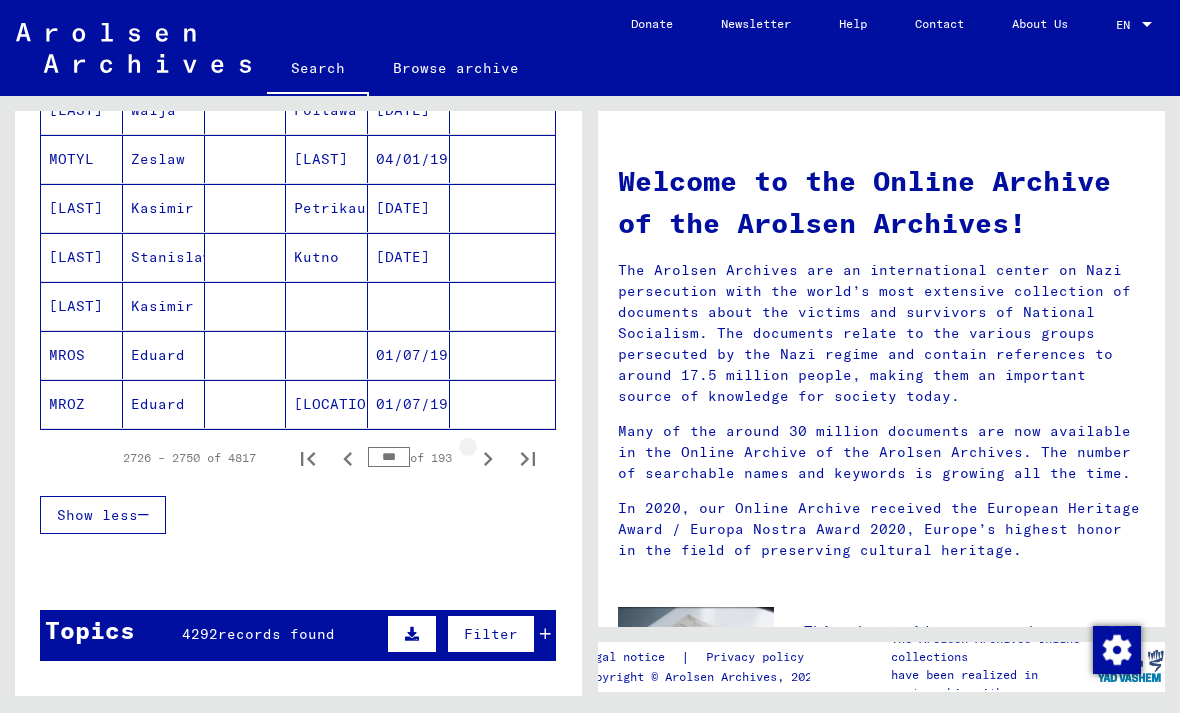 click 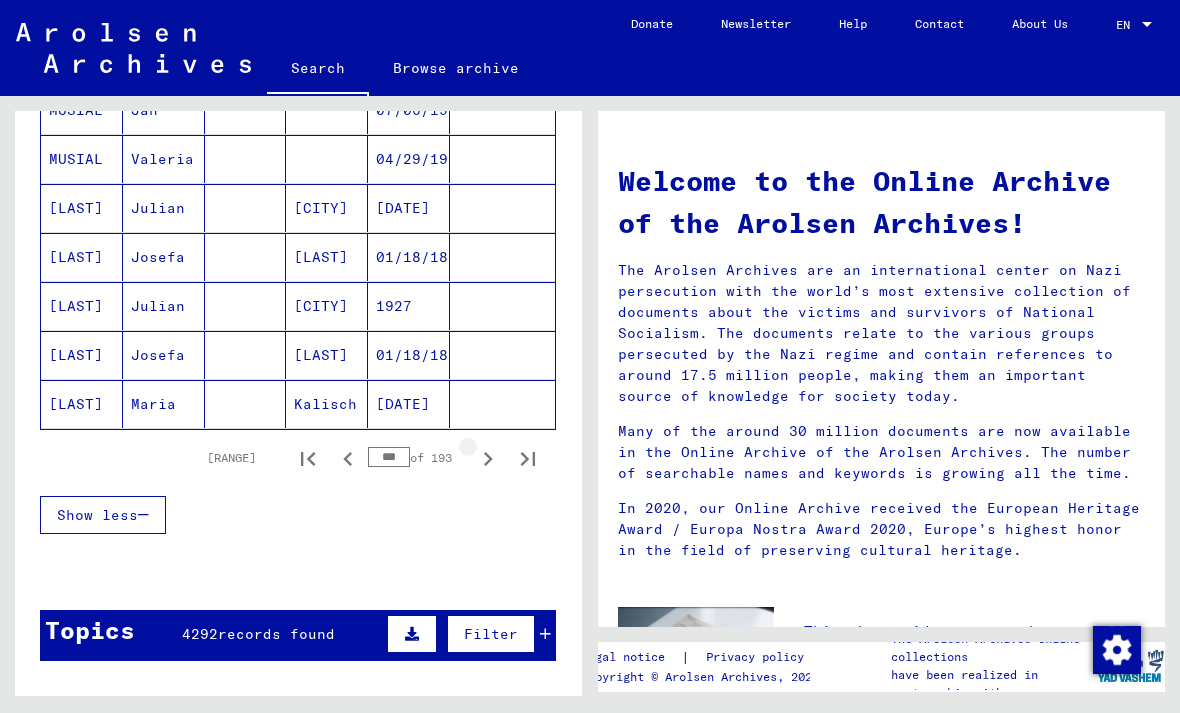 click at bounding box center (488, 458) 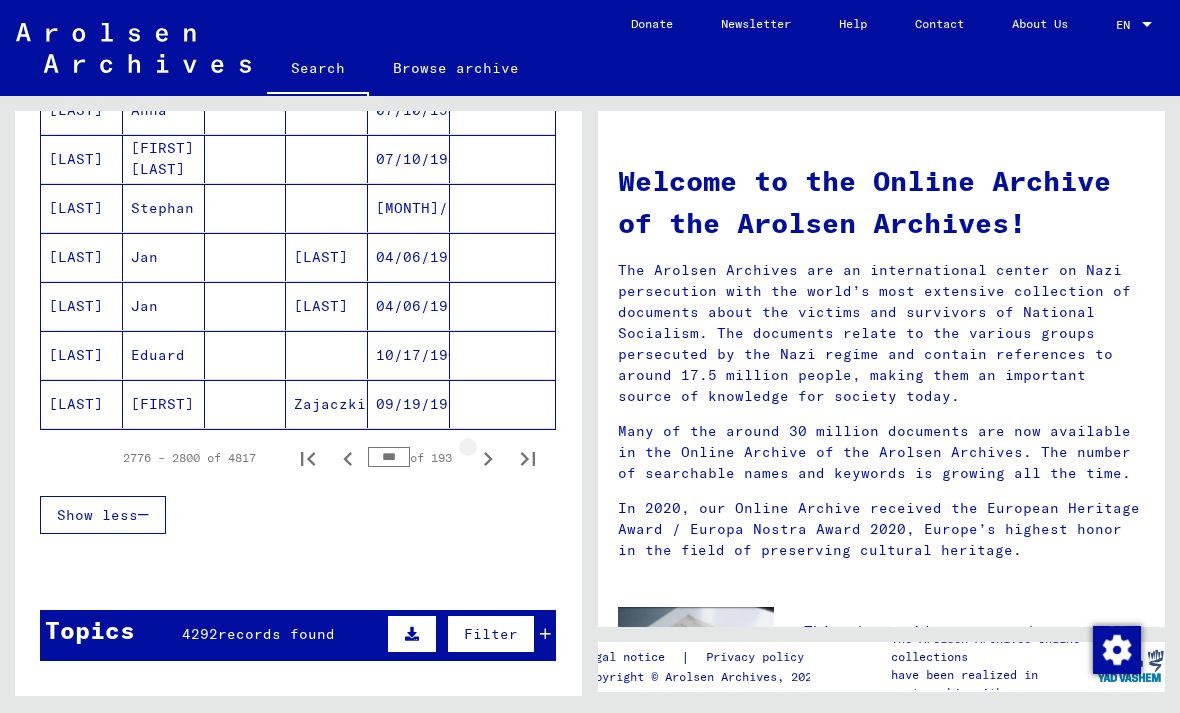 click at bounding box center [488, 458] 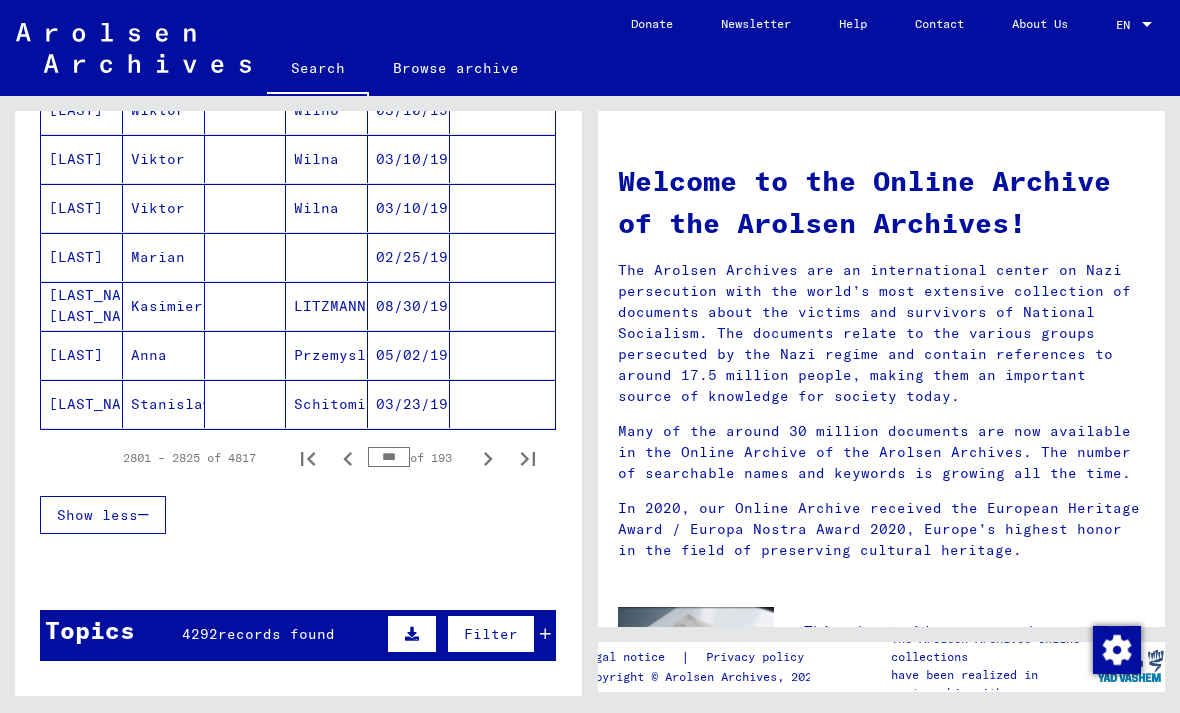 click at bounding box center (488, 458) 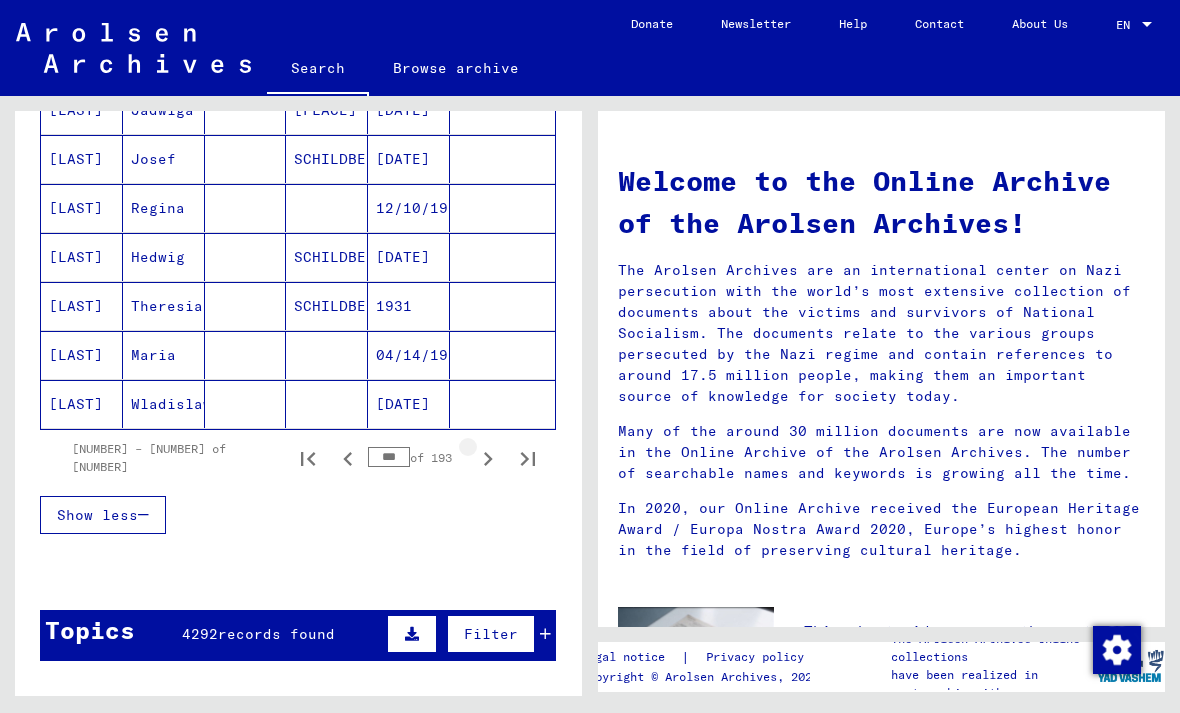 click at bounding box center (488, 458) 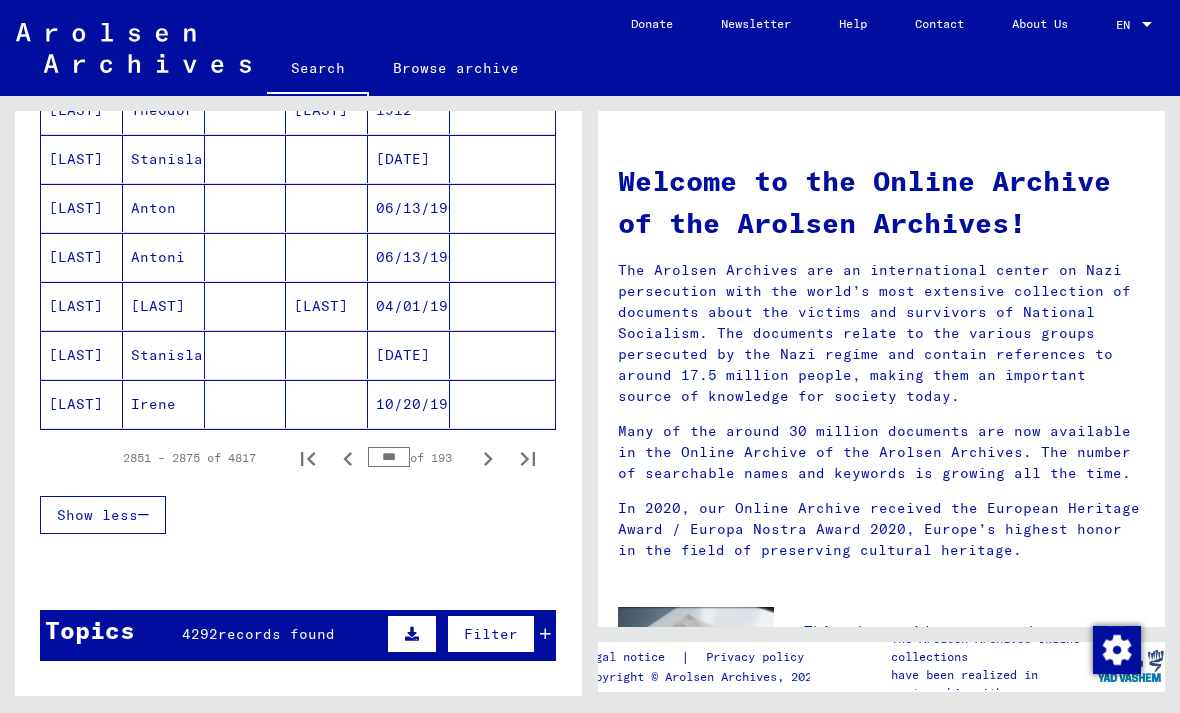 click at bounding box center [488, 458] 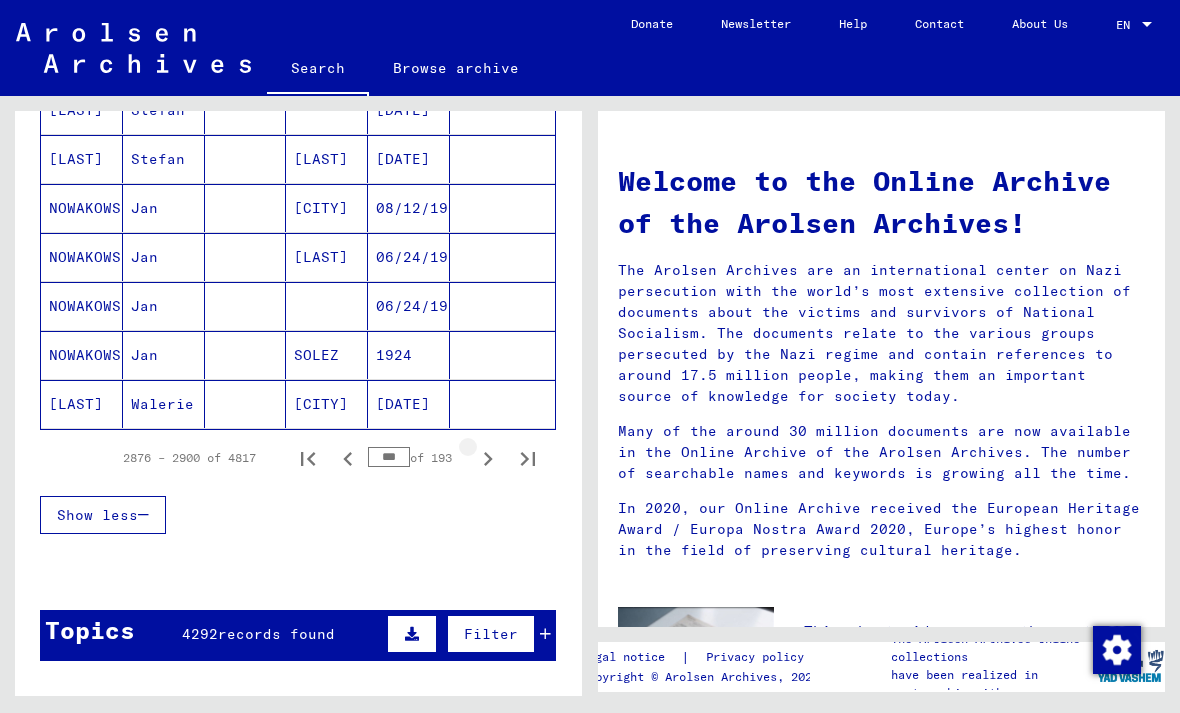 click at bounding box center (488, 458) 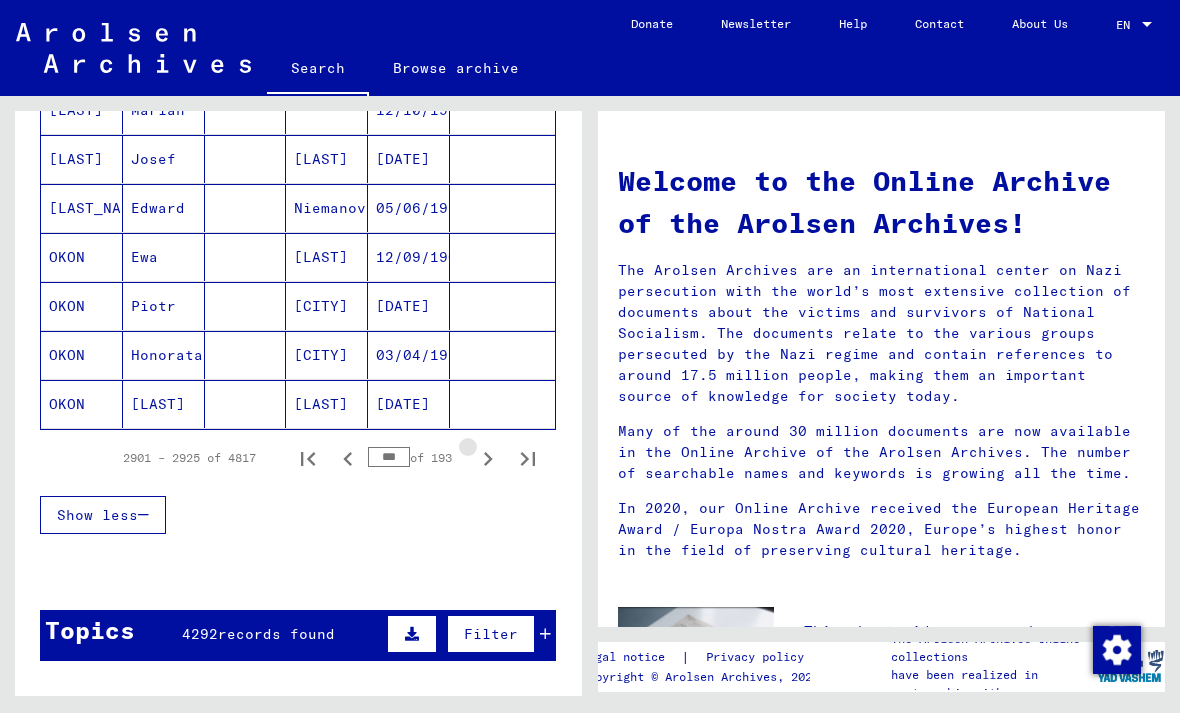 click at bounding box center (488, 458) 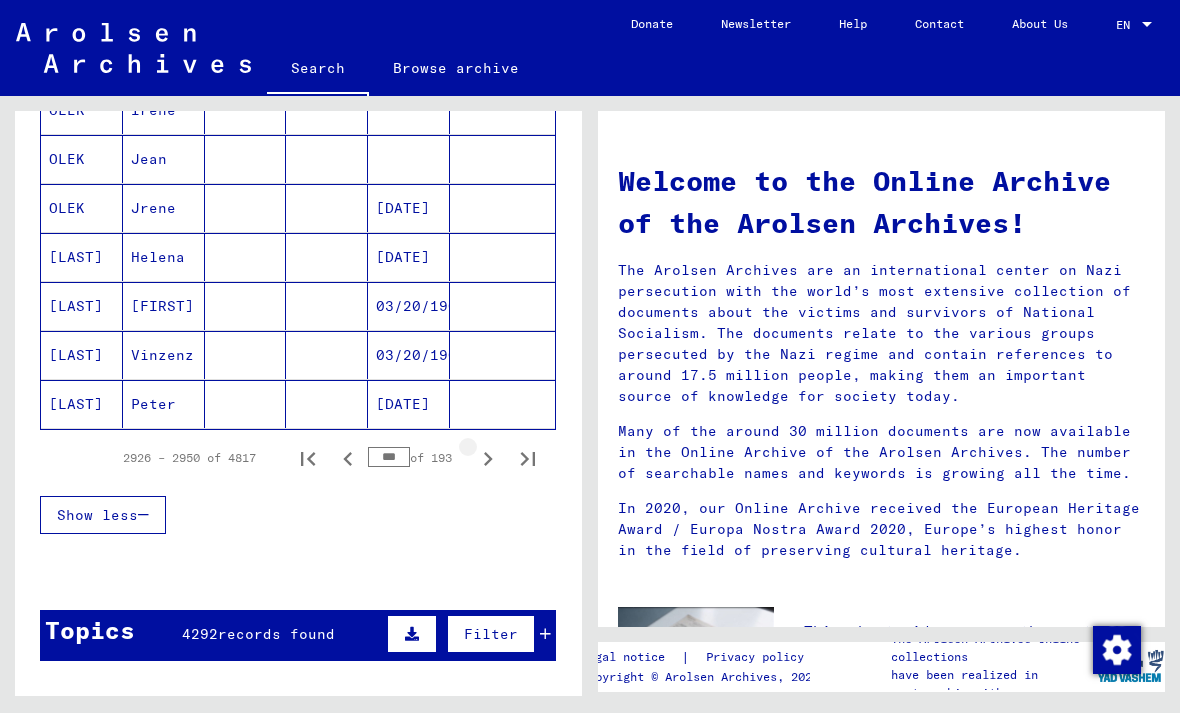 click at bounding box center [488, 458] 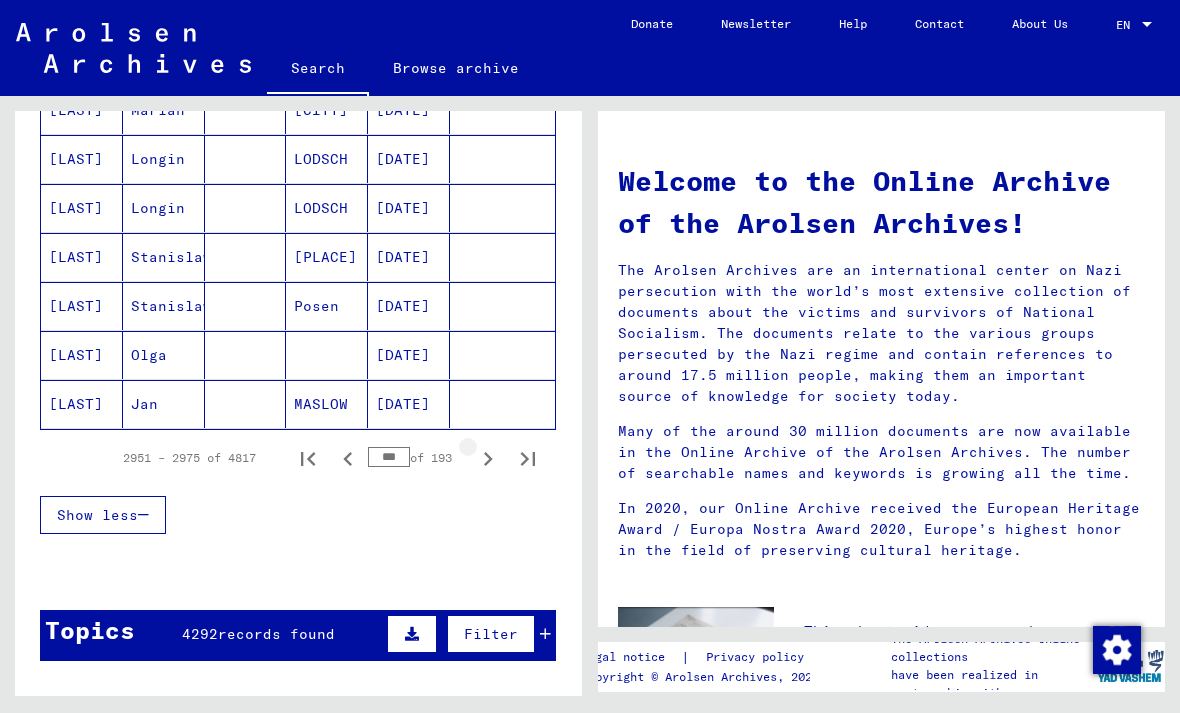 click at bounding box center [488, 458] 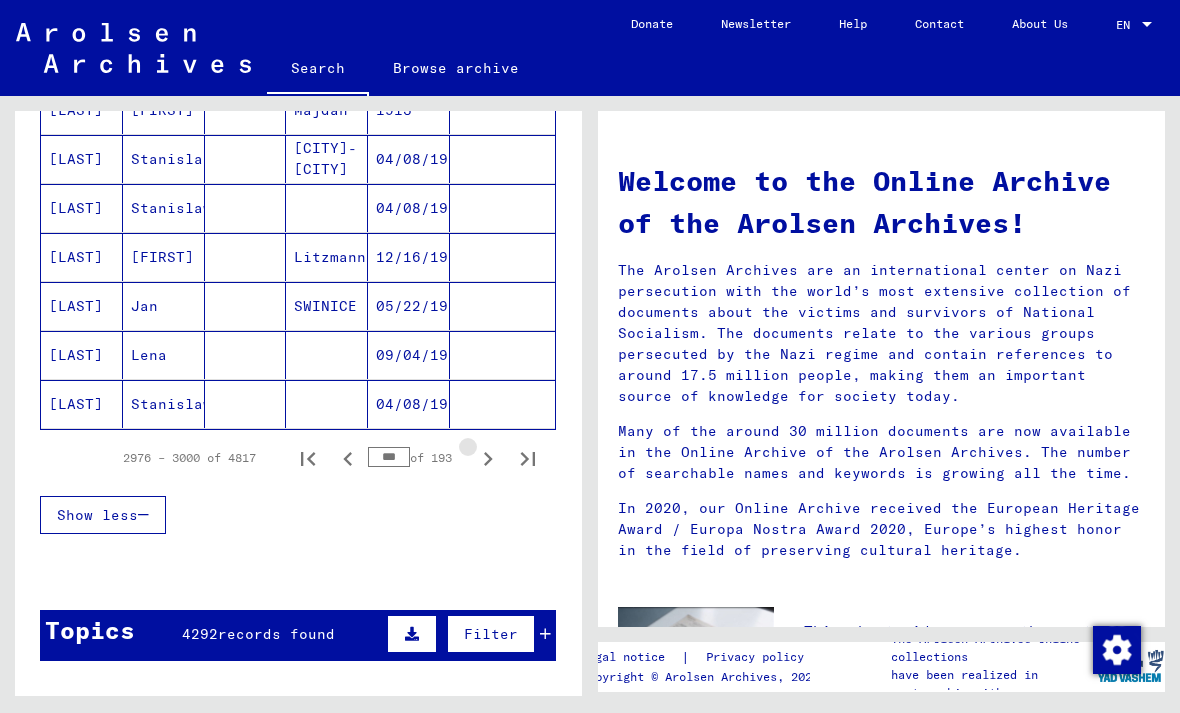 click at bounding box center [488, 458] 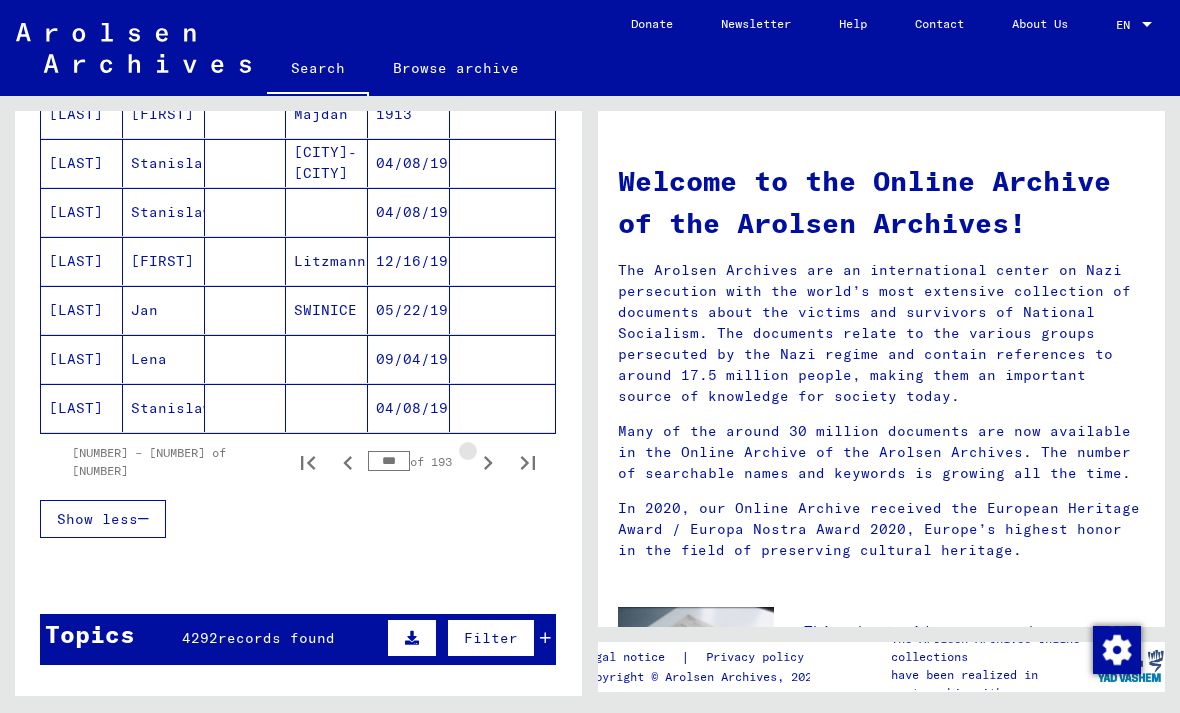 click at bounding box center [488, 462] 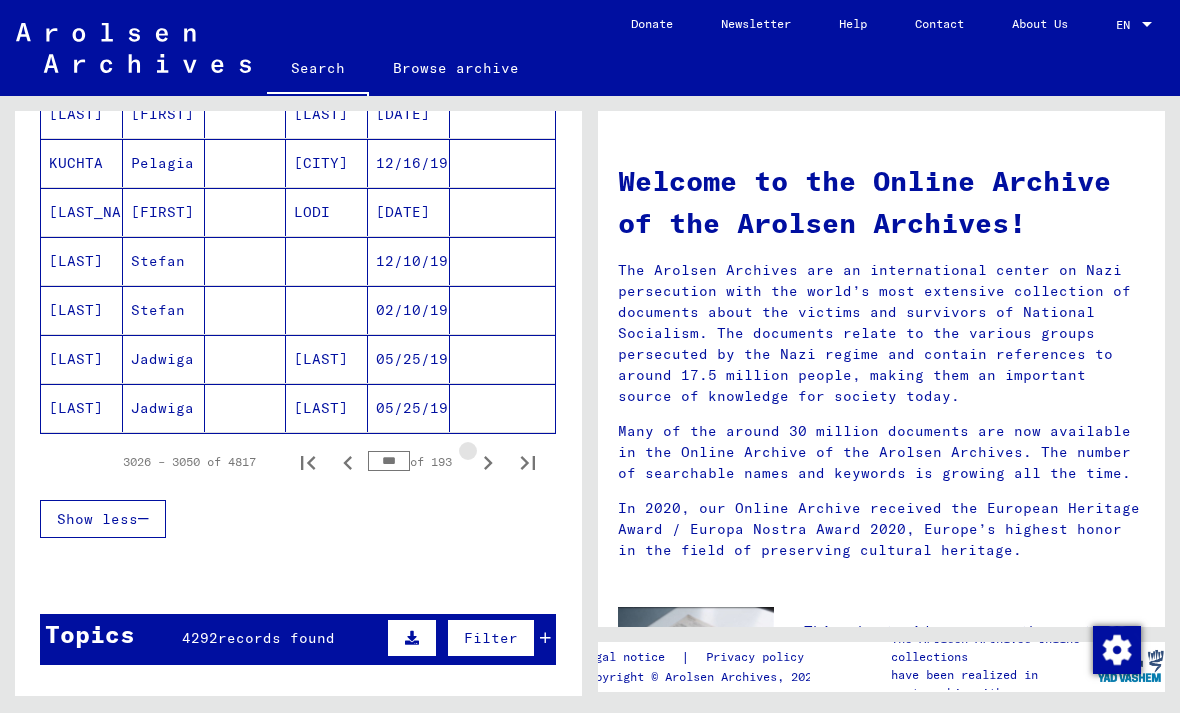 click at bounding box center (488, 462) 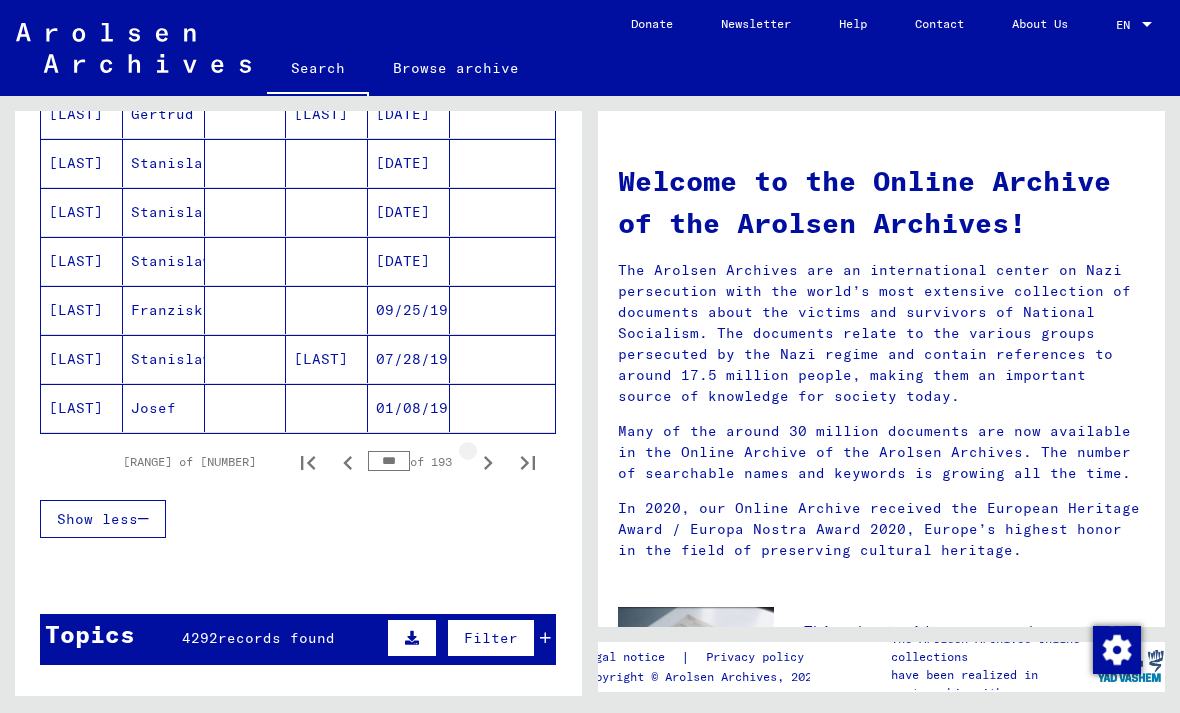 click at bounding box center [488, 462] 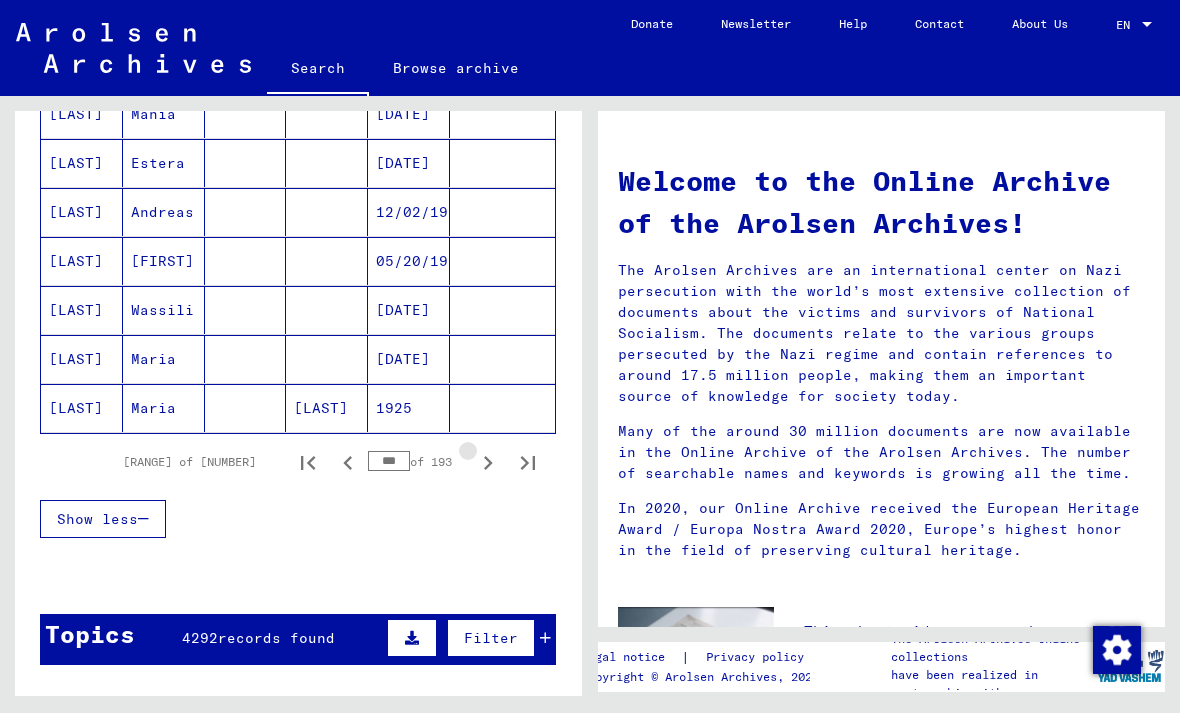 click at bounding box center (488, 462) 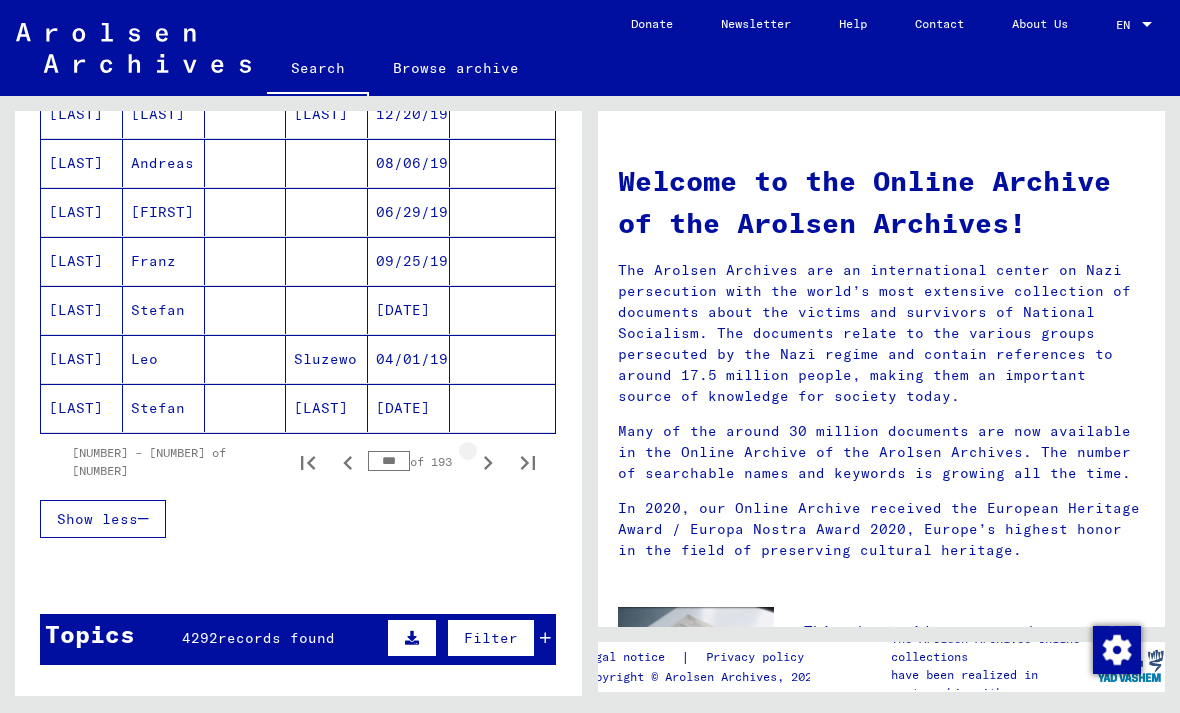 click at bounding box center (488, 462) 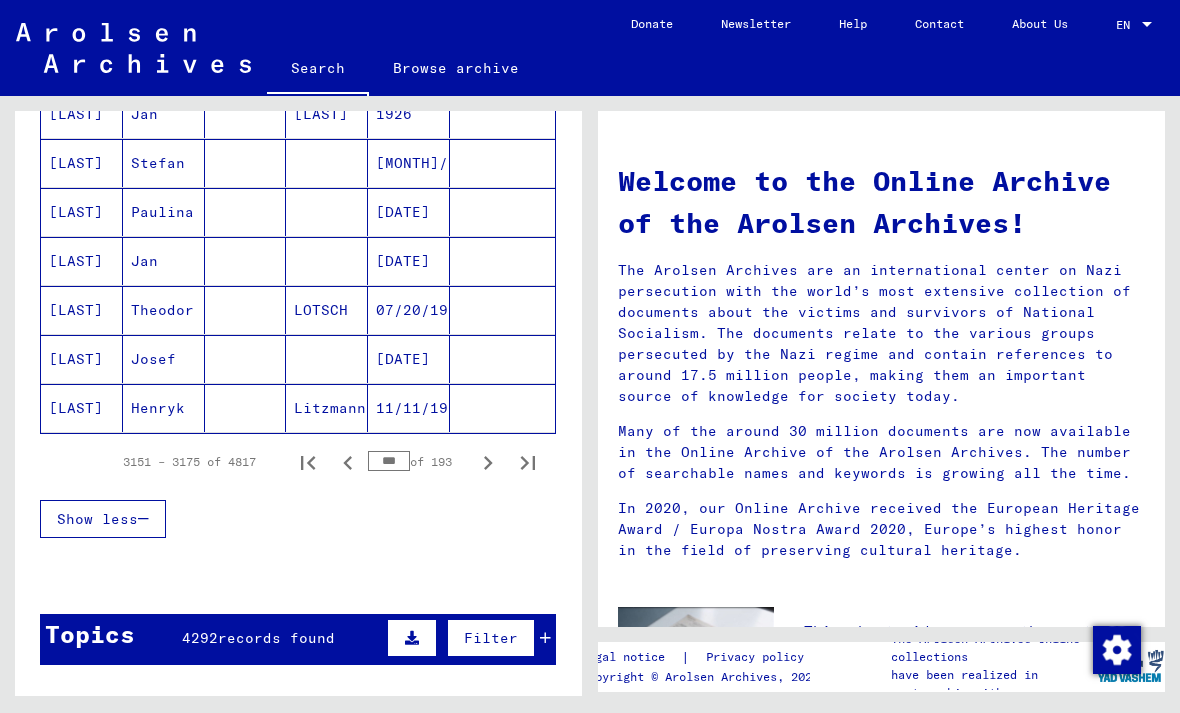 click at bounding box center (488, 462) 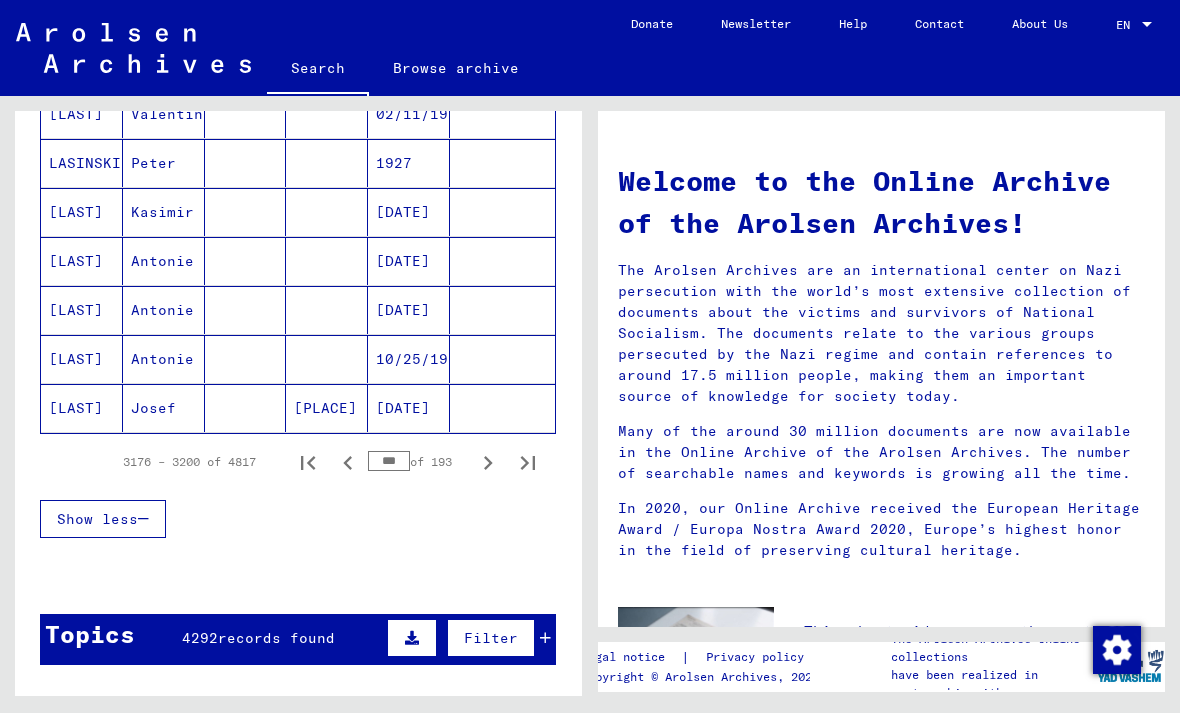 click at bounding box center [488, 462] 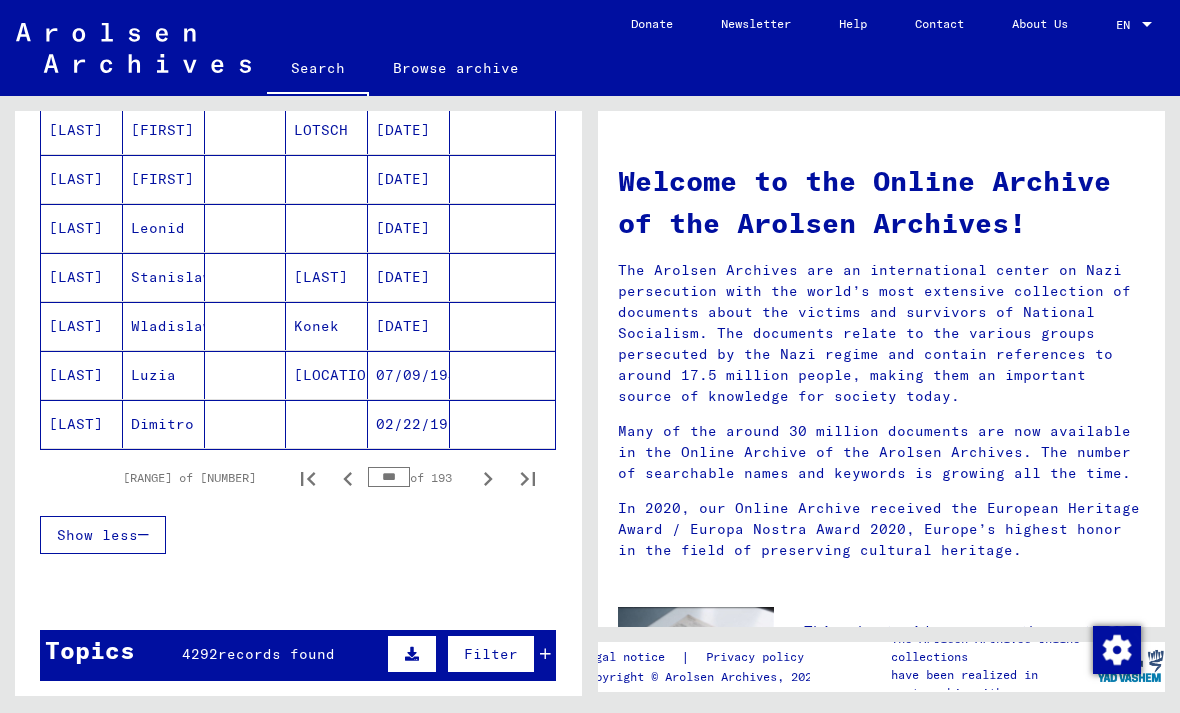 scroll, scrollTop: 1190, scrollLeft: 0, axis: vertical 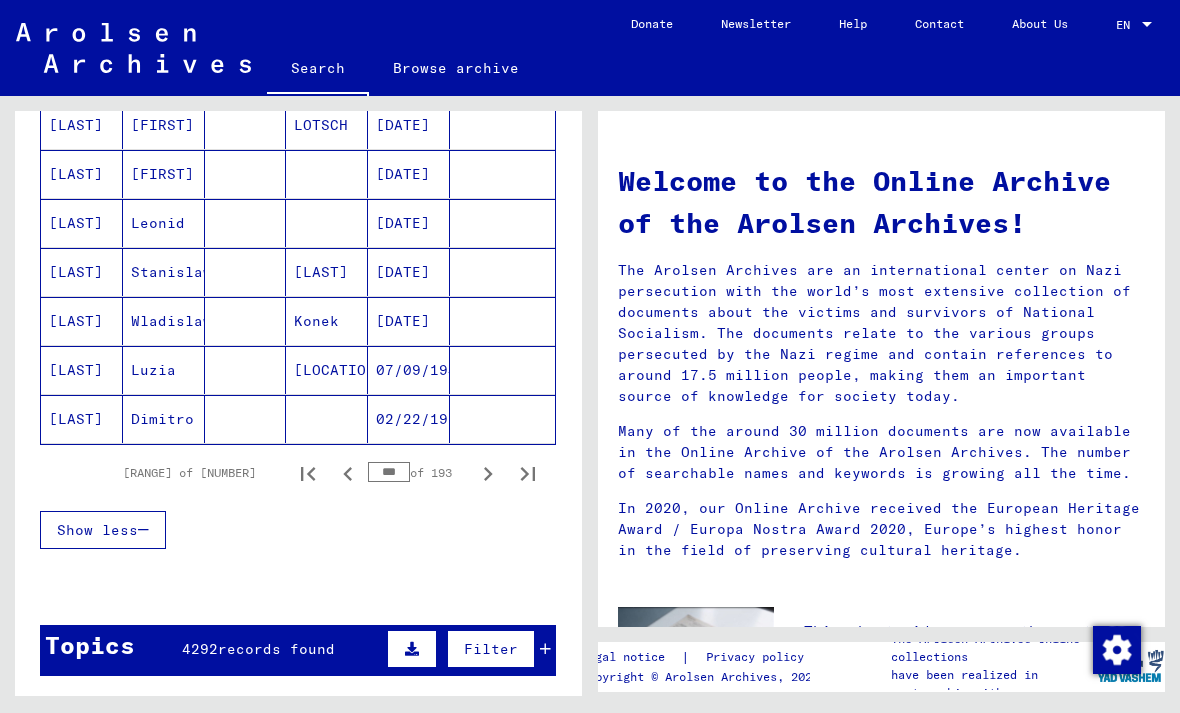 click 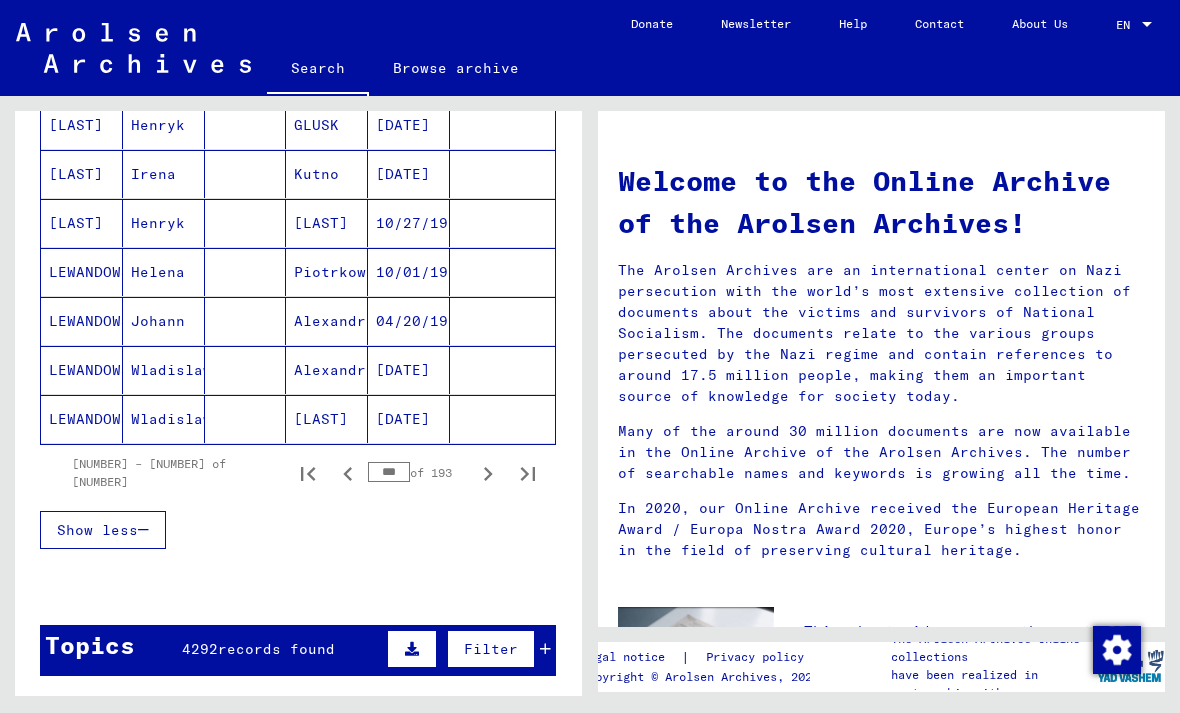 click at bounding box center [488, 473] 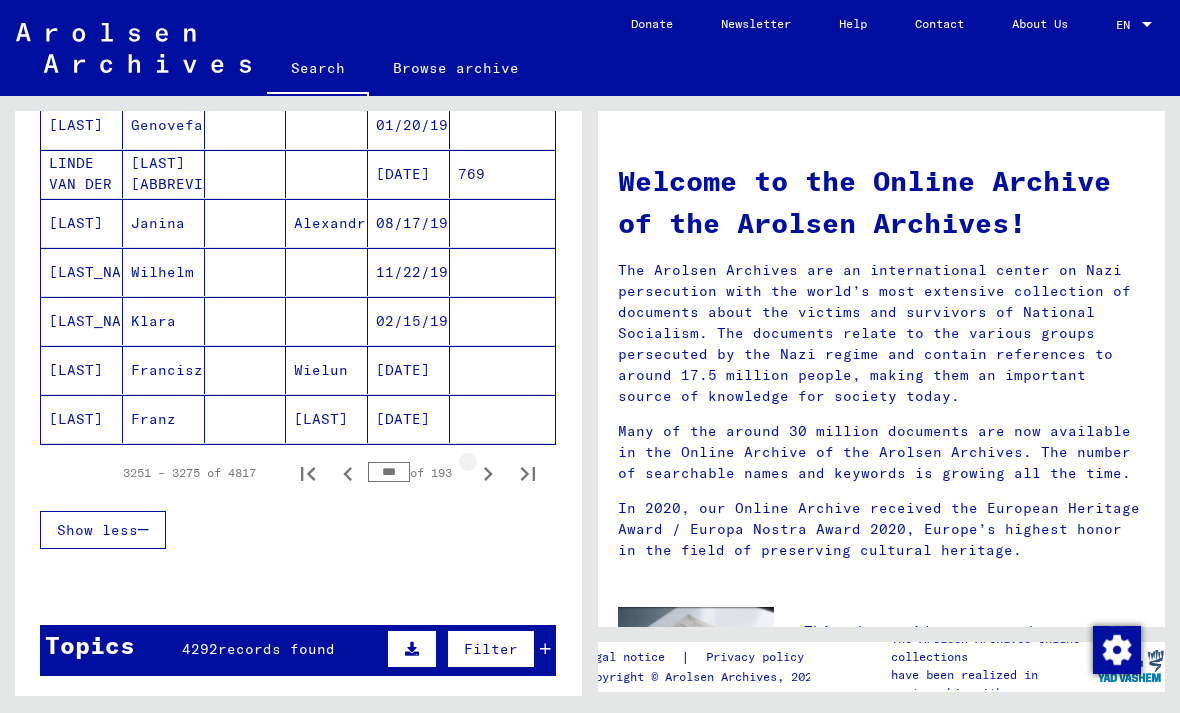 click at bounding box center [488, 473] 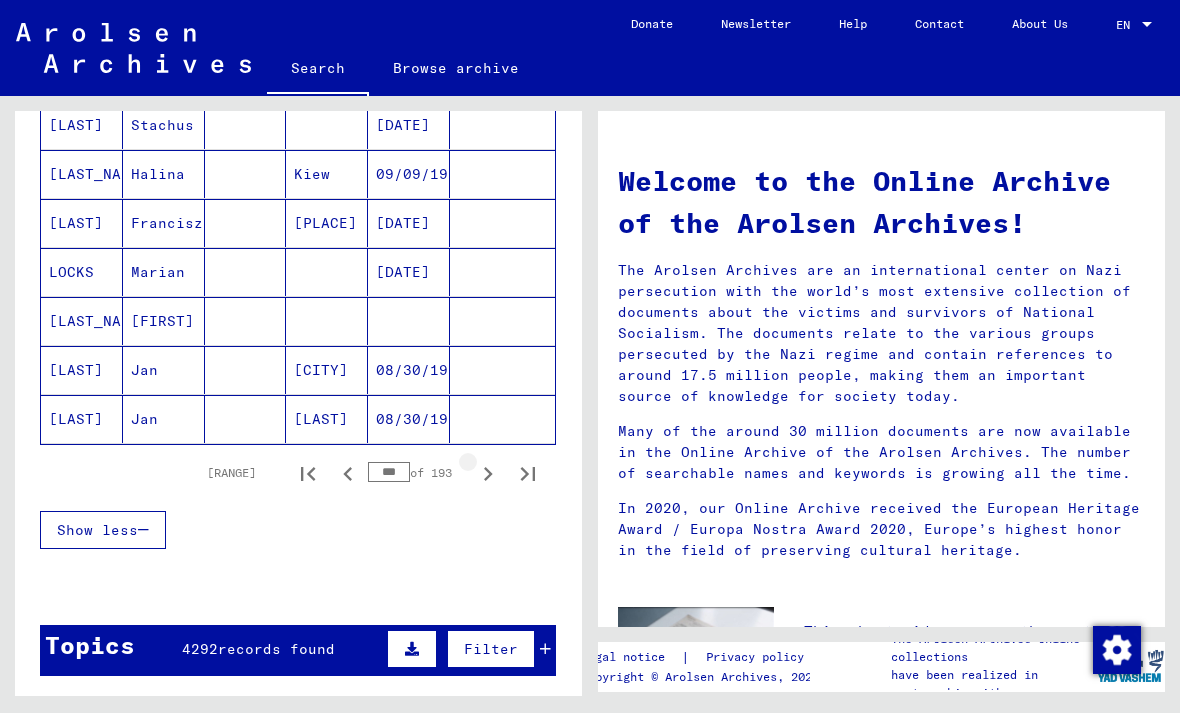 click at bounding box center (488, 473) 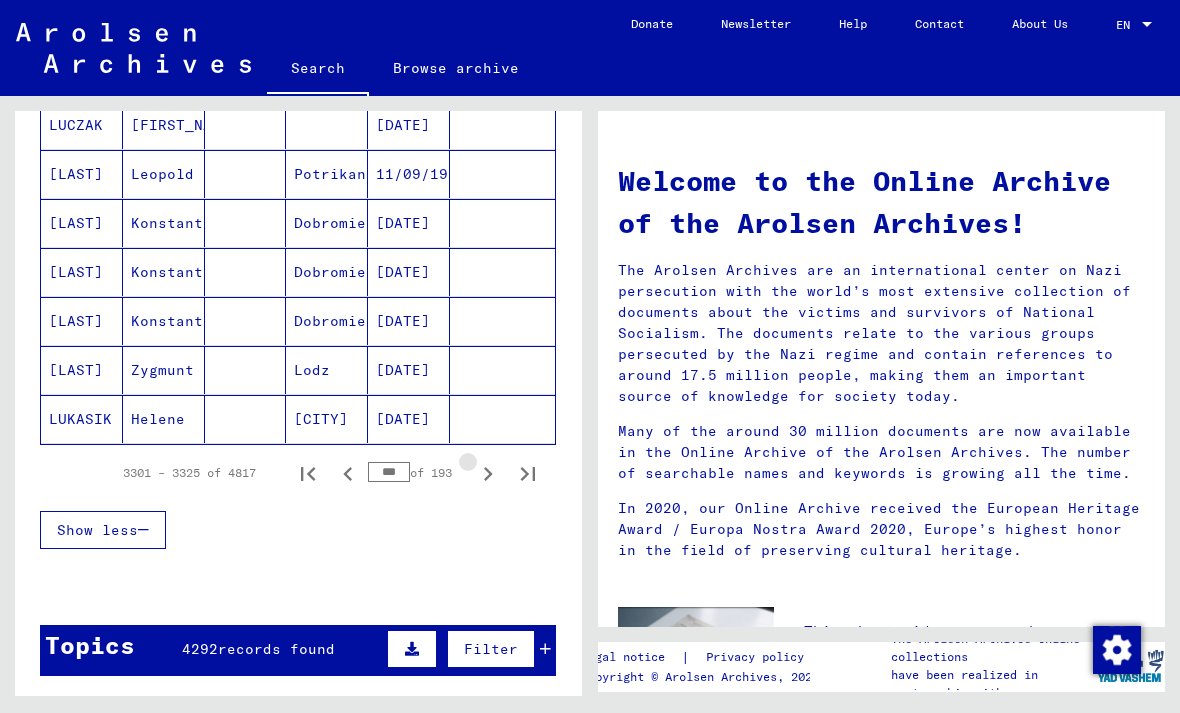 click at bounding box center [488, 473] 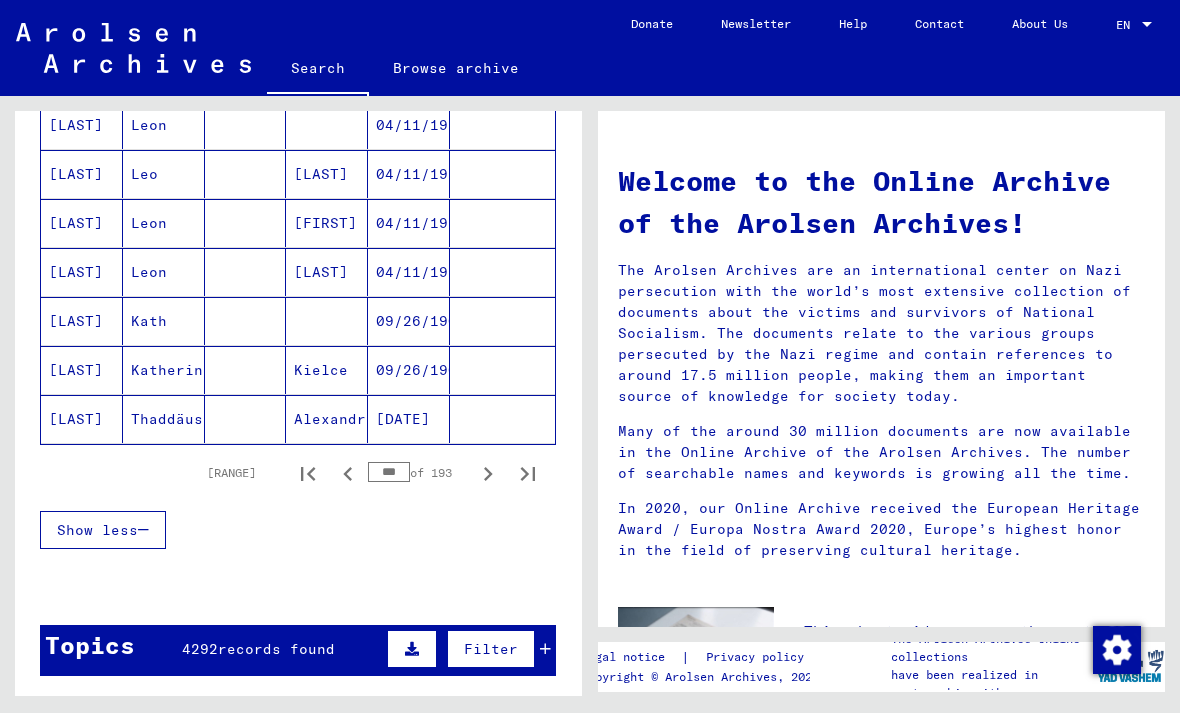 click at bounding box center (488, 473) 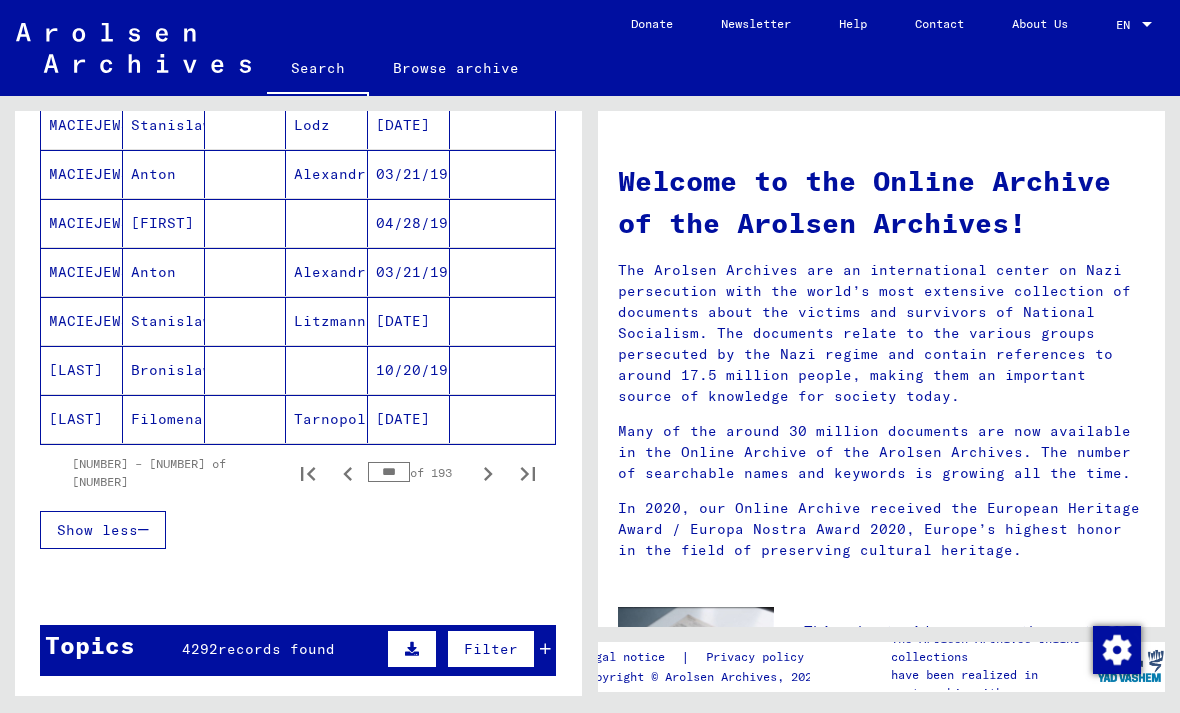 click at bounding box center (488, 473) 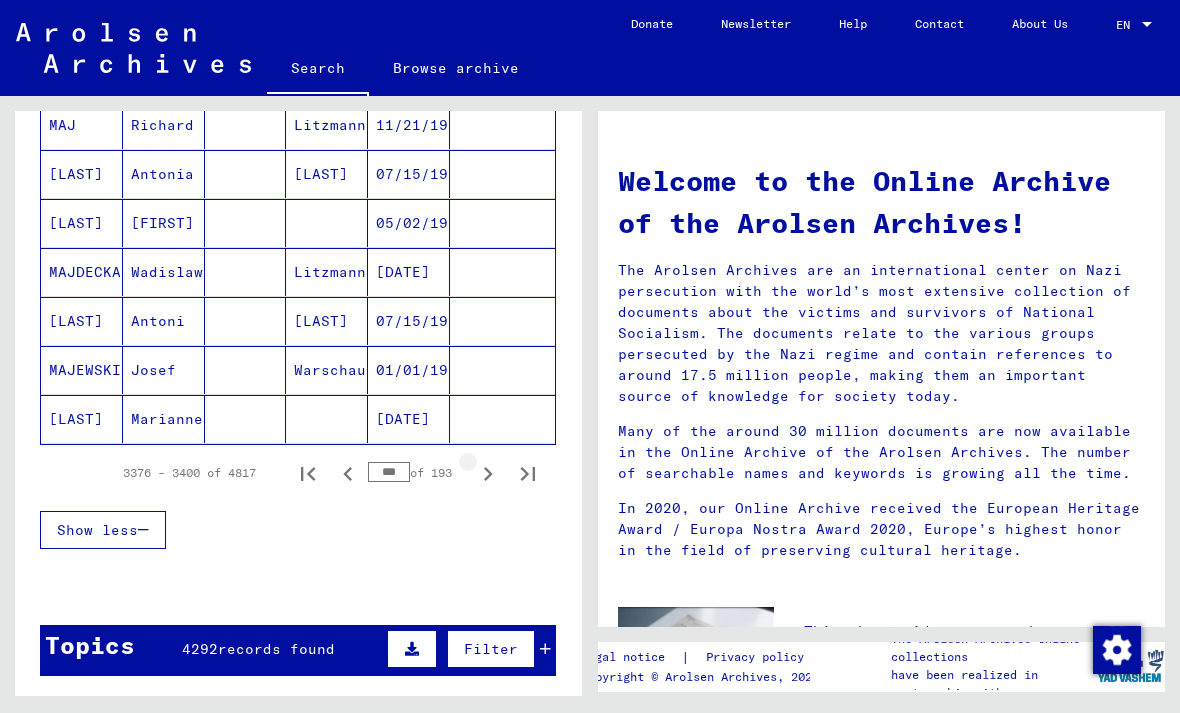 click at bounding box center (488, 473) 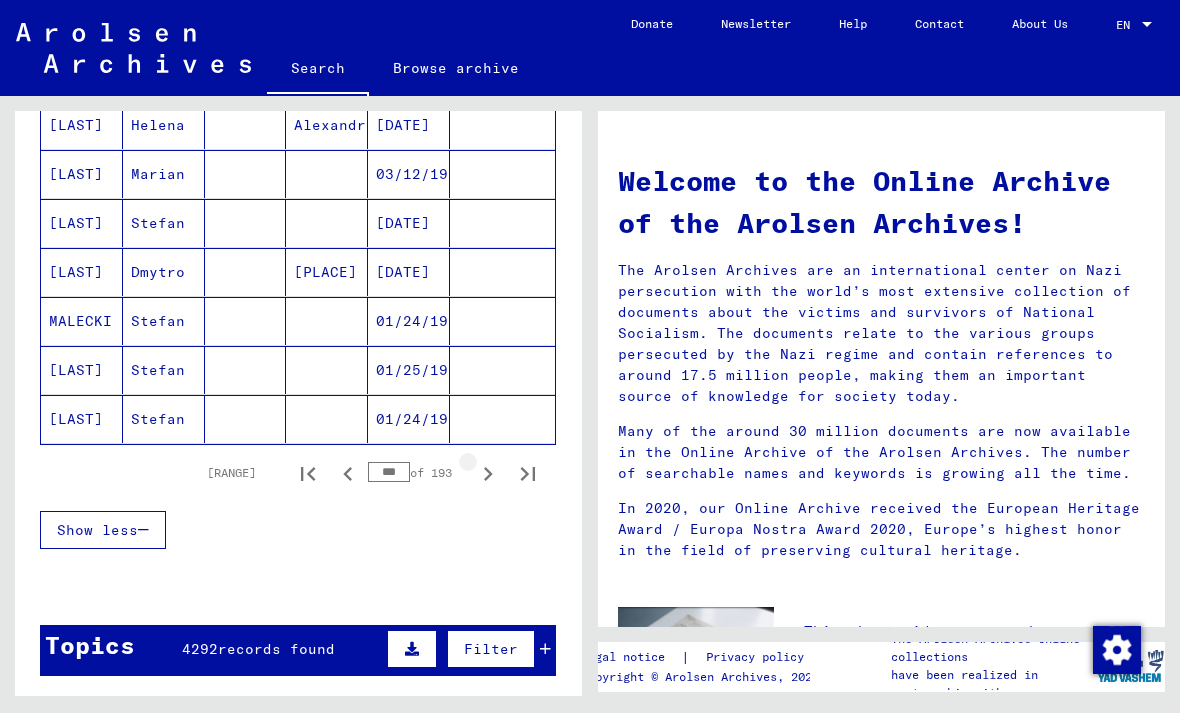 click at bounding box center [488, 473] 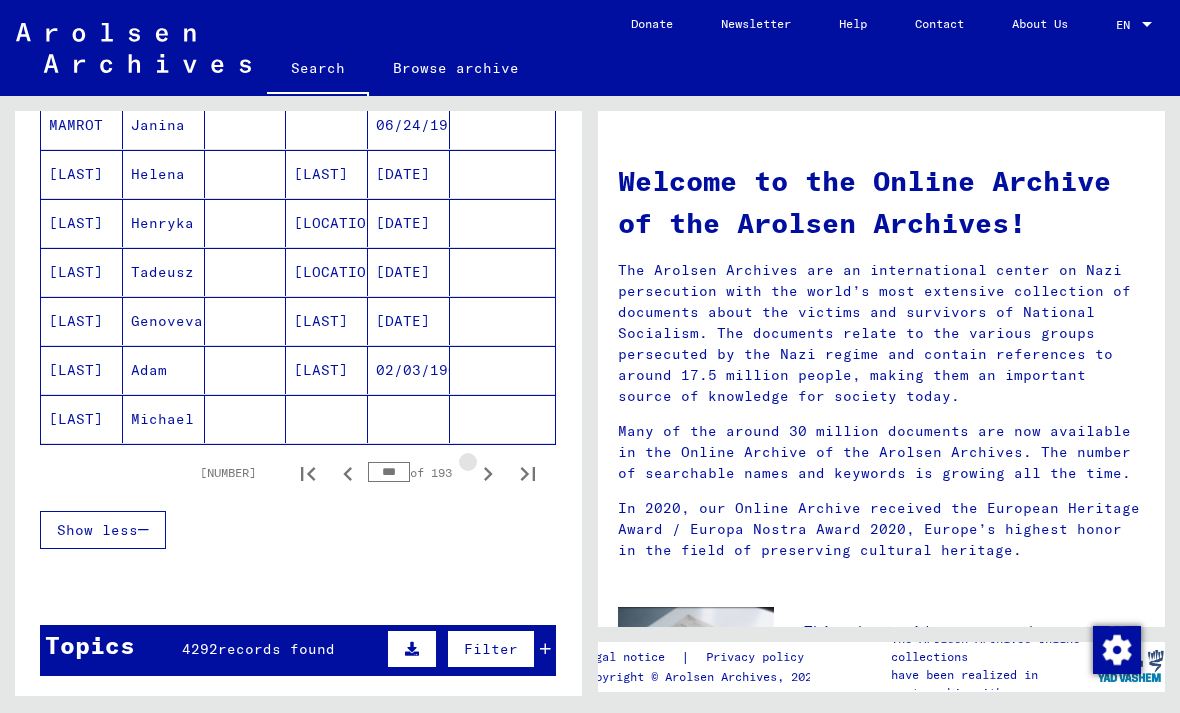 click at bounding box center [488, 473] 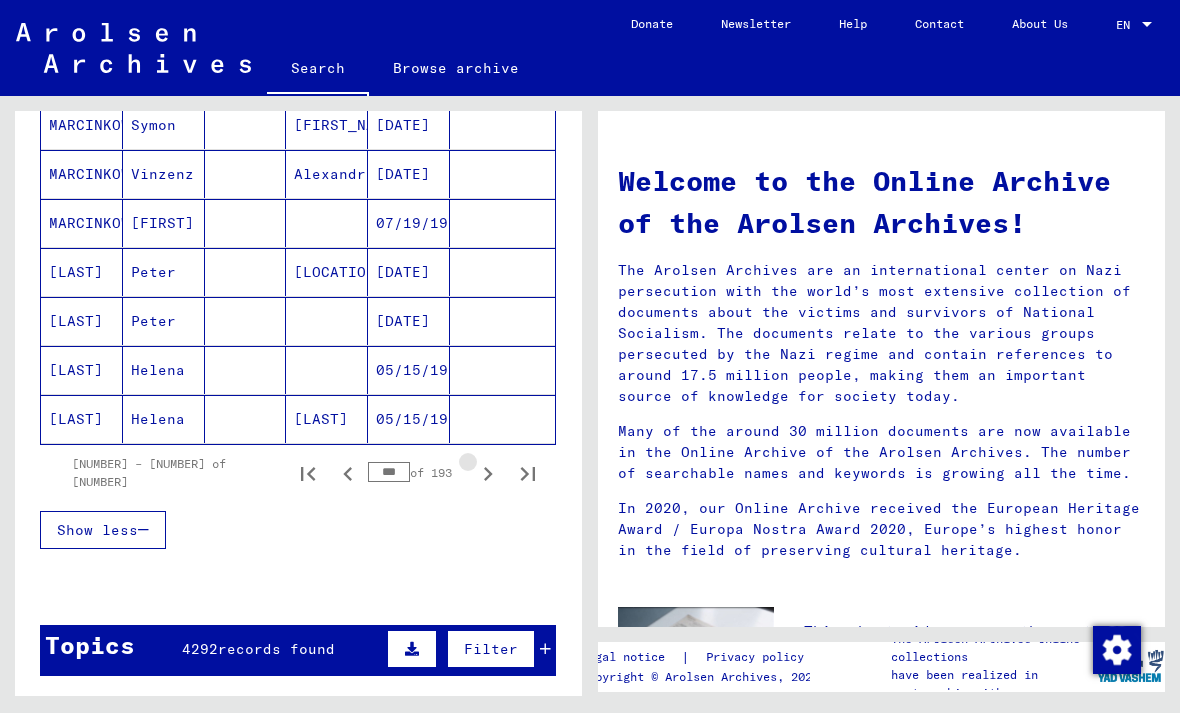 click at bounding box center (488, 473) 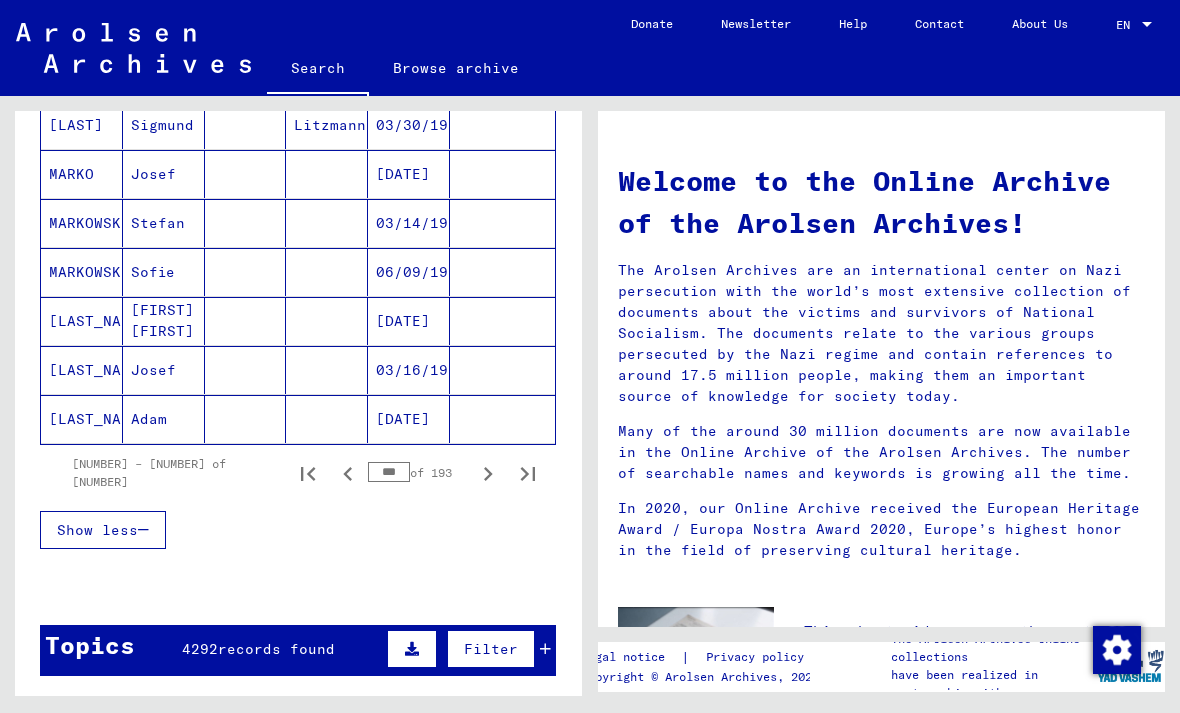 click 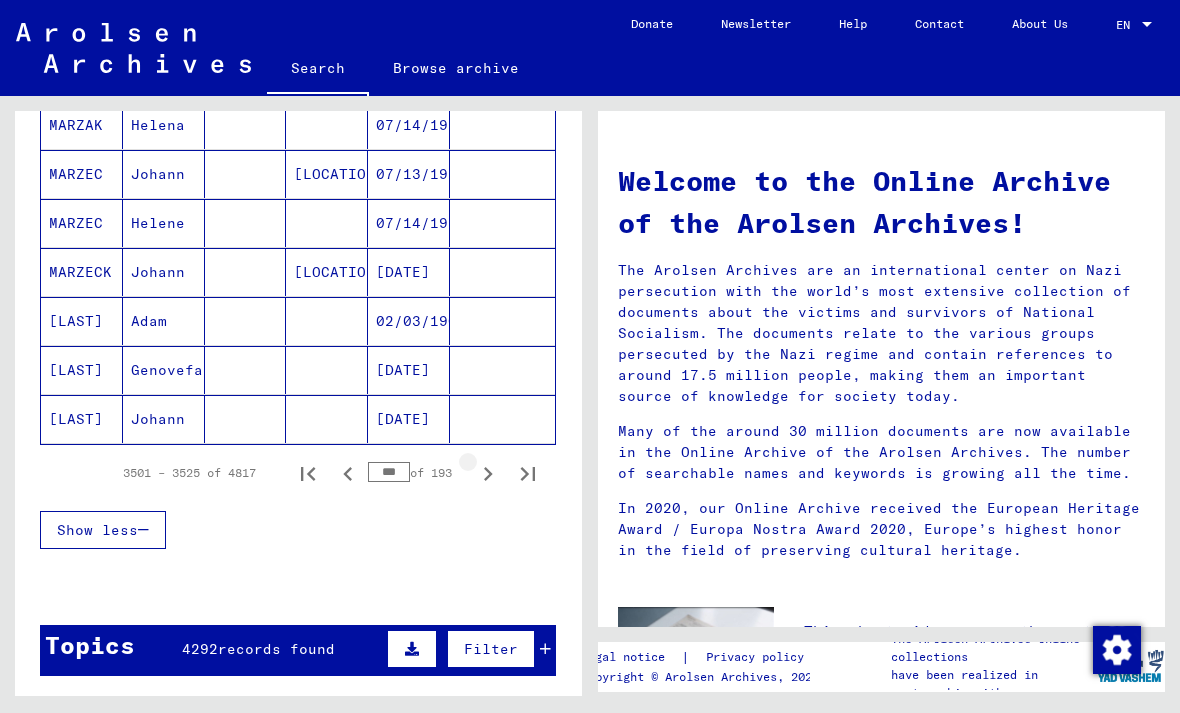 click 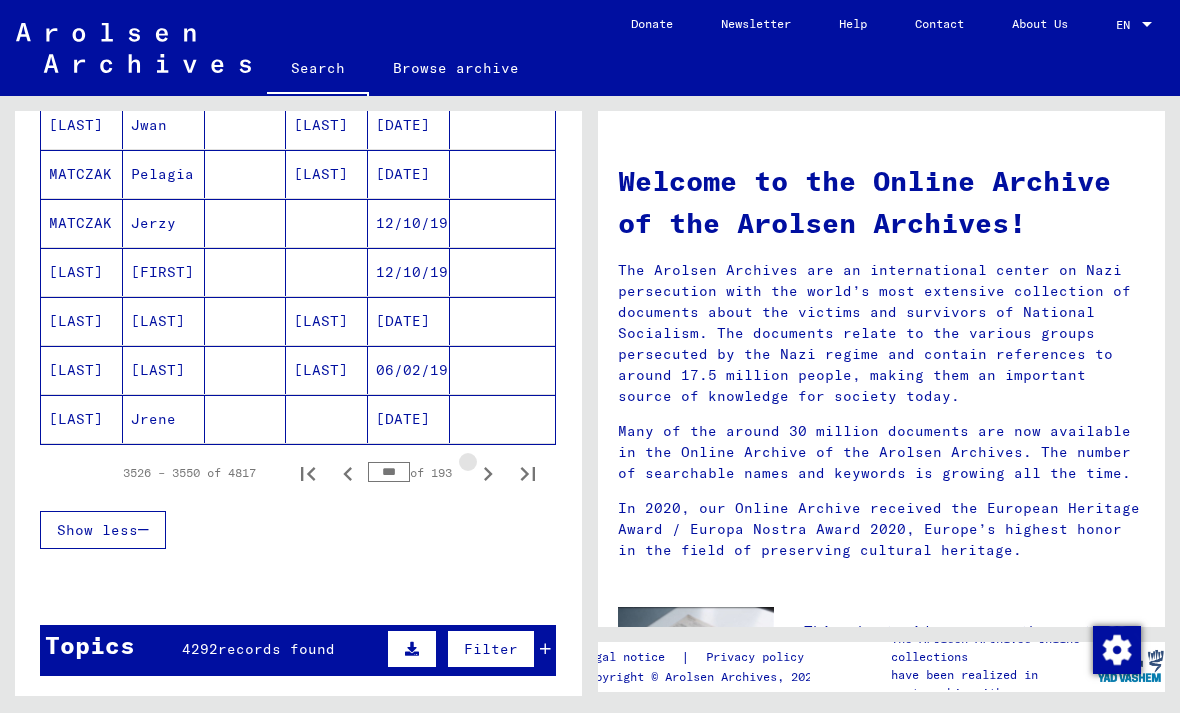 click 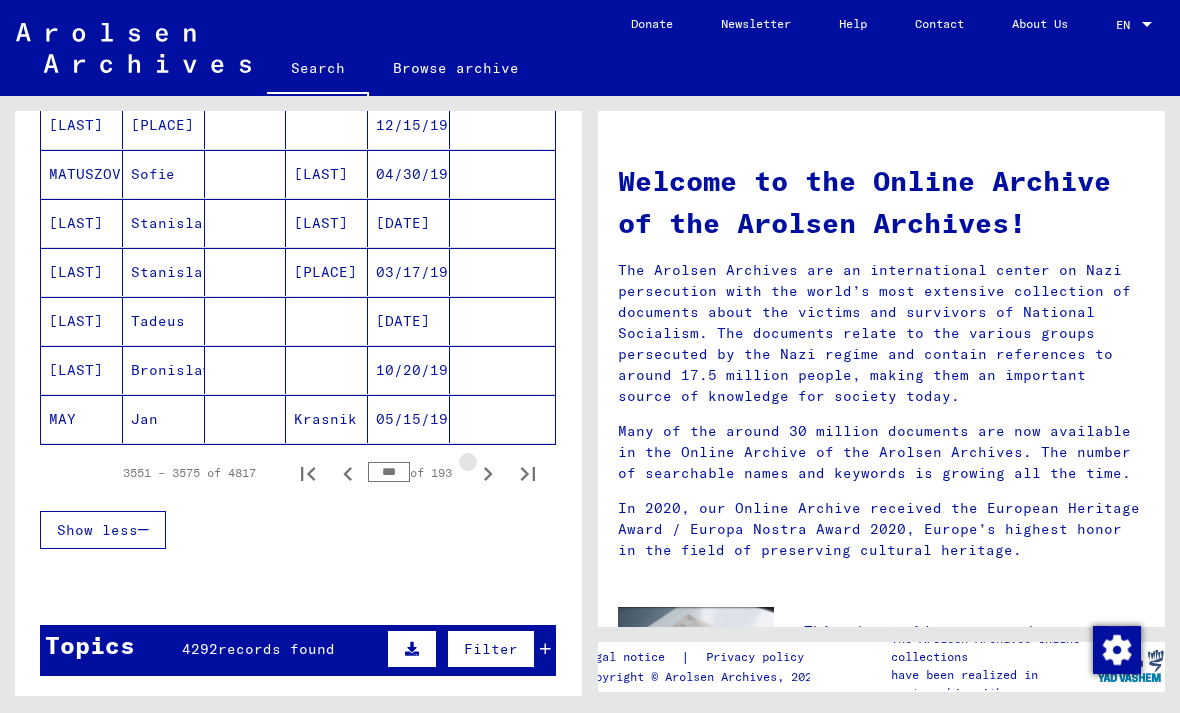 click 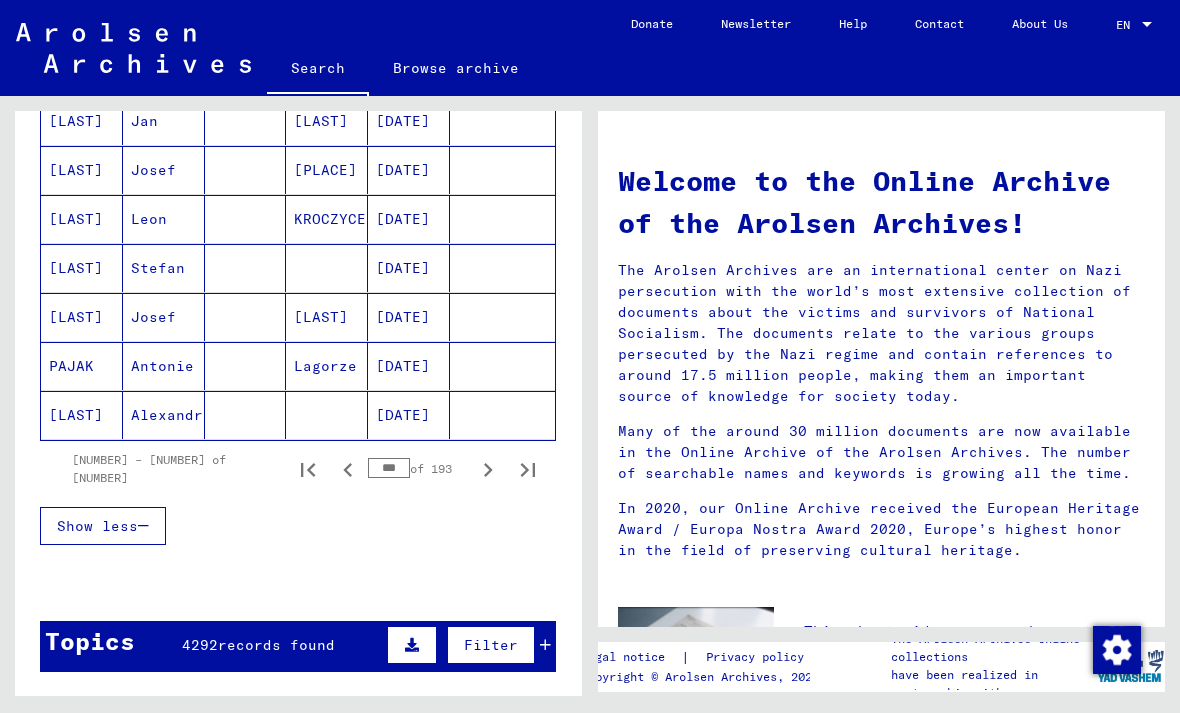 click at bounding box center [488, 469] 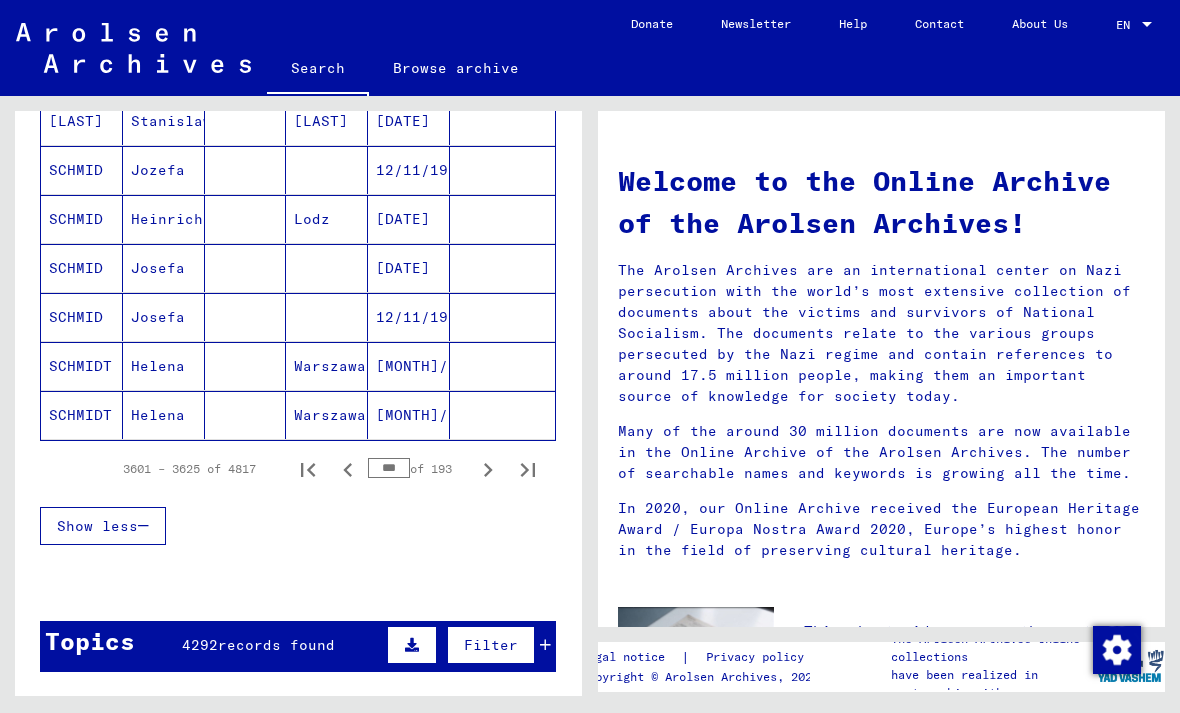 click 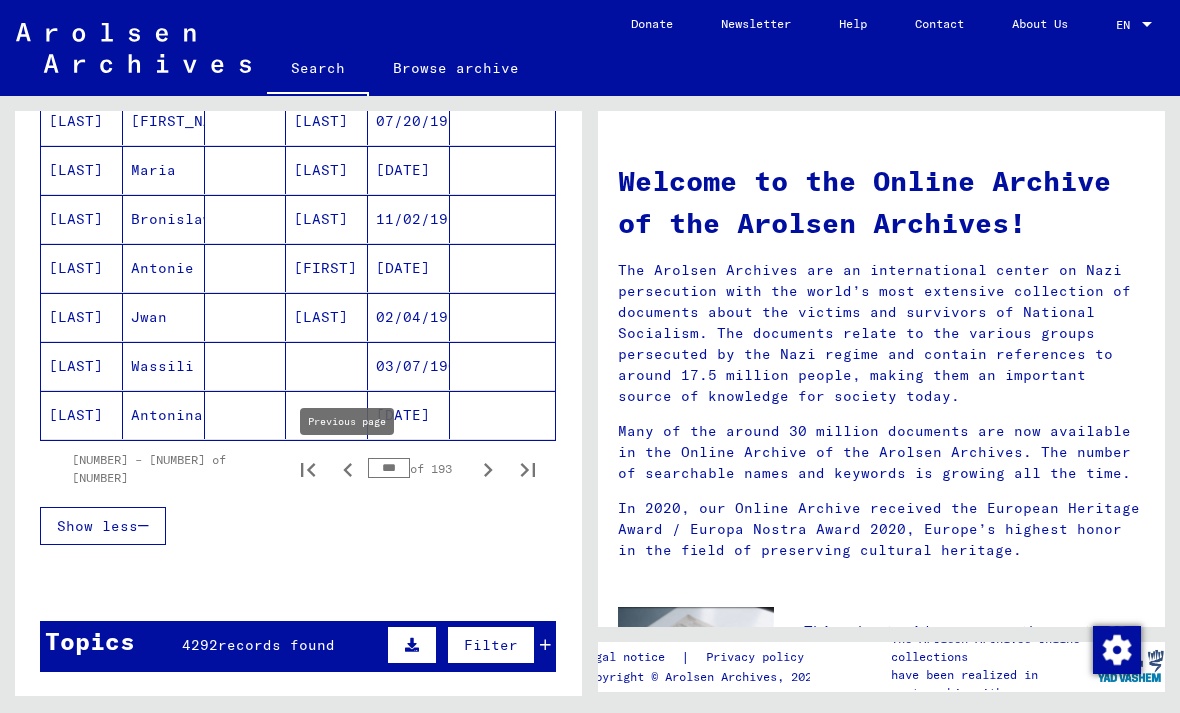 click 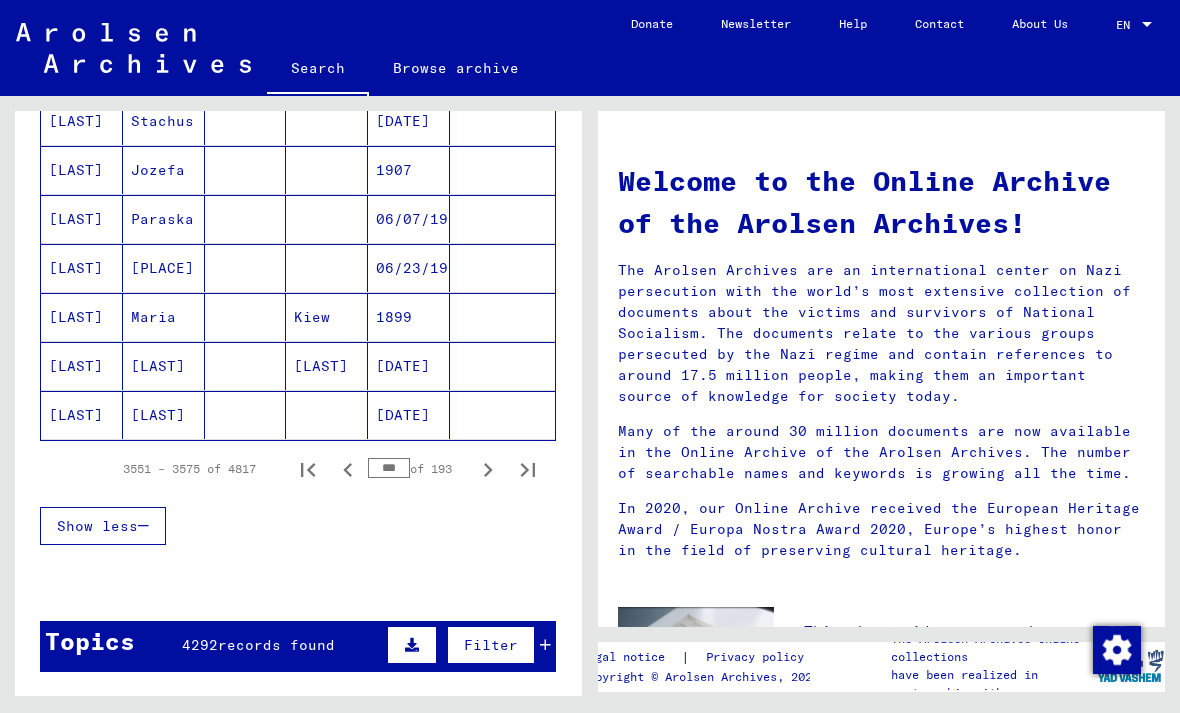 click 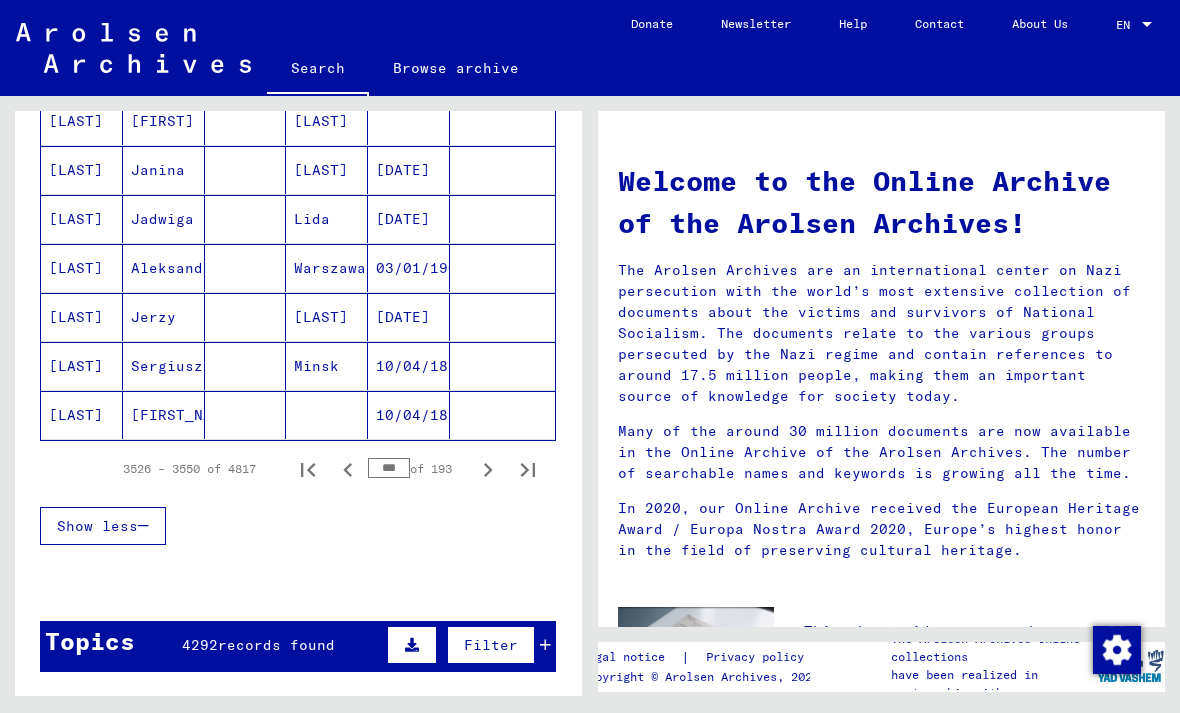 click 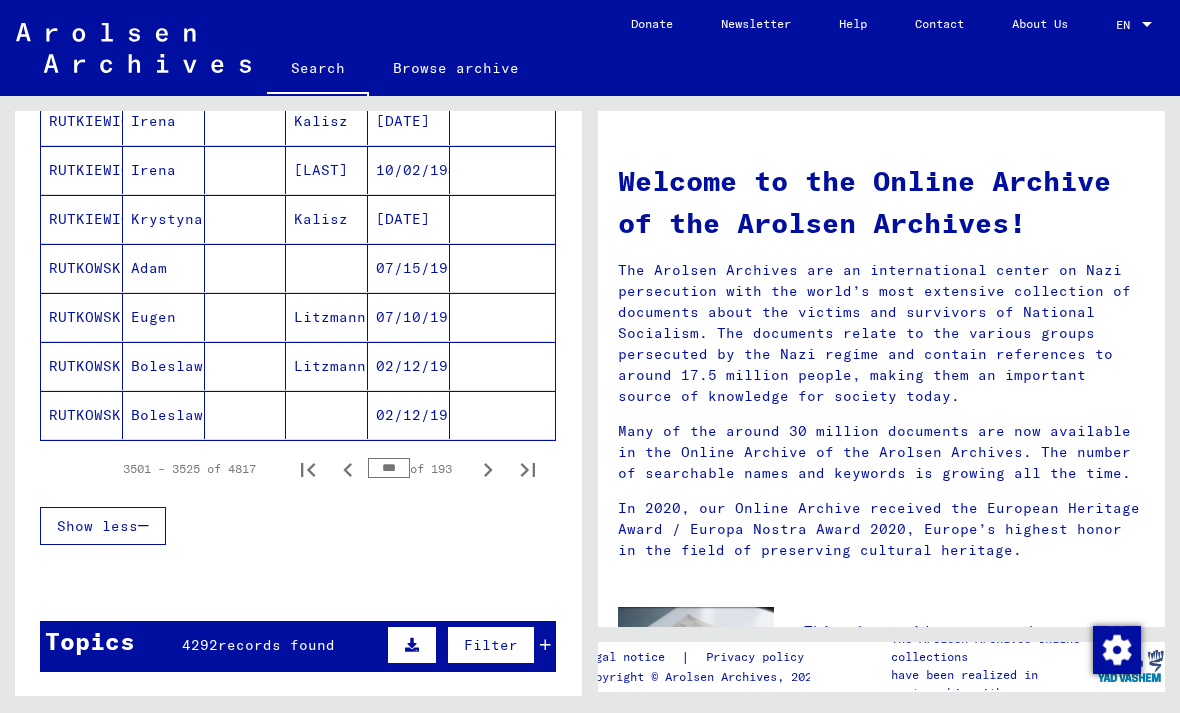 click 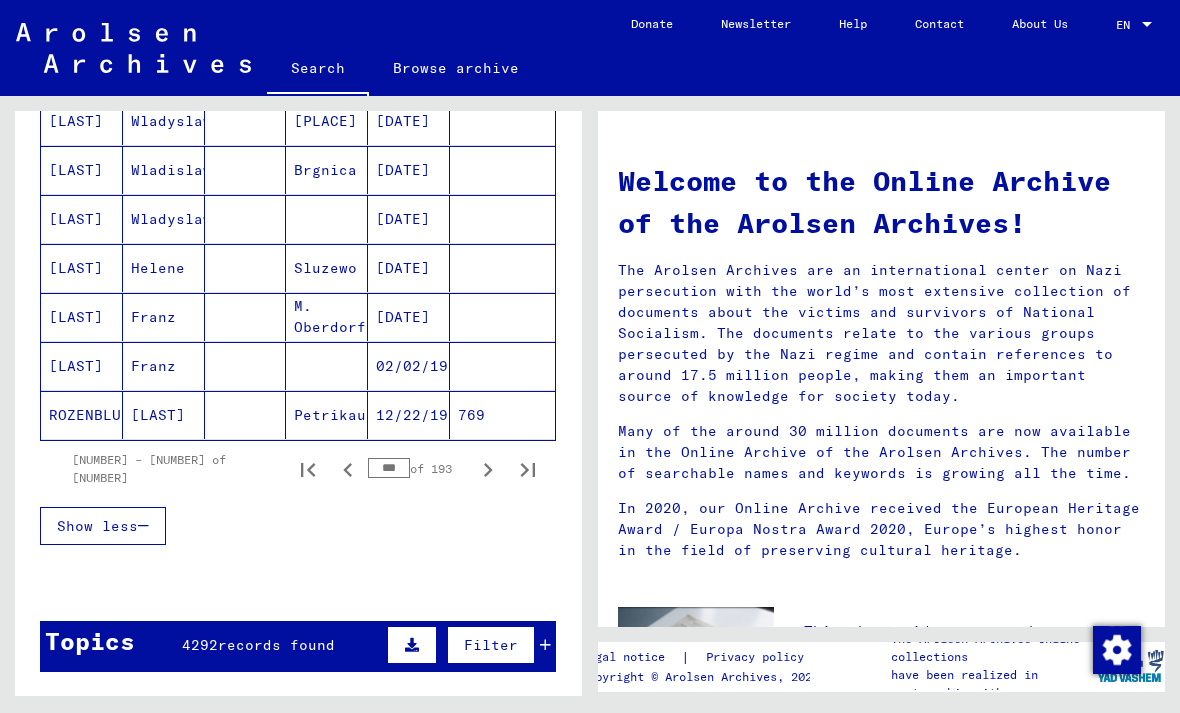 click at bounding box center [348, 469] 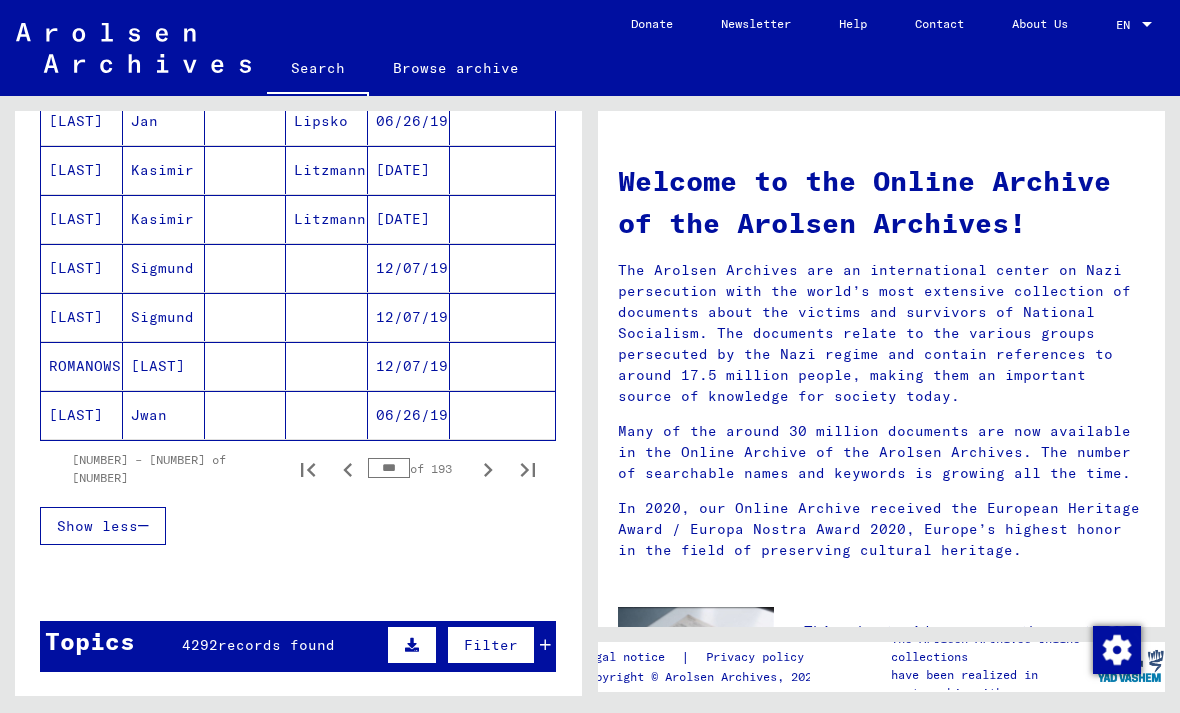 click at bounding box center (348, 469) 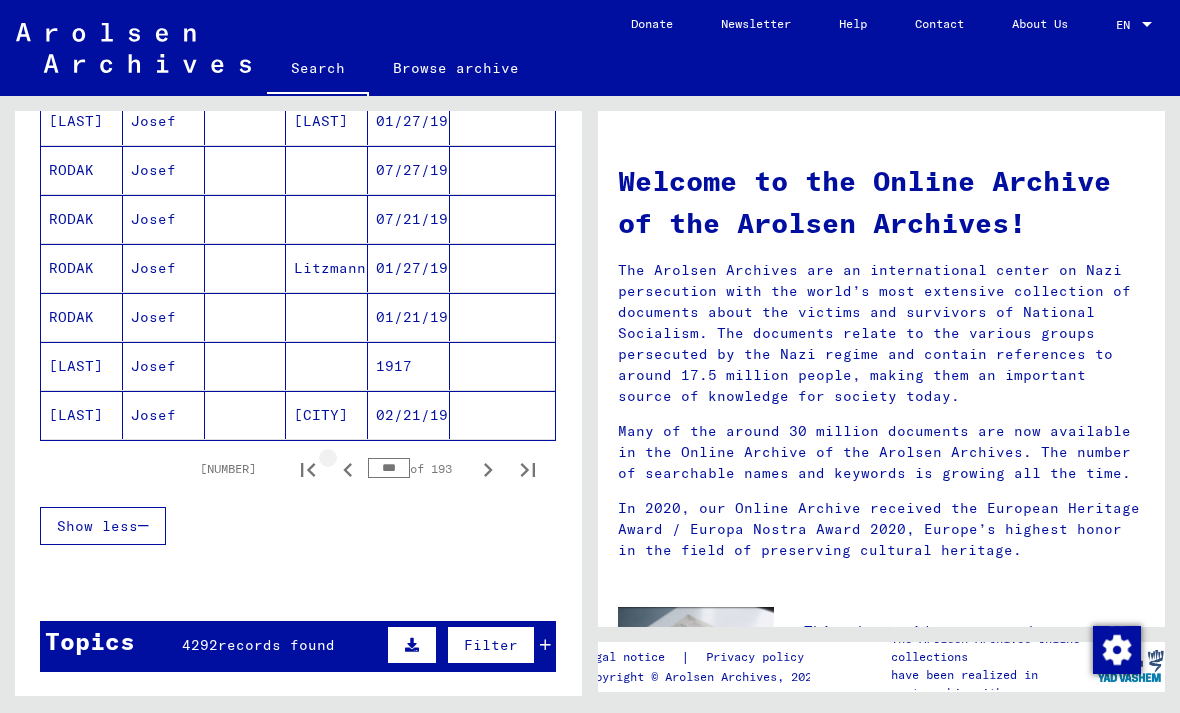 click at bounding box center (348, 469) 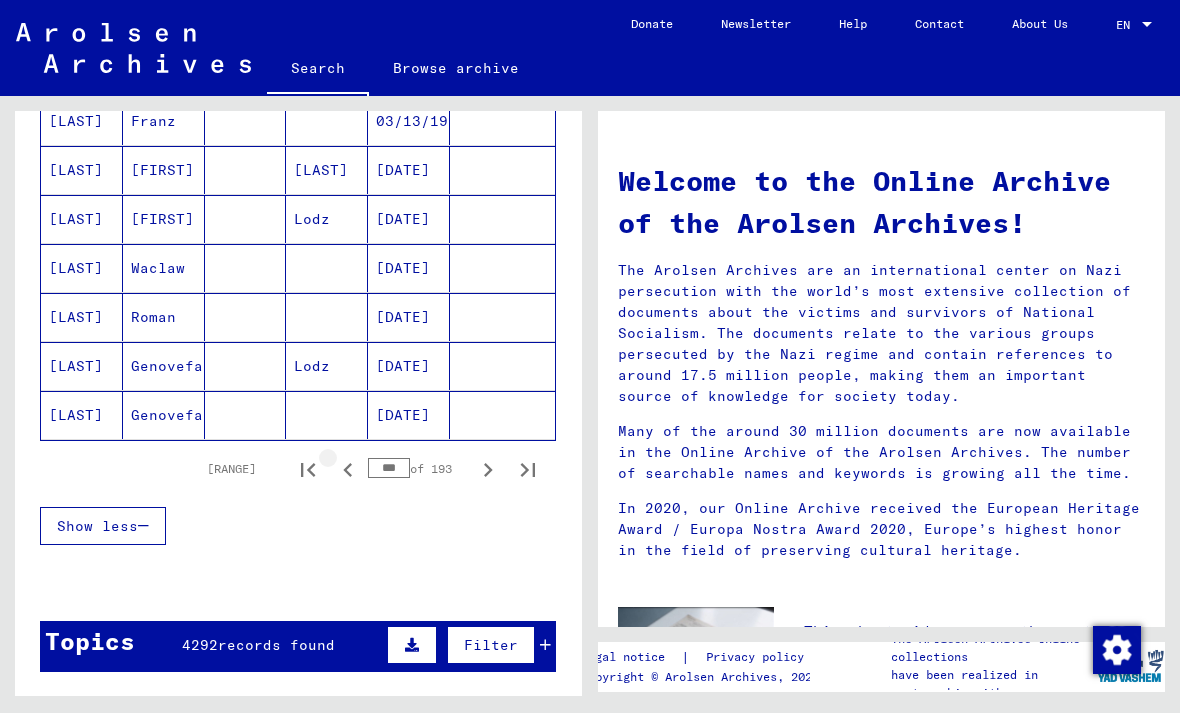 click at bounding box center [348, 469] 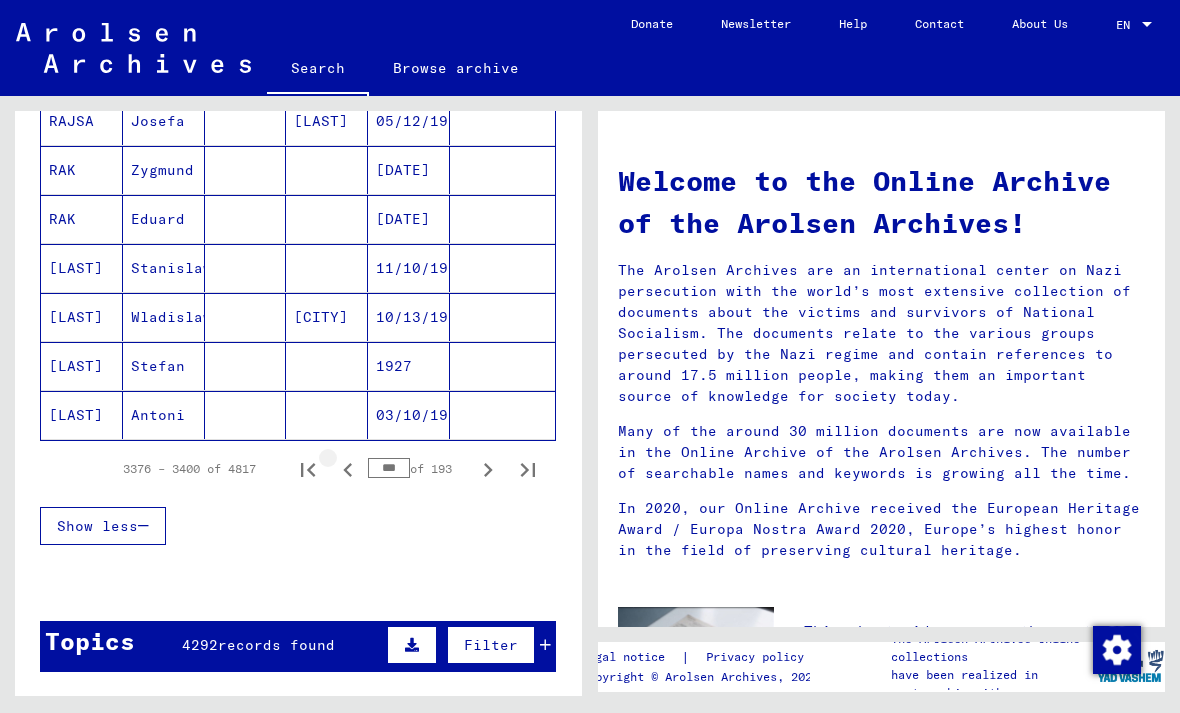 click at bounding box center (348, 469) 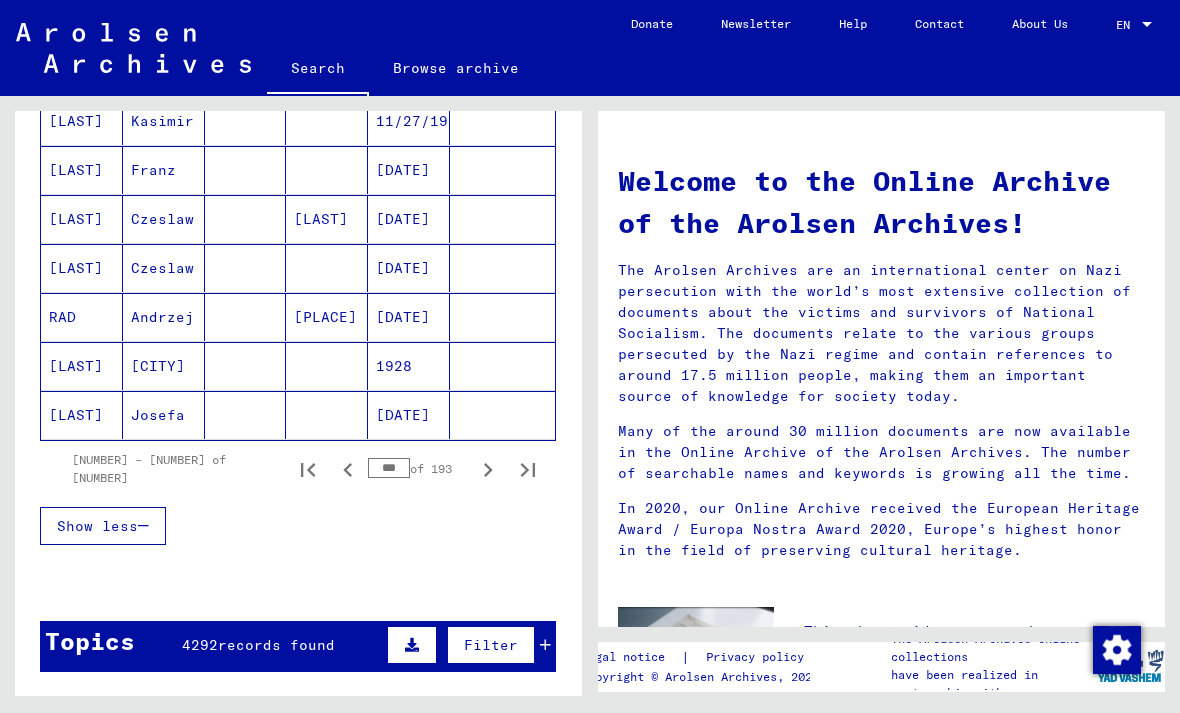 click at bounding box center (348, 469) 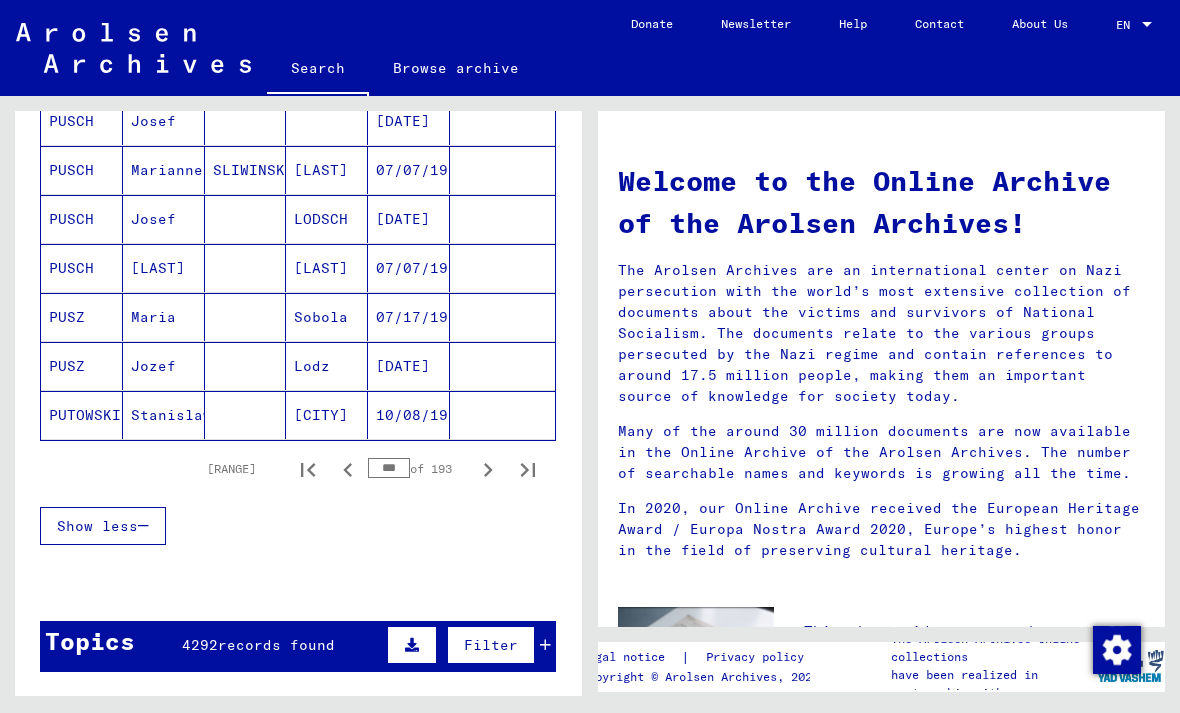 click at bounding box center (348, 469) 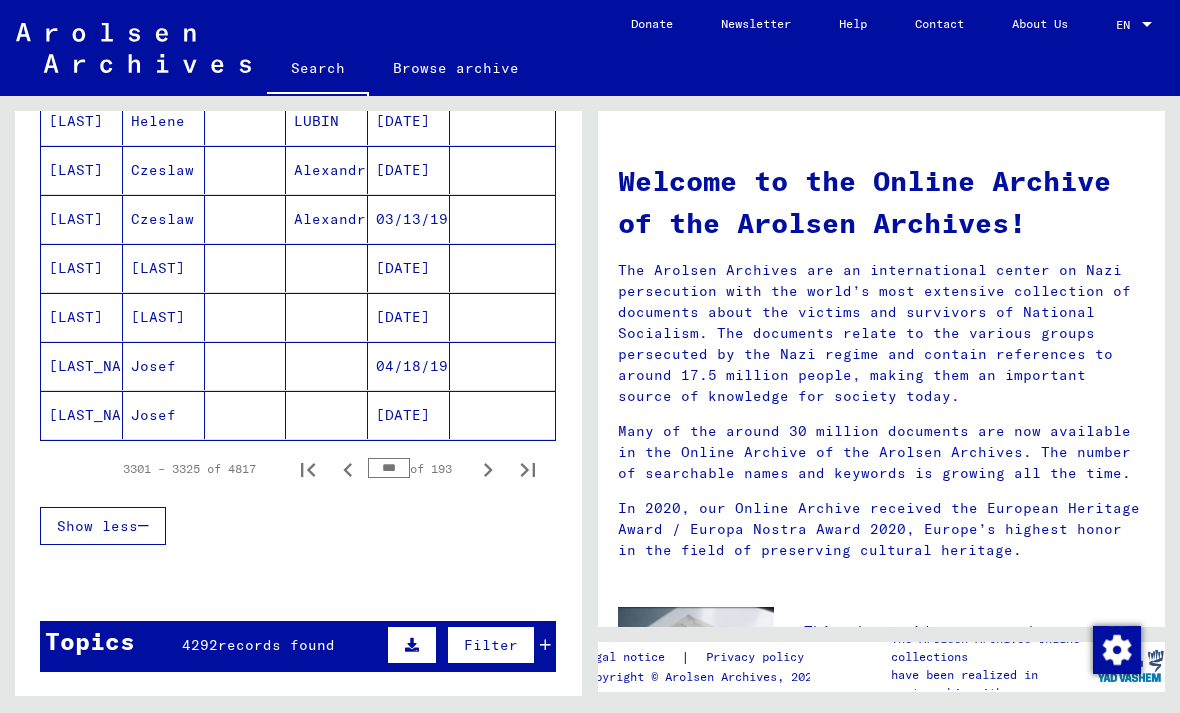 click at bounding box center (348, 469) 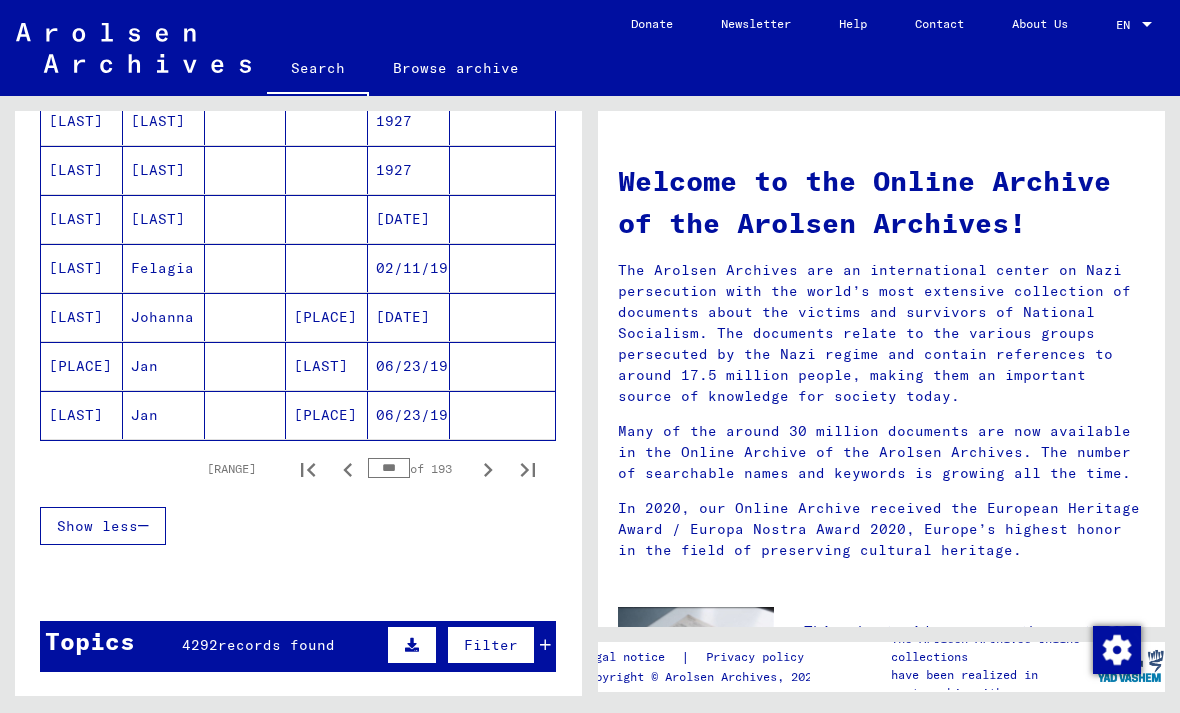 click at bounding box center [348, 469] 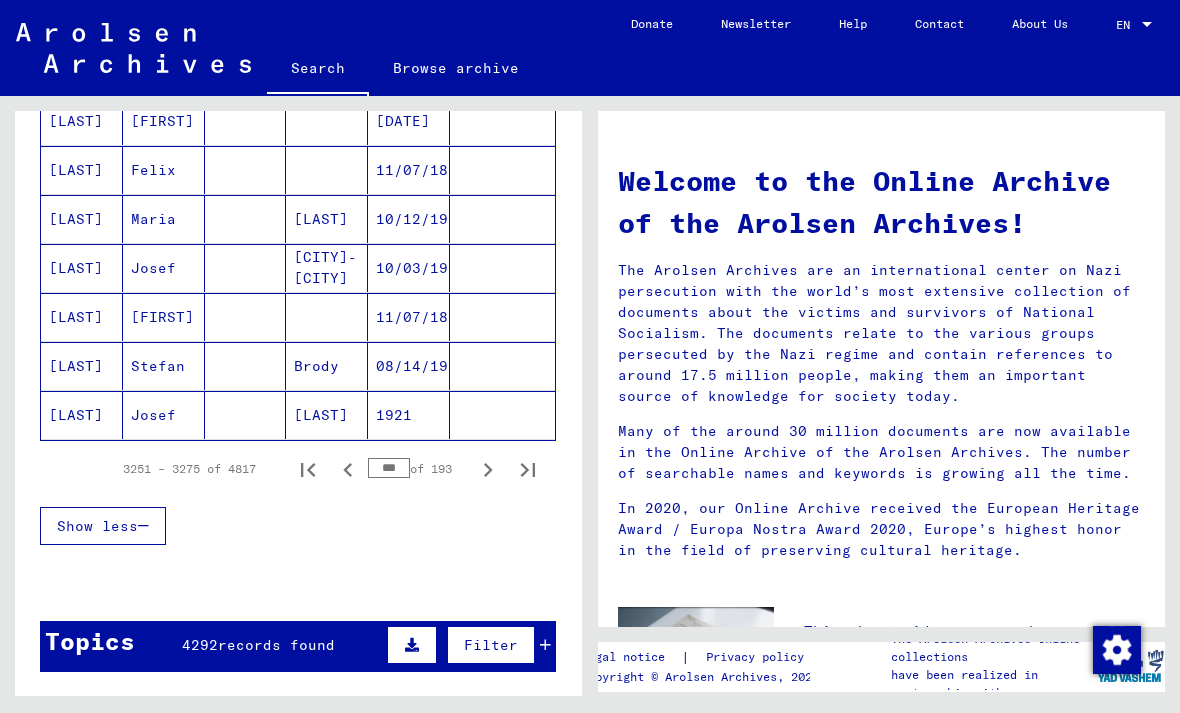 click at bounding box center [348, 469] 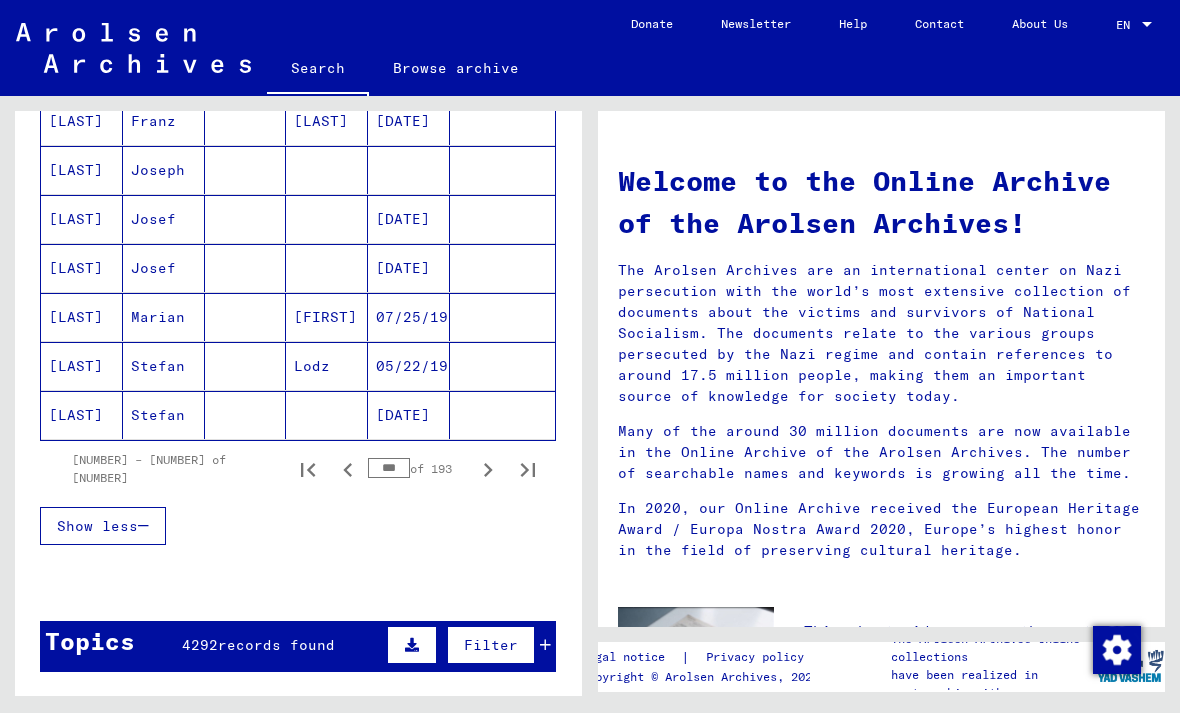 click at bounding box center (348, 469) 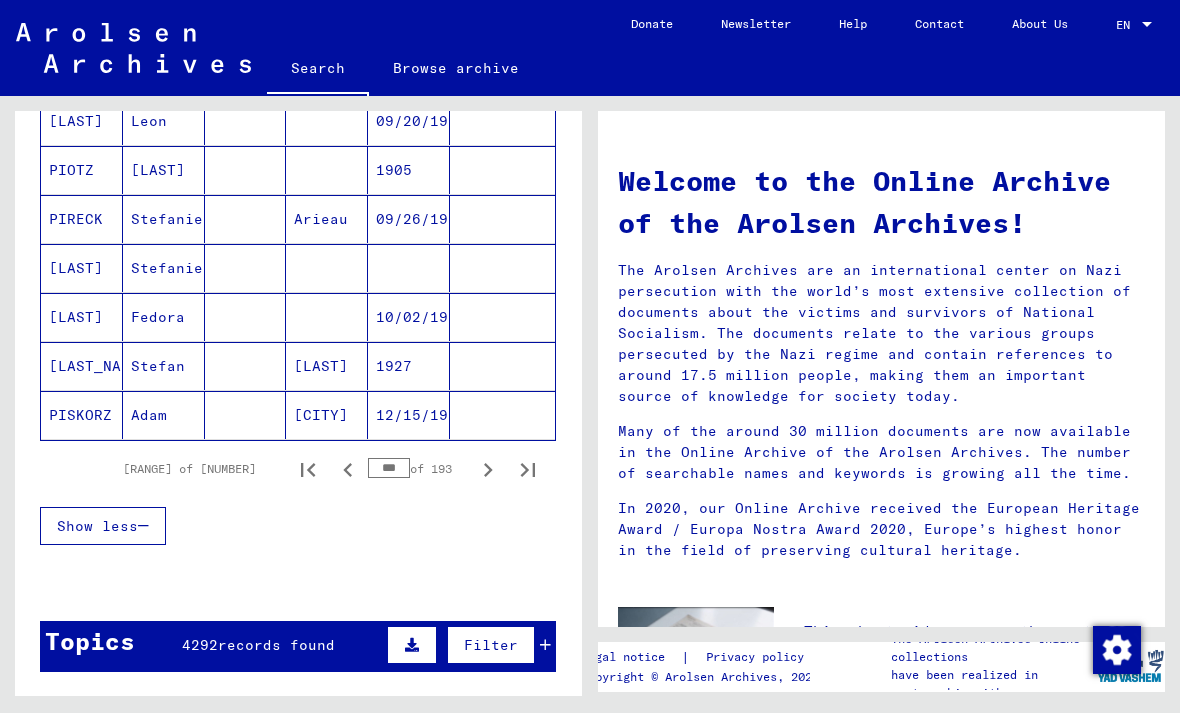 click at bounding box center (348, 469) 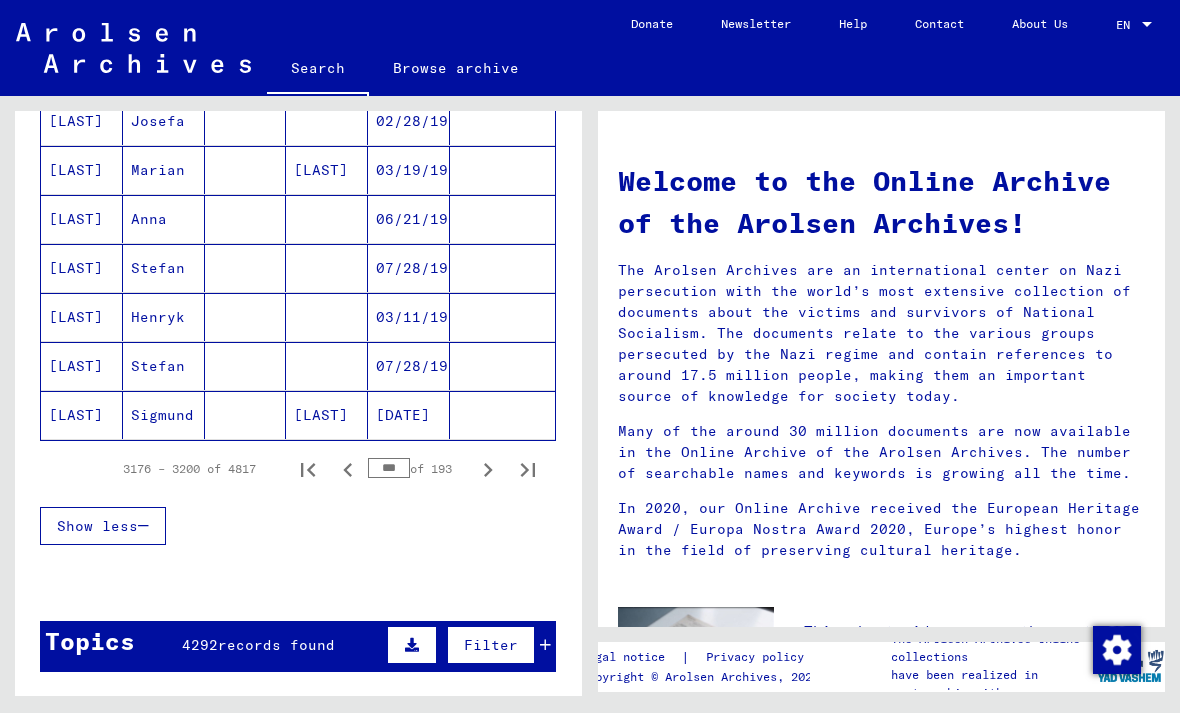 click at bounding box center (348, 469) 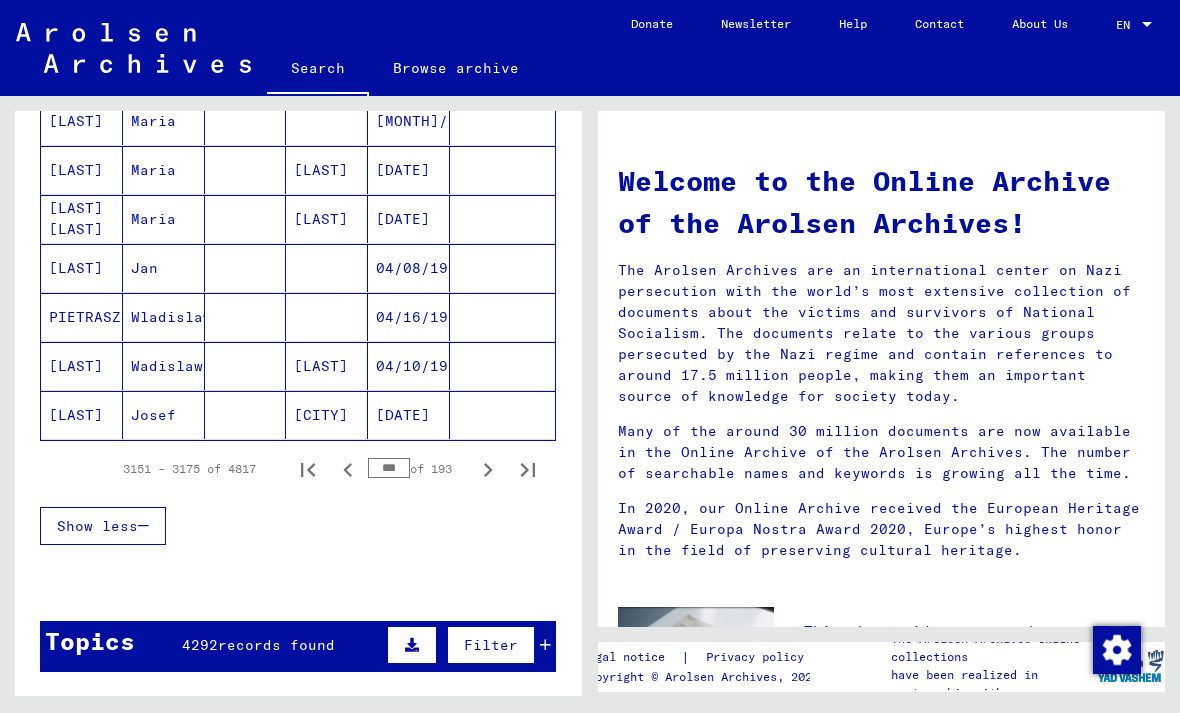 click at bounding box center (348, 469) 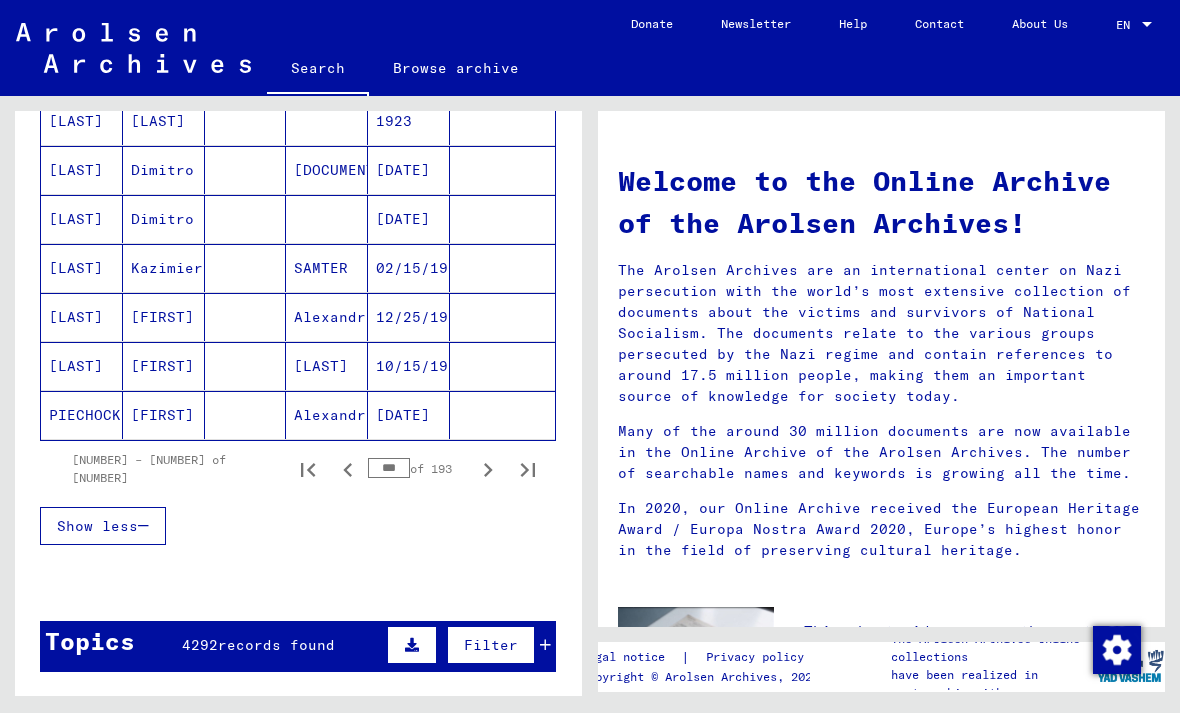 click at bounding box center [348, 469] 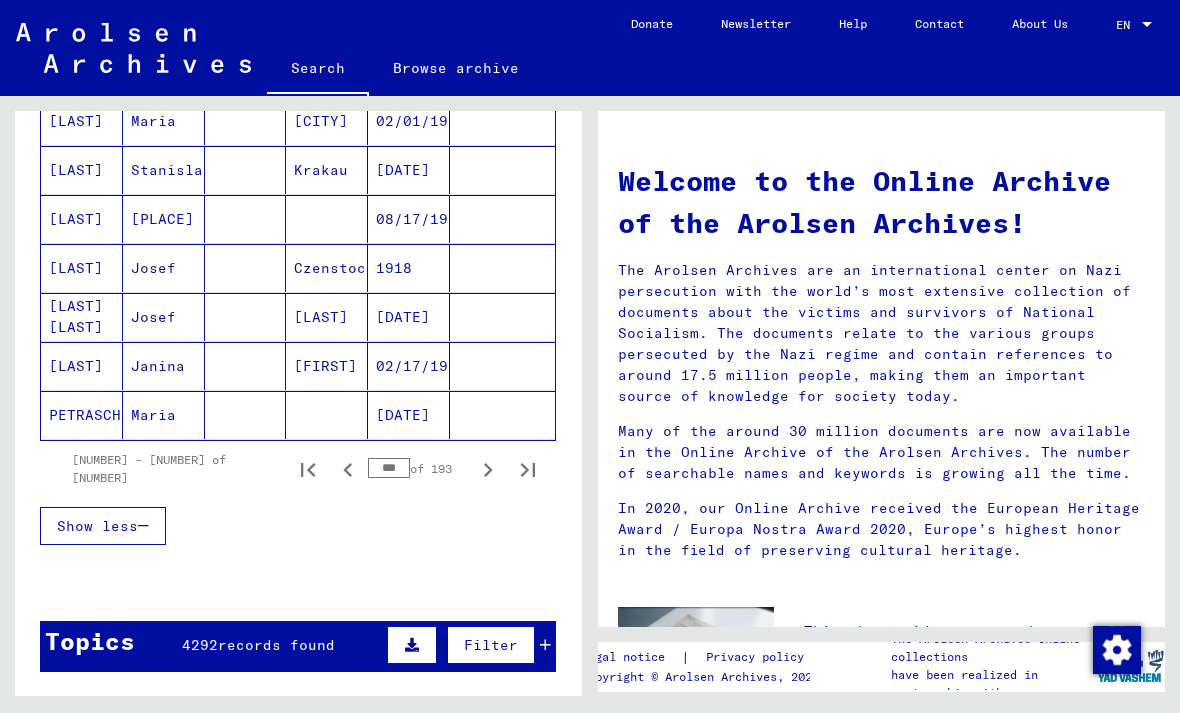click at bounding box center [348, 469] 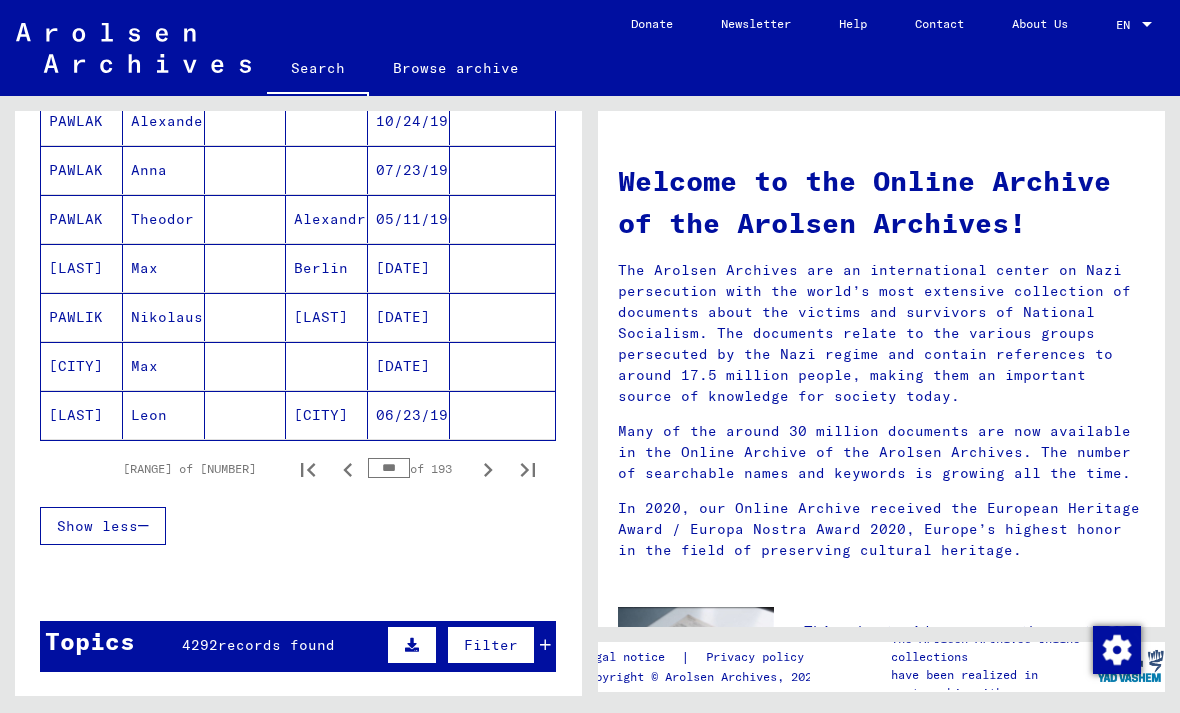 click at bounding box center [348, 469] 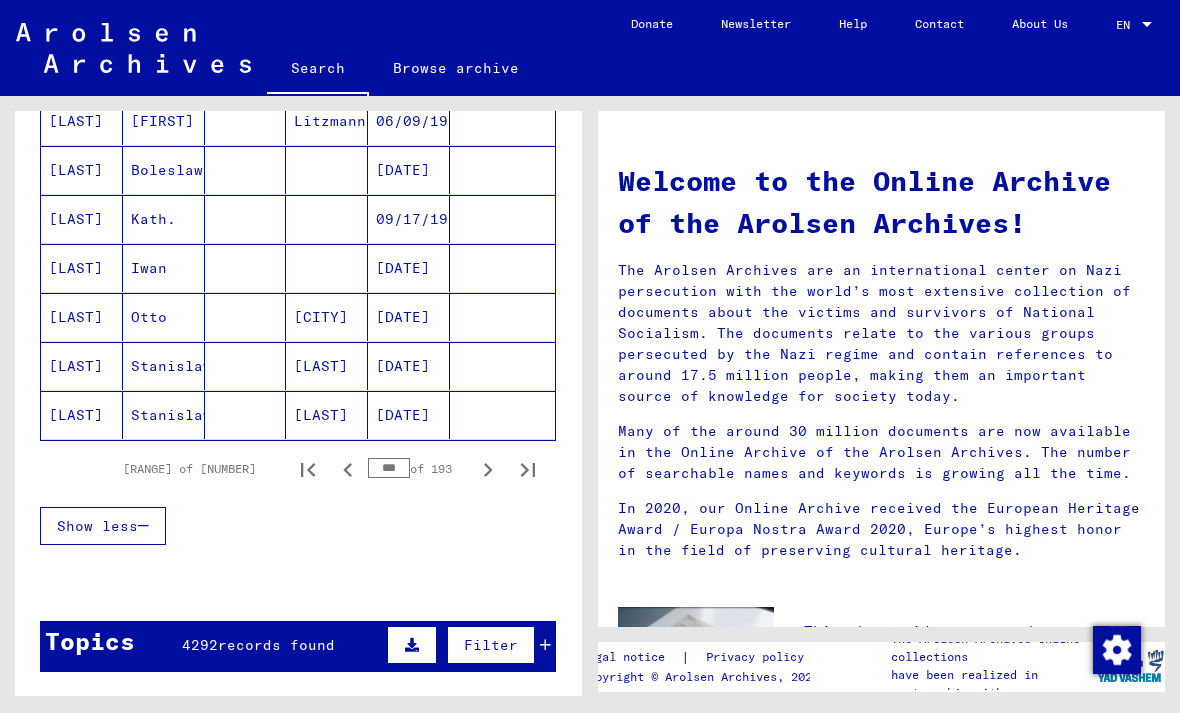click on "Show less" at bounding box center [298, 526] 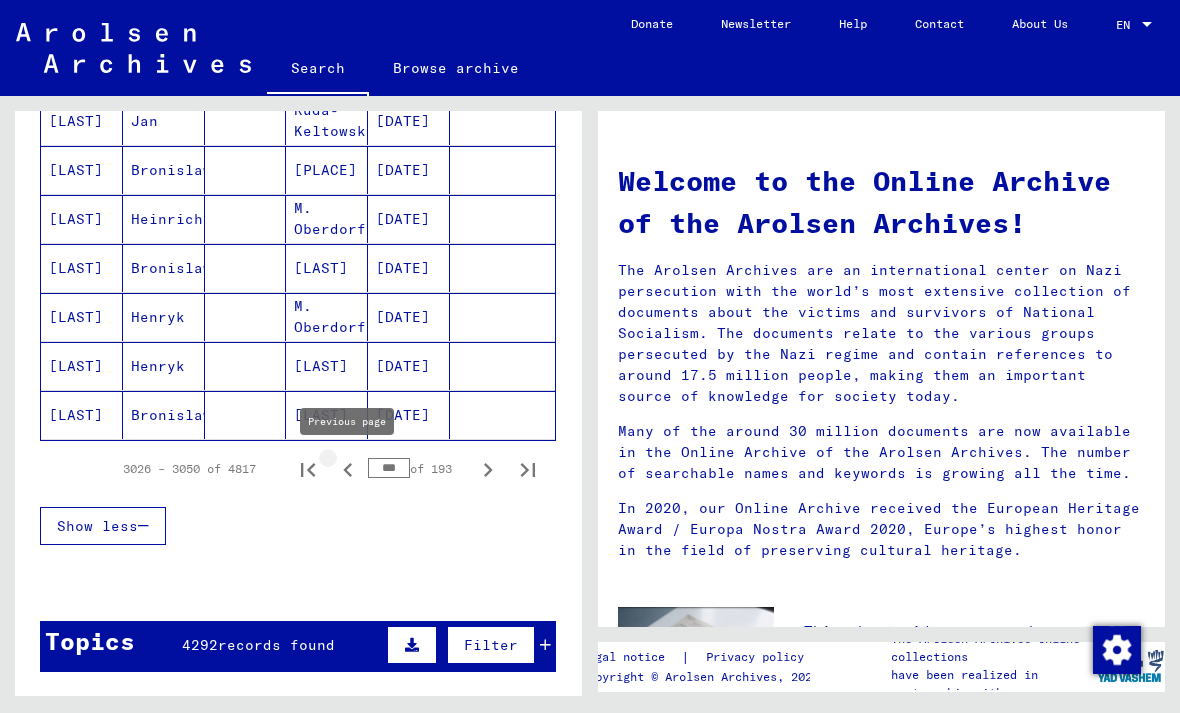 click 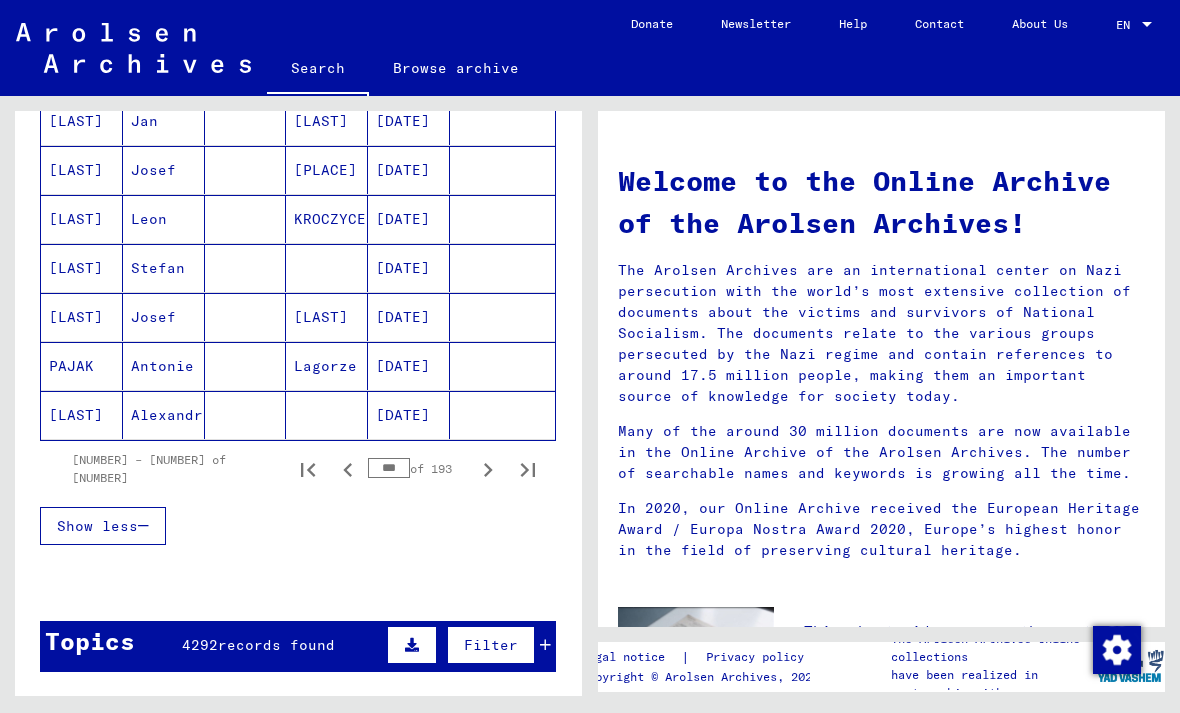 click at bounding box center [348, 469] 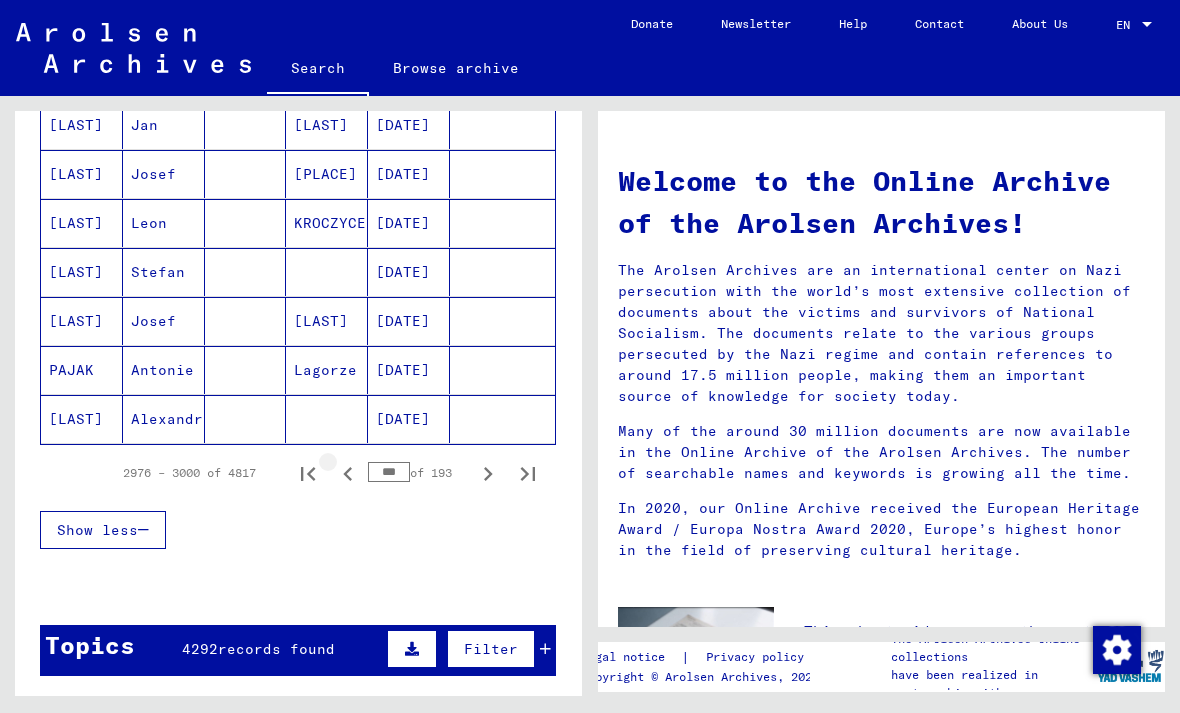 click 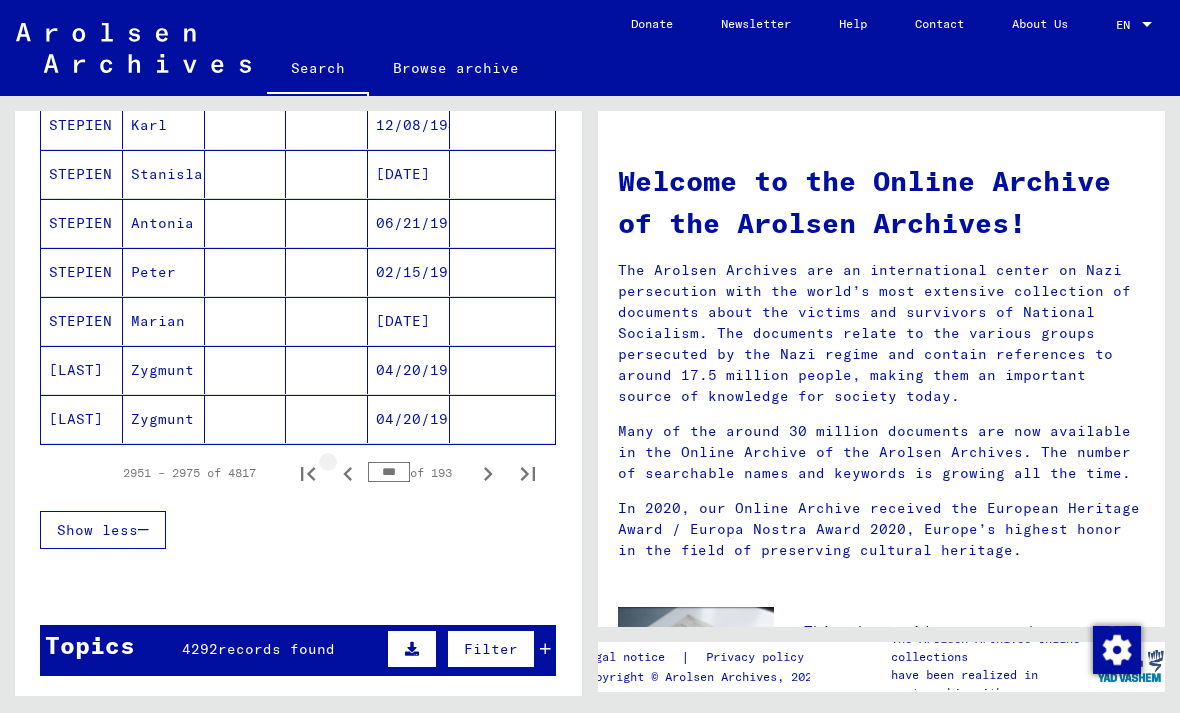 click 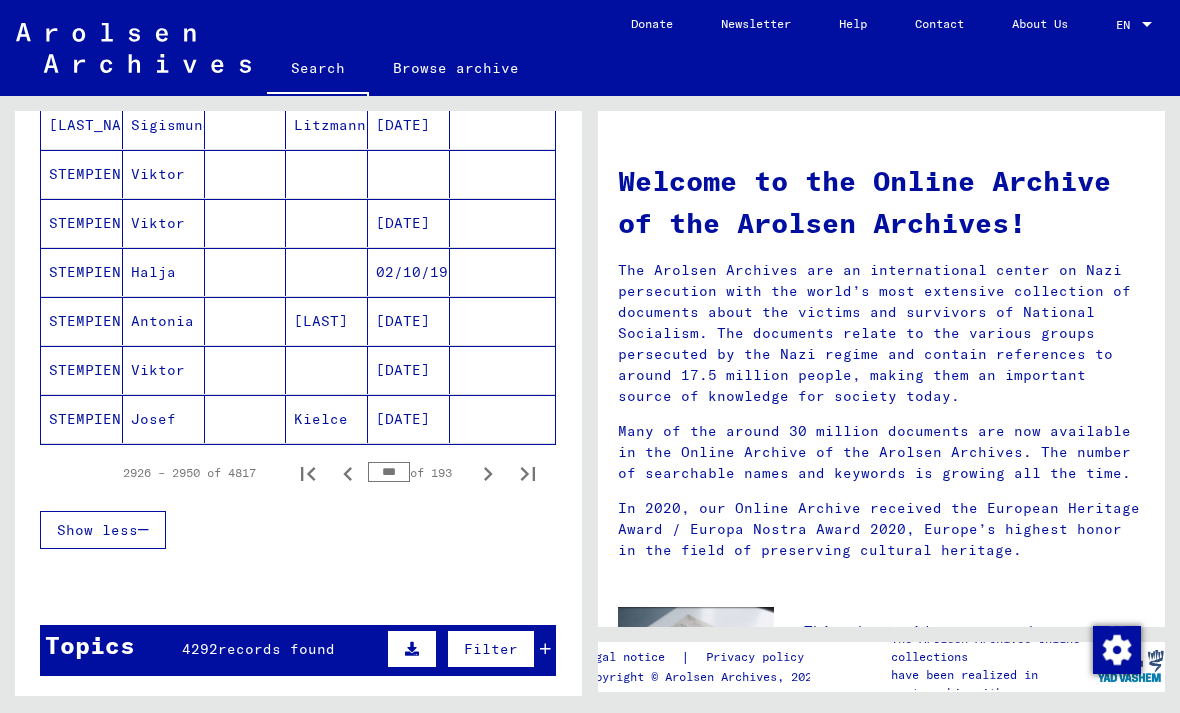 click 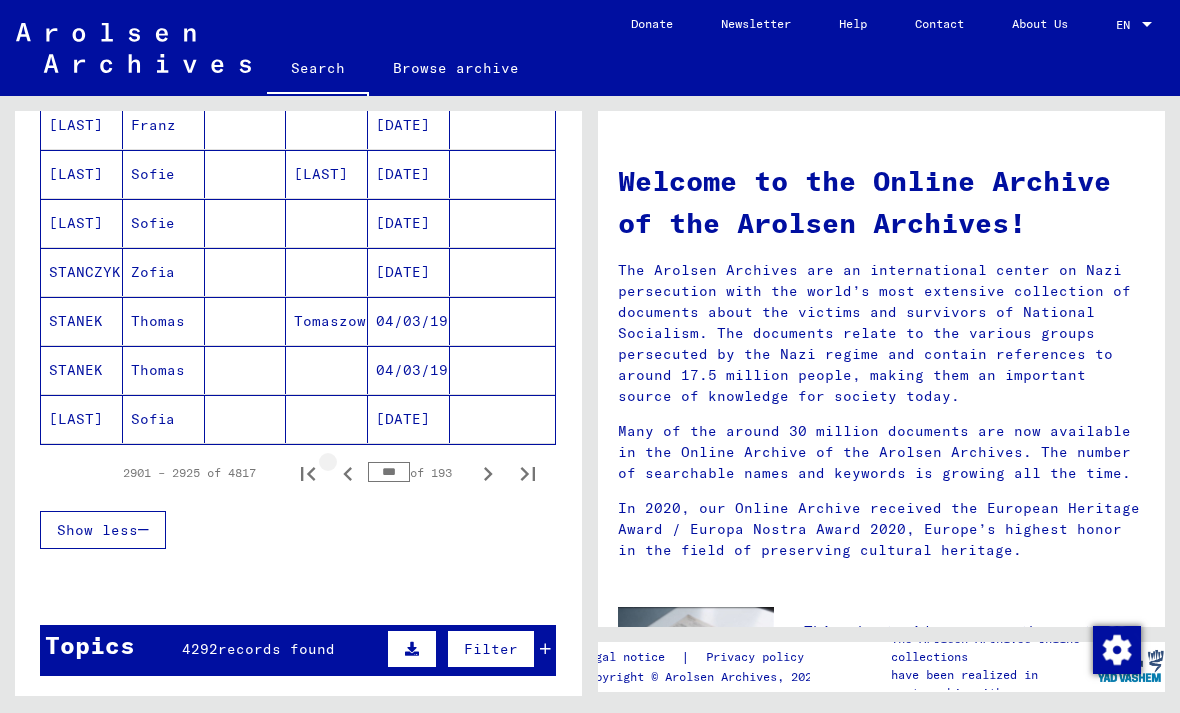 click 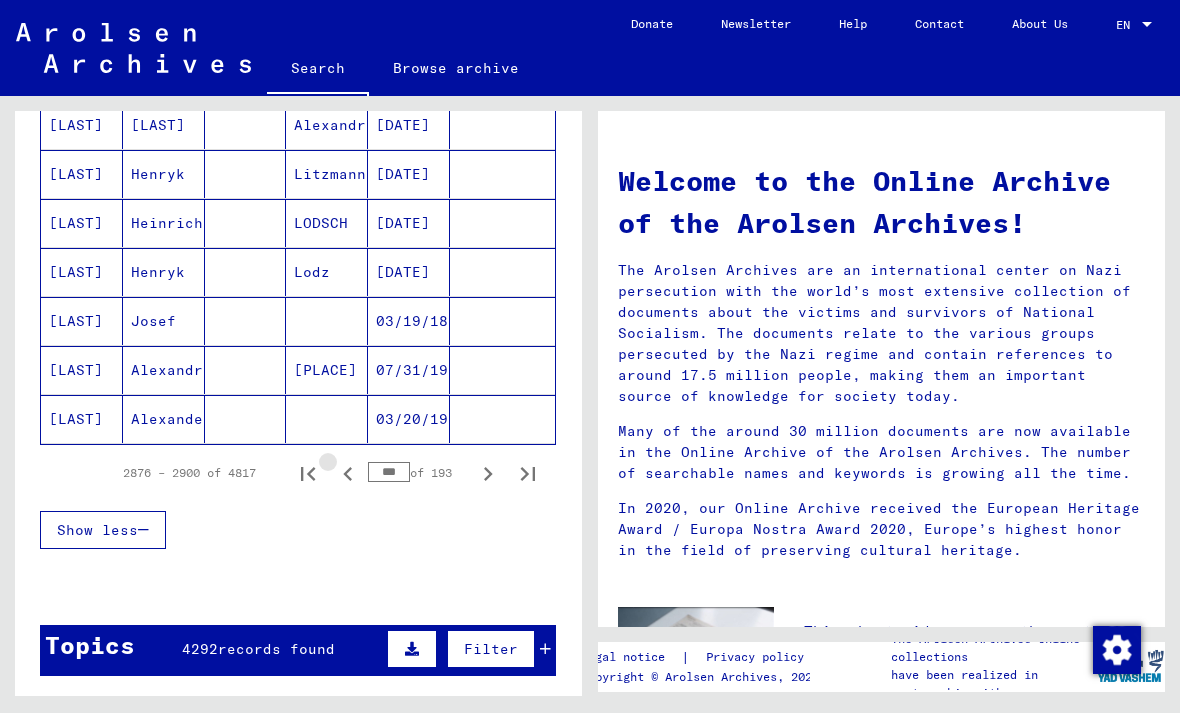 click at bounding box center [348, 473] 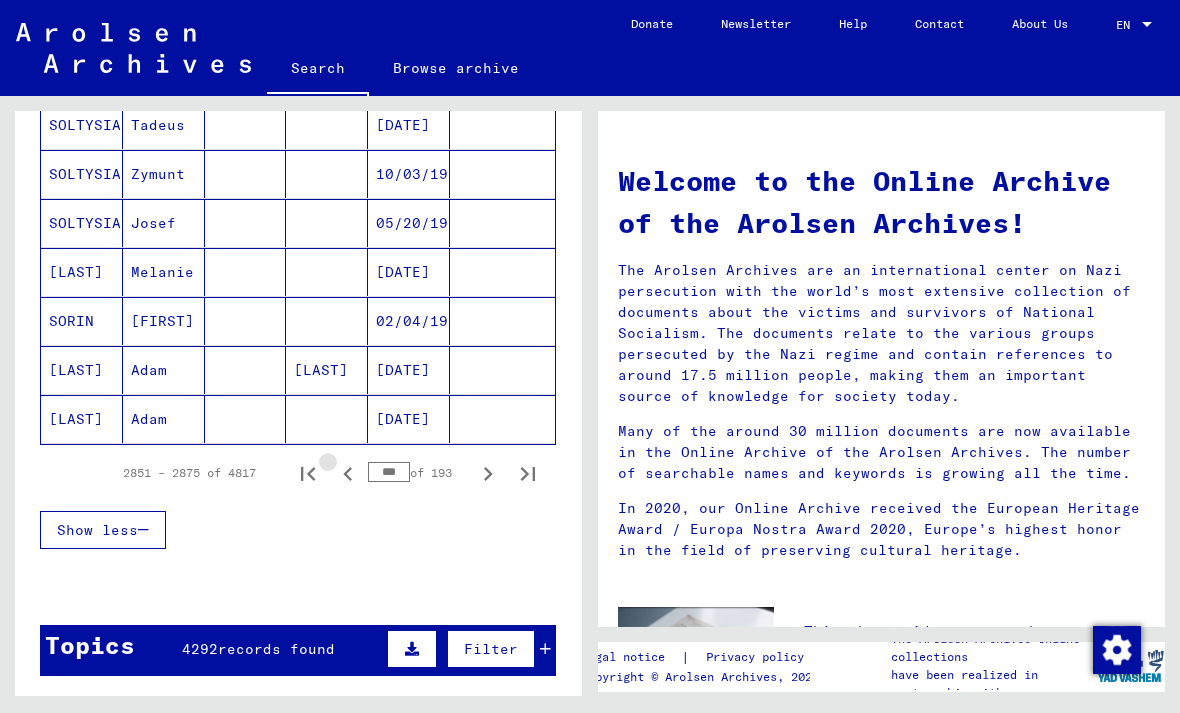 click at bounding box center [348, 473] 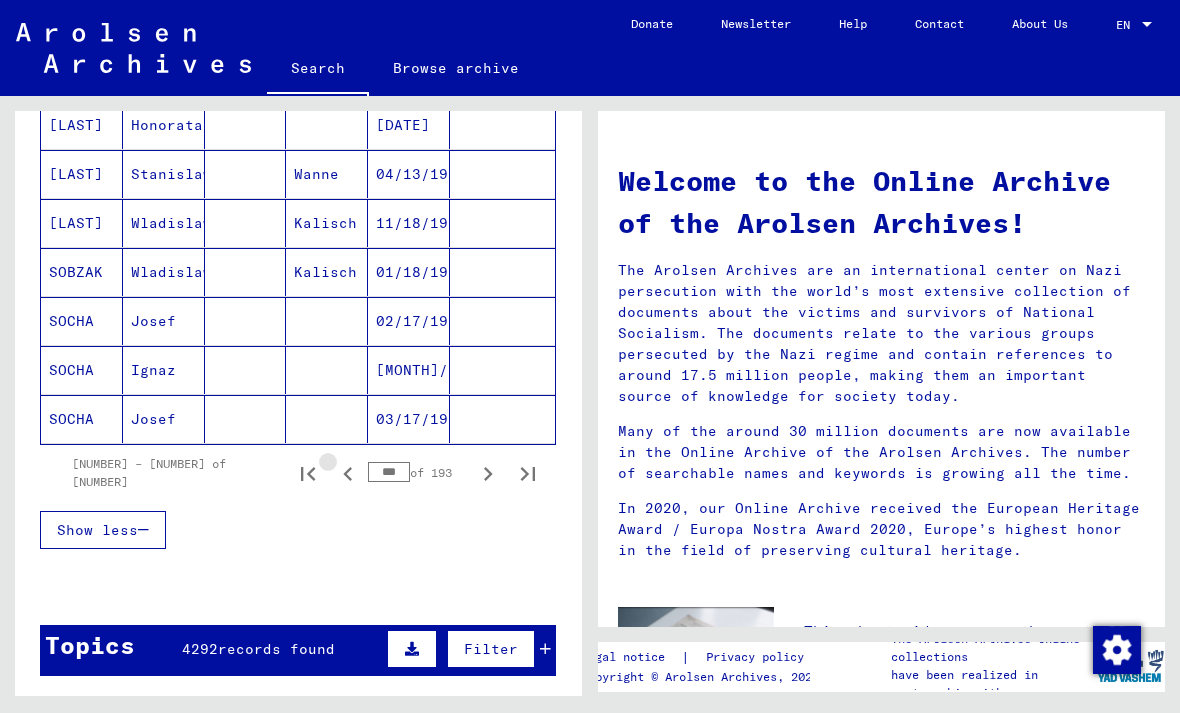 click at bounding box center (348, 473) 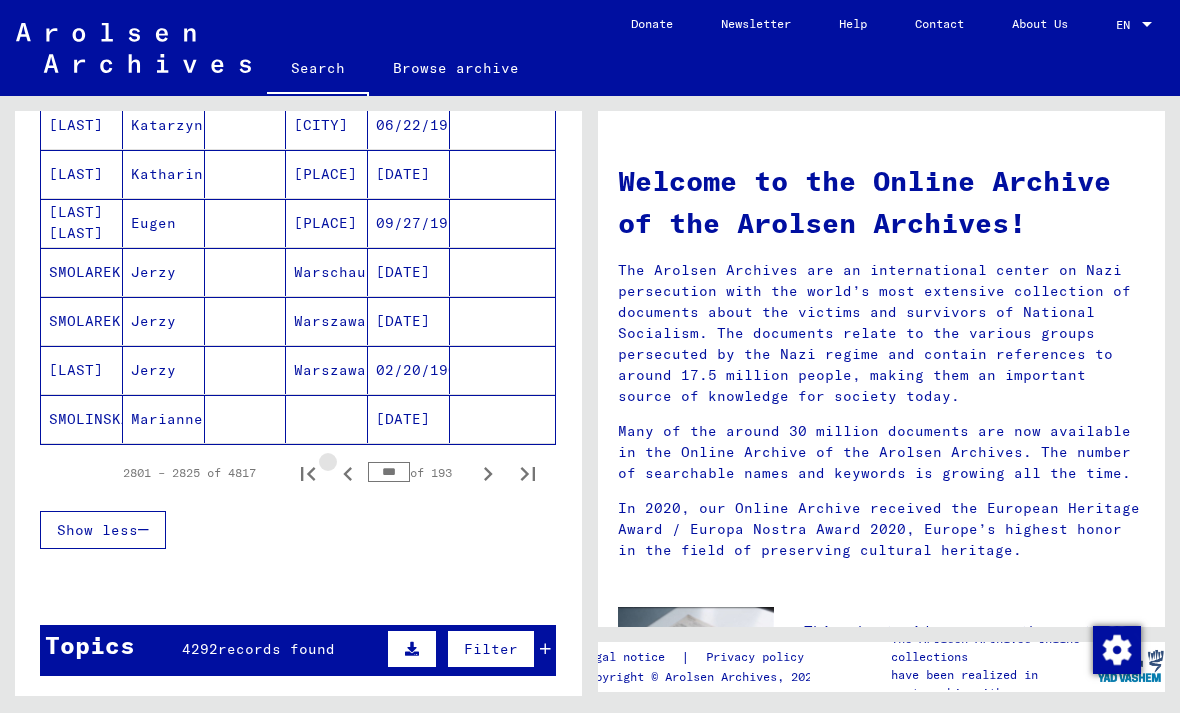 click at bounding box center (348, 473) 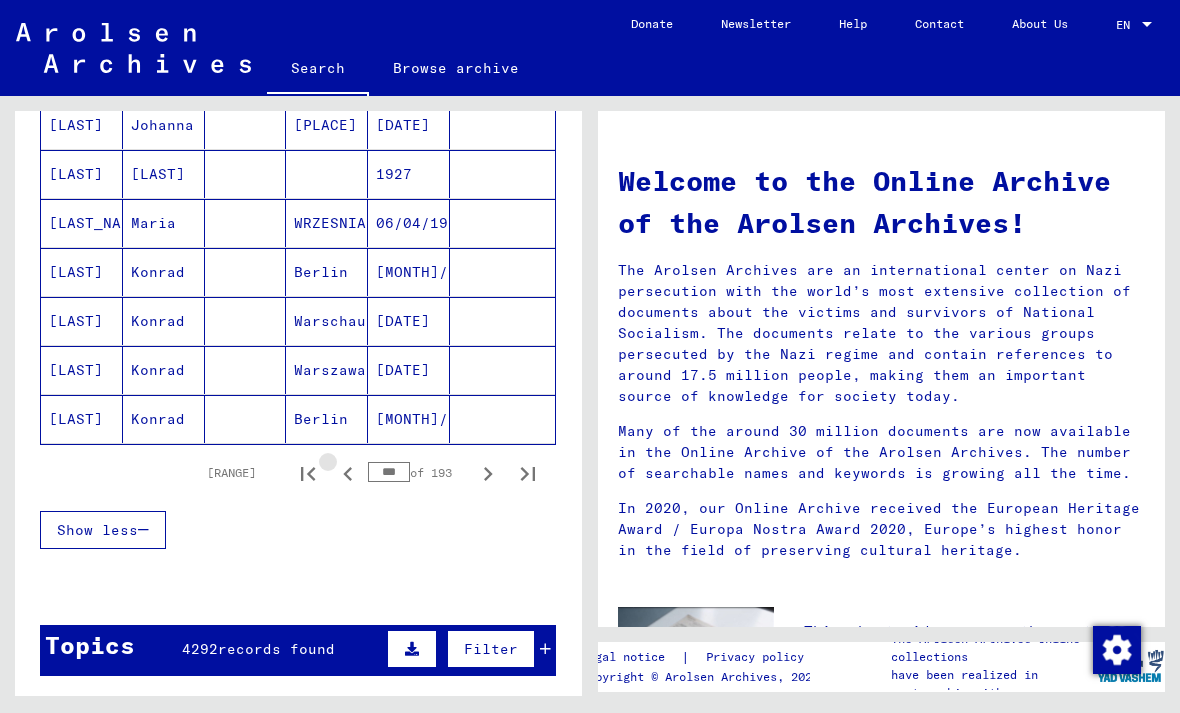 click at bounding box center (348, 473) 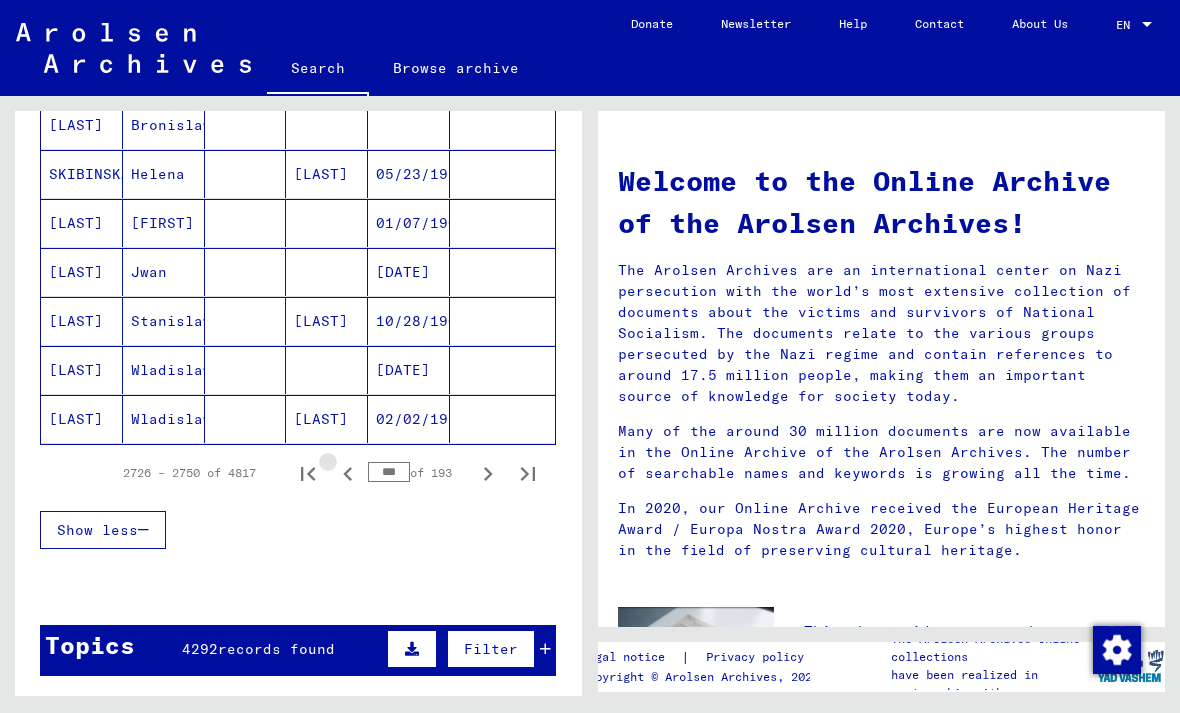 click at bounding box center (348, 473) 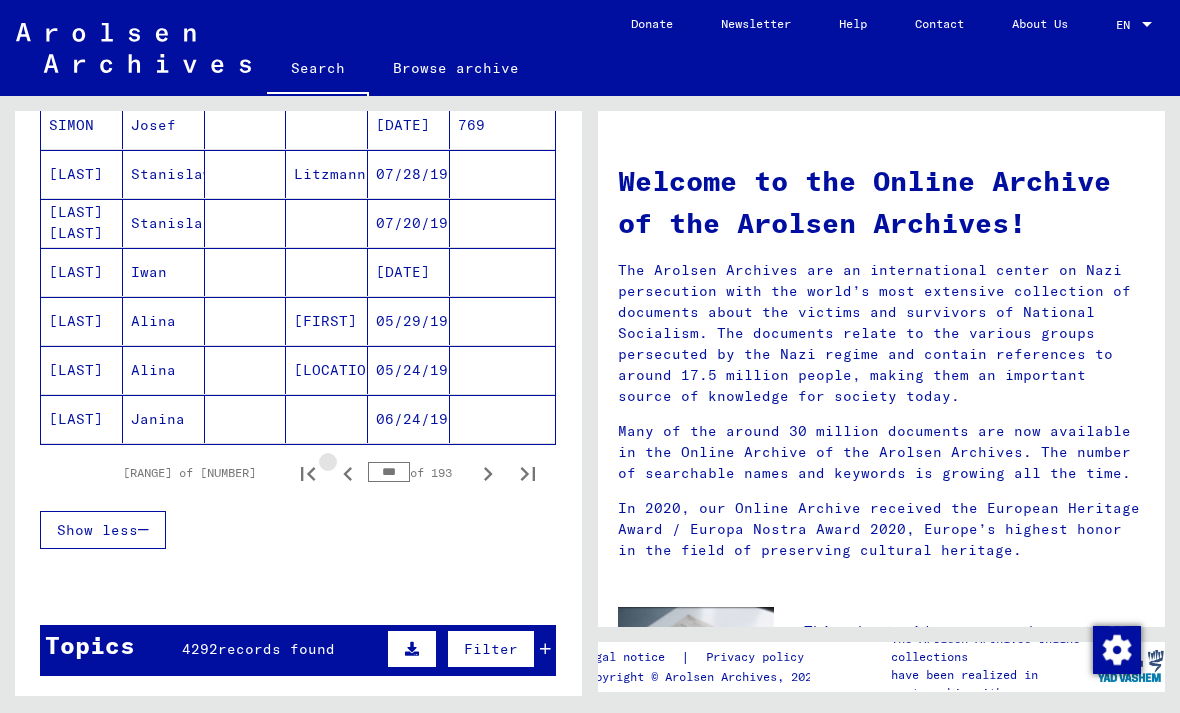 click at bounding box center [348, 473] 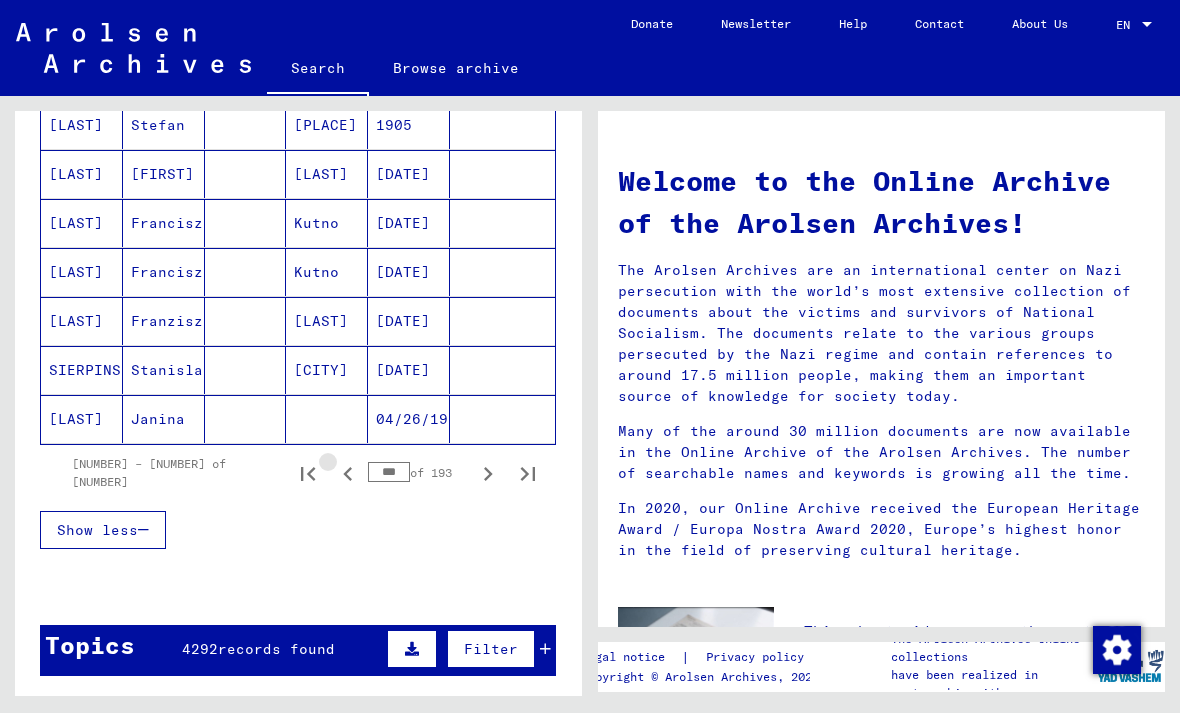 click at bounding box center (348, 473) 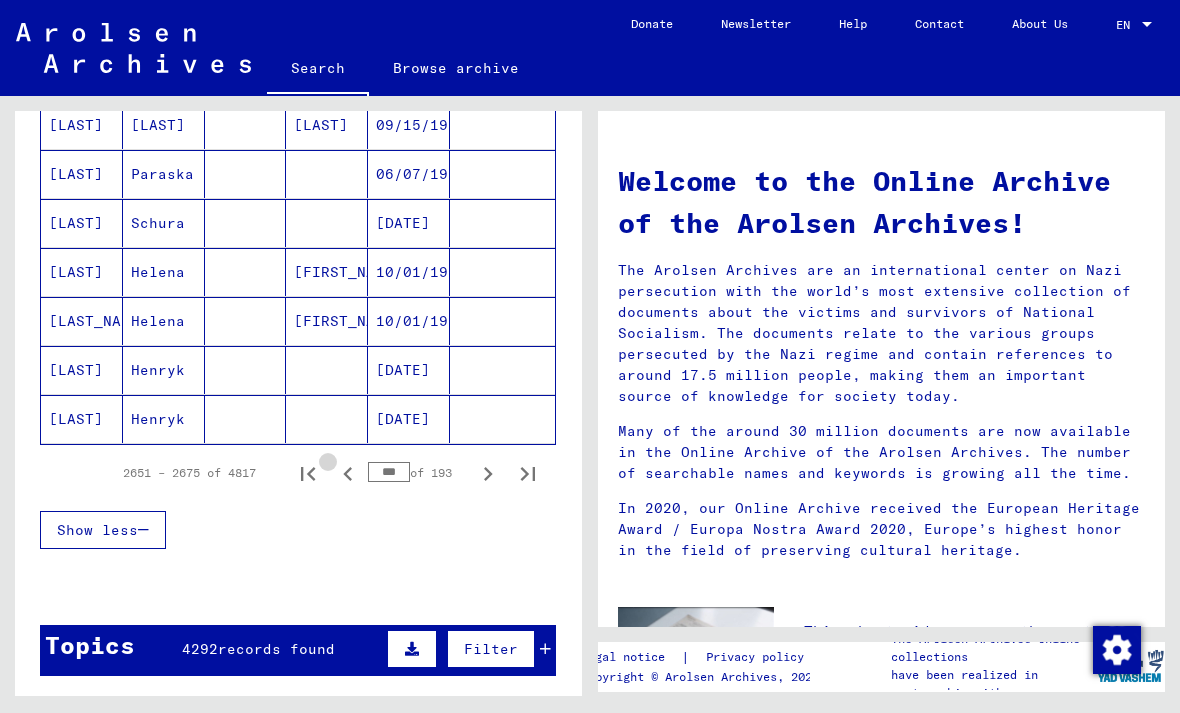 click at bounding box center (348, 473) 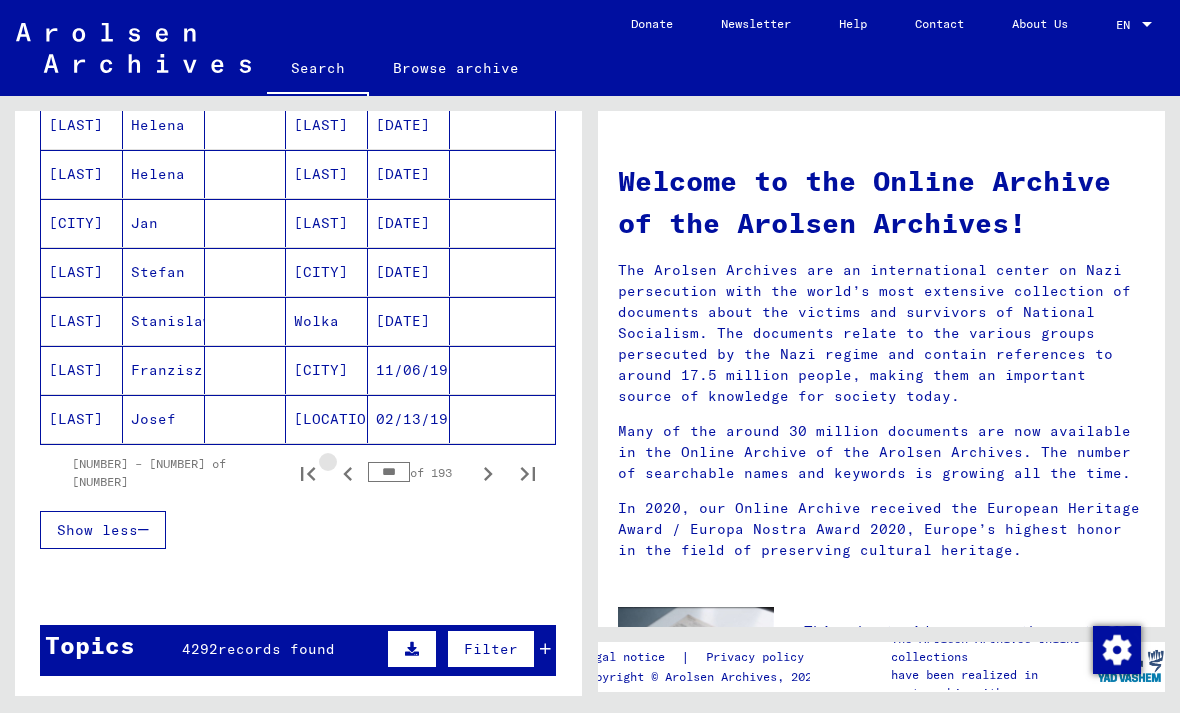click at bounding box center [348, 473] 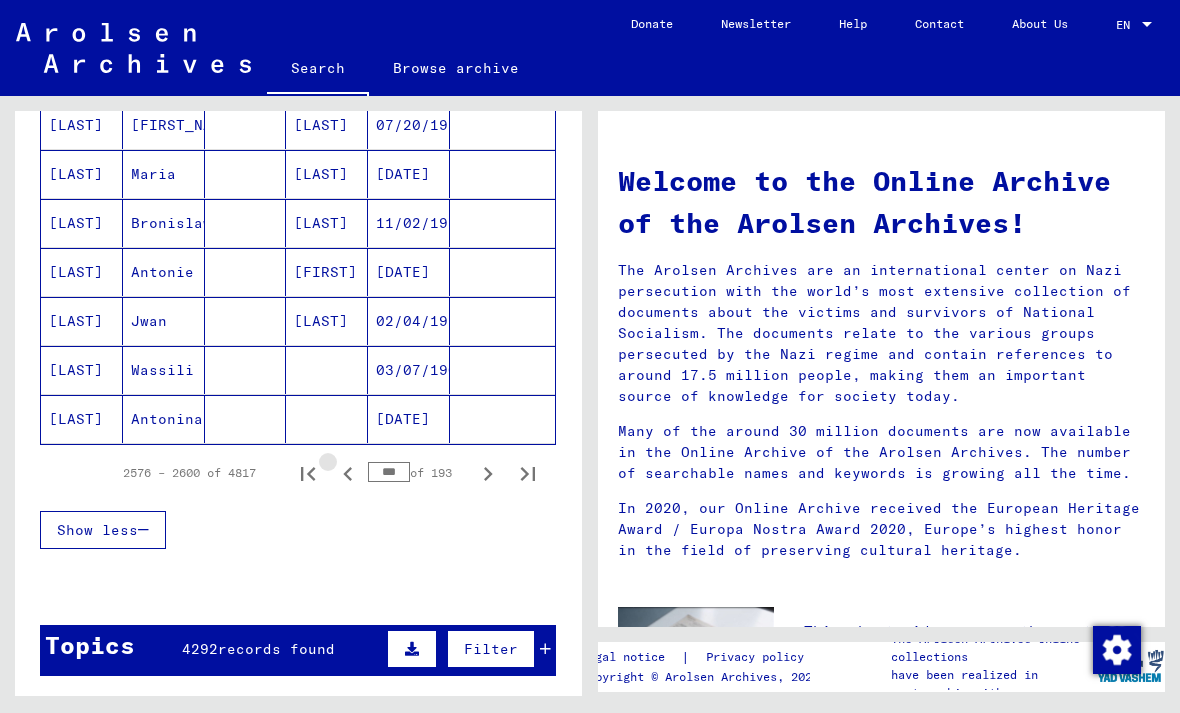 click at bounding box center [348, 473] 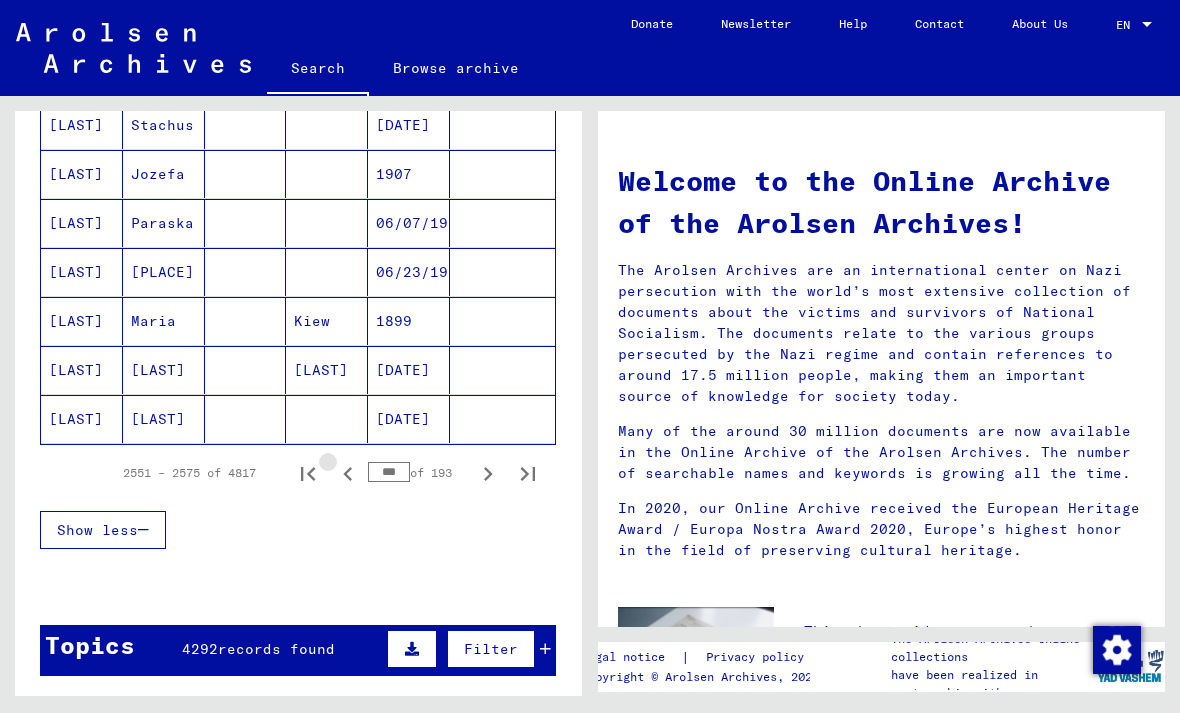 click at bounding box center [348, 473] 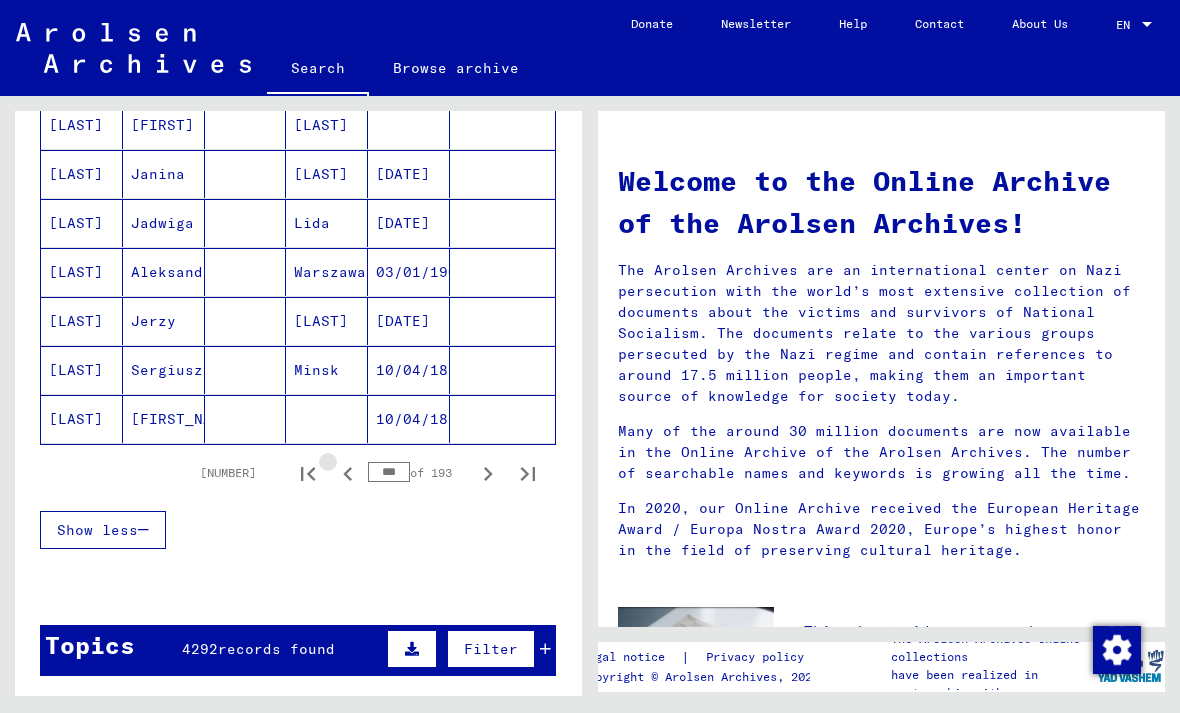 click at bounding box center (348, 473) 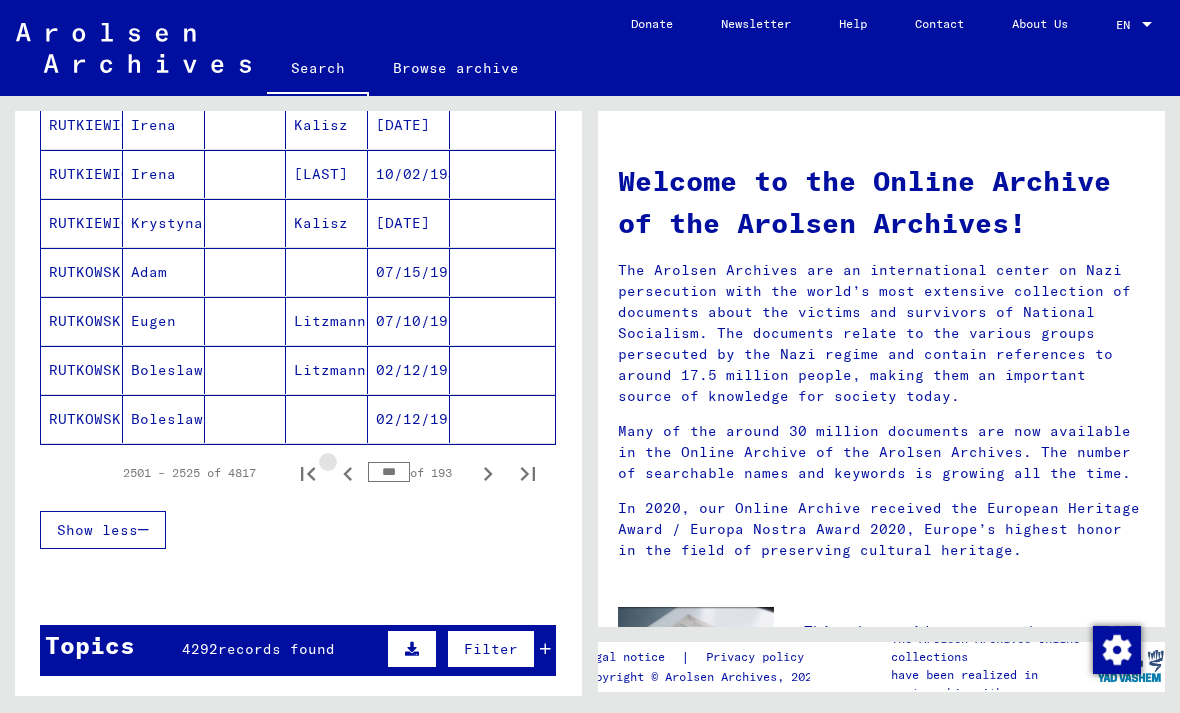 click at bounding box center (348, 473) 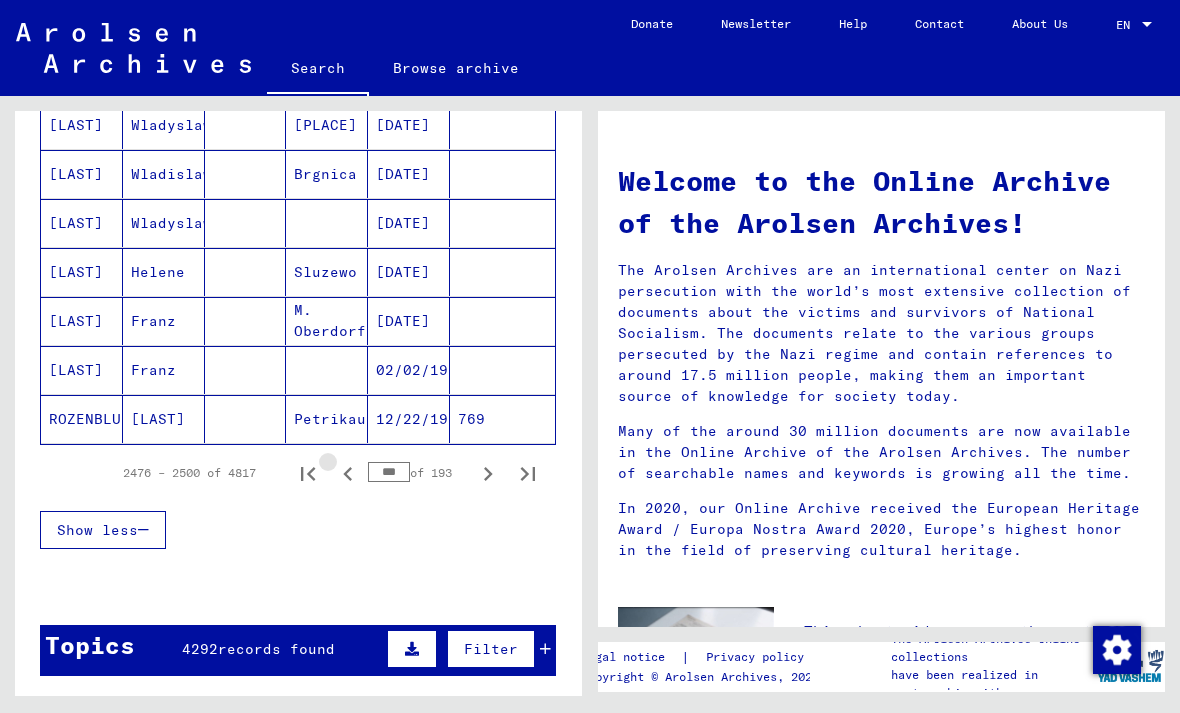 click at bounding box center (348, 473) 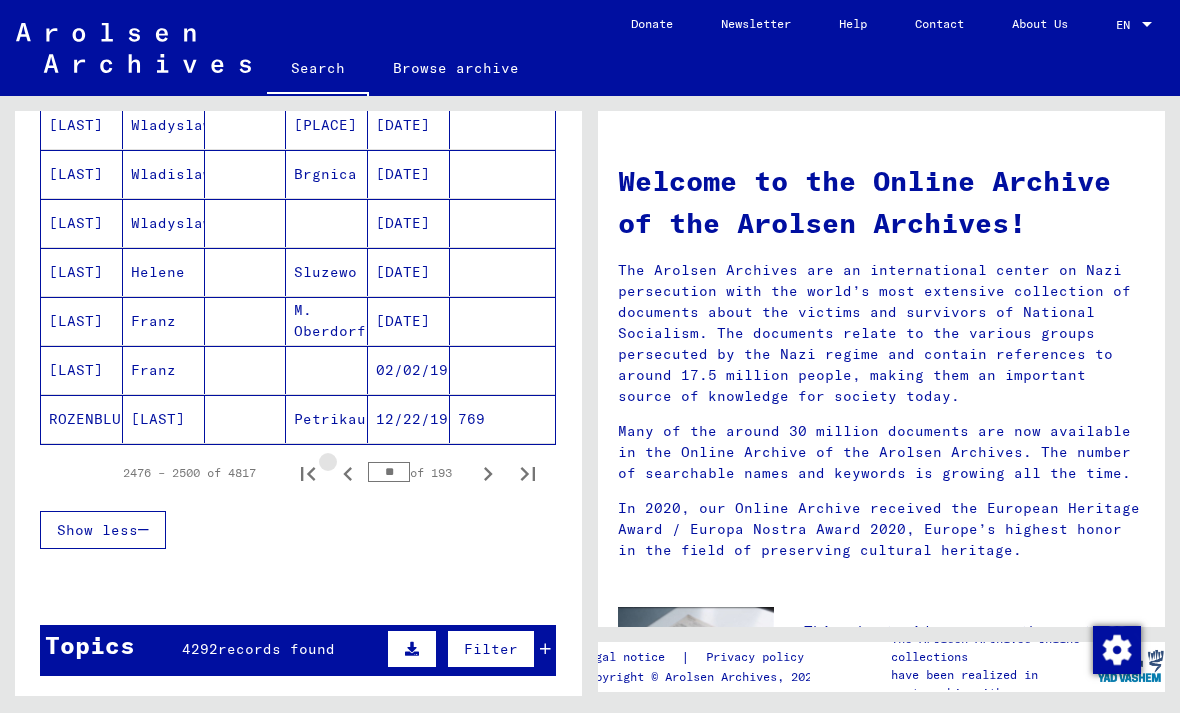 click at bounding box center (348, 473) 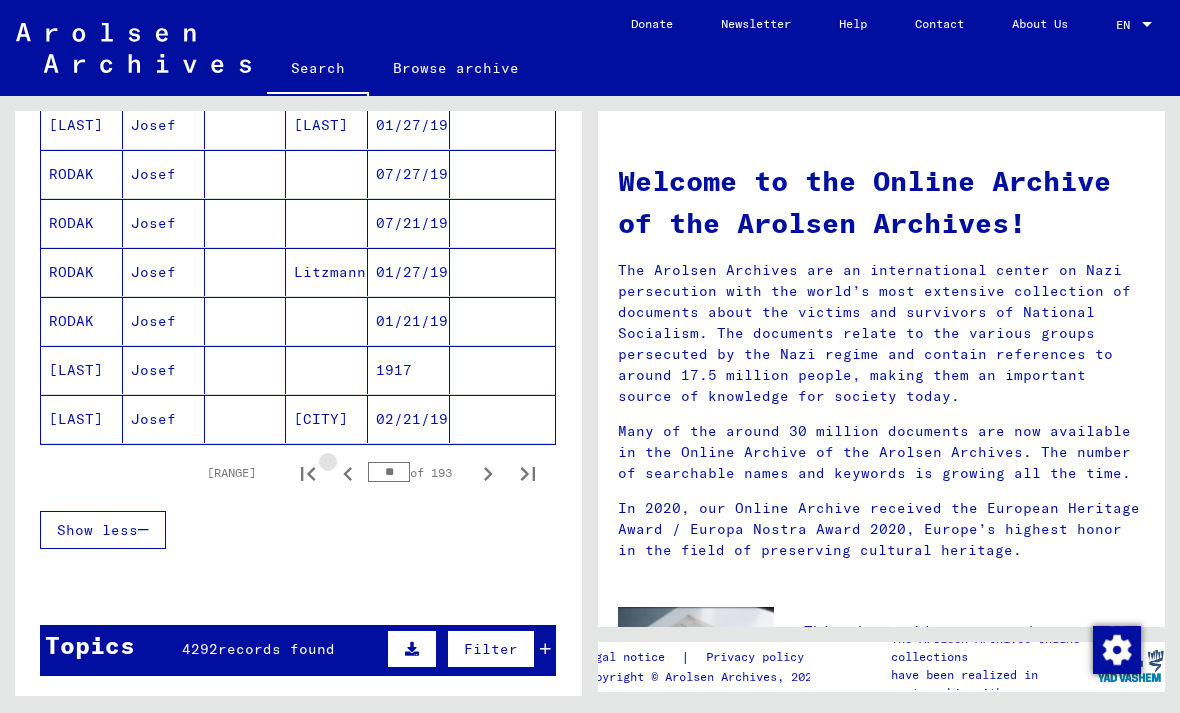 click at bounding box center [348, 473] 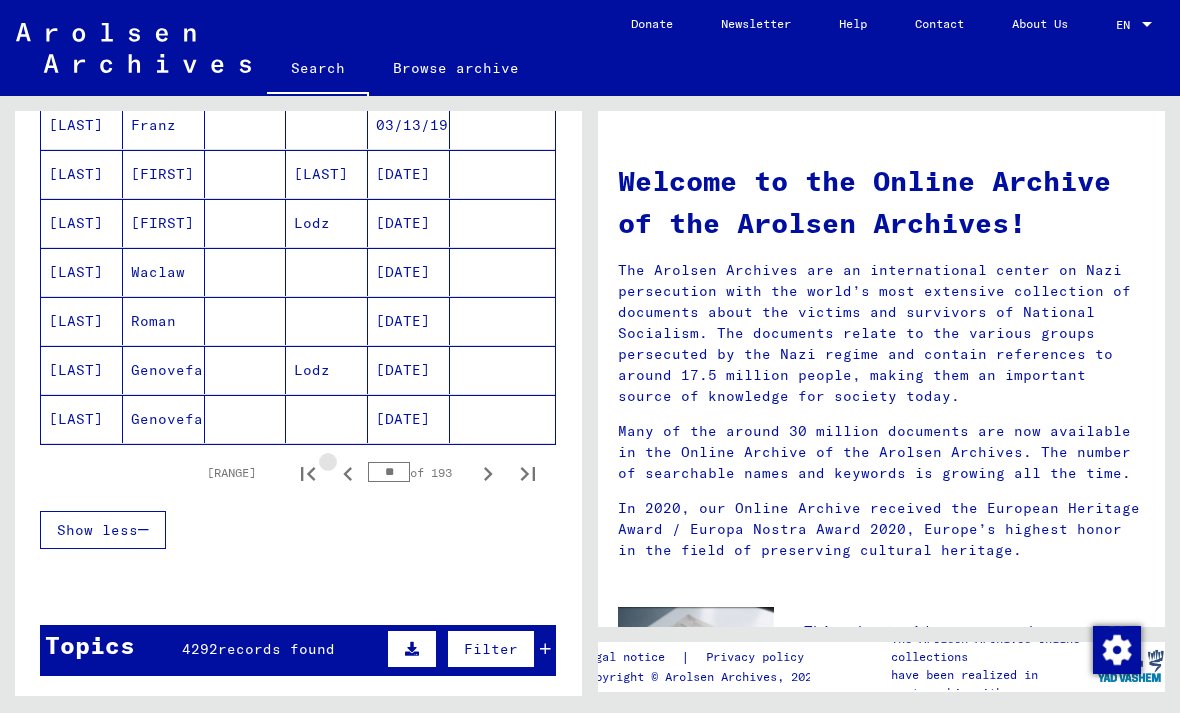 click at bounding box center [348, 473] 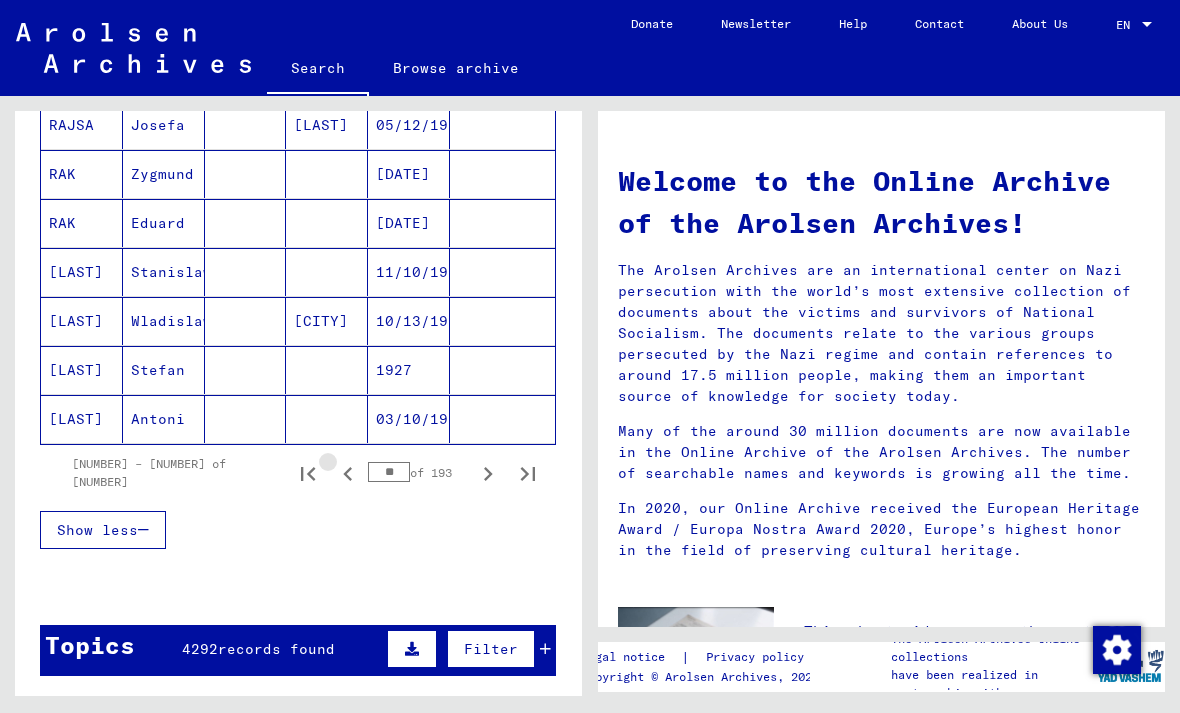 click at bounding box center [348, 473] 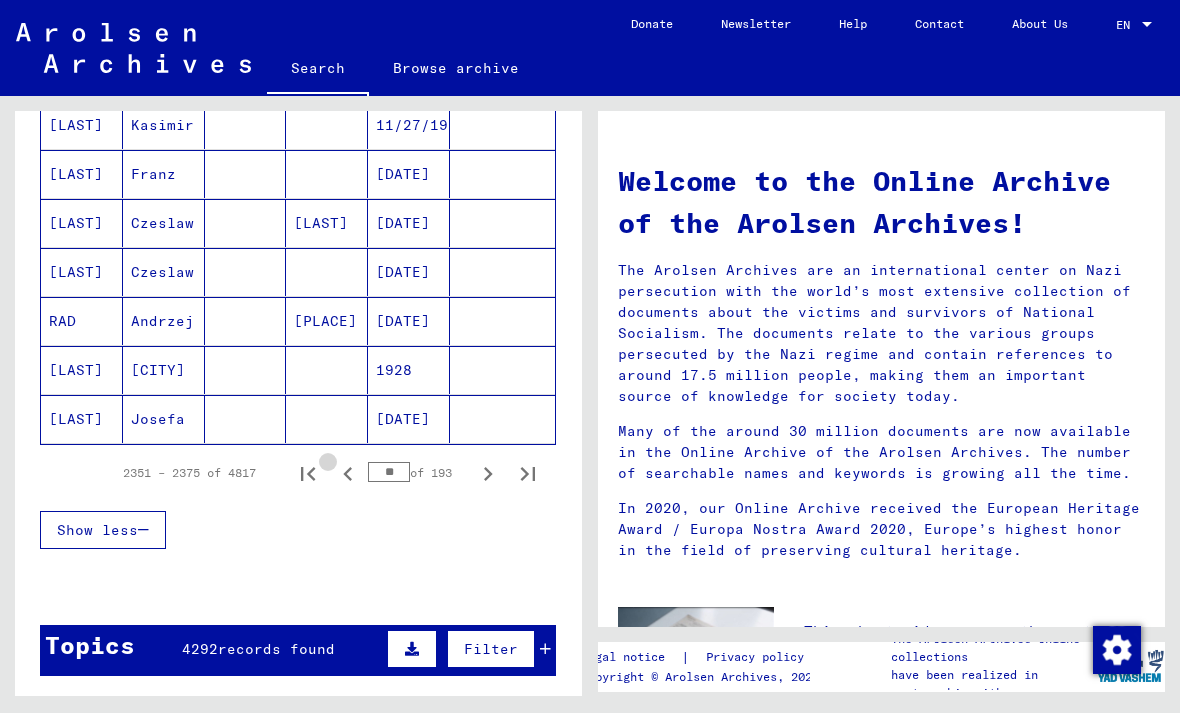 click at bounding box center [348, 473] 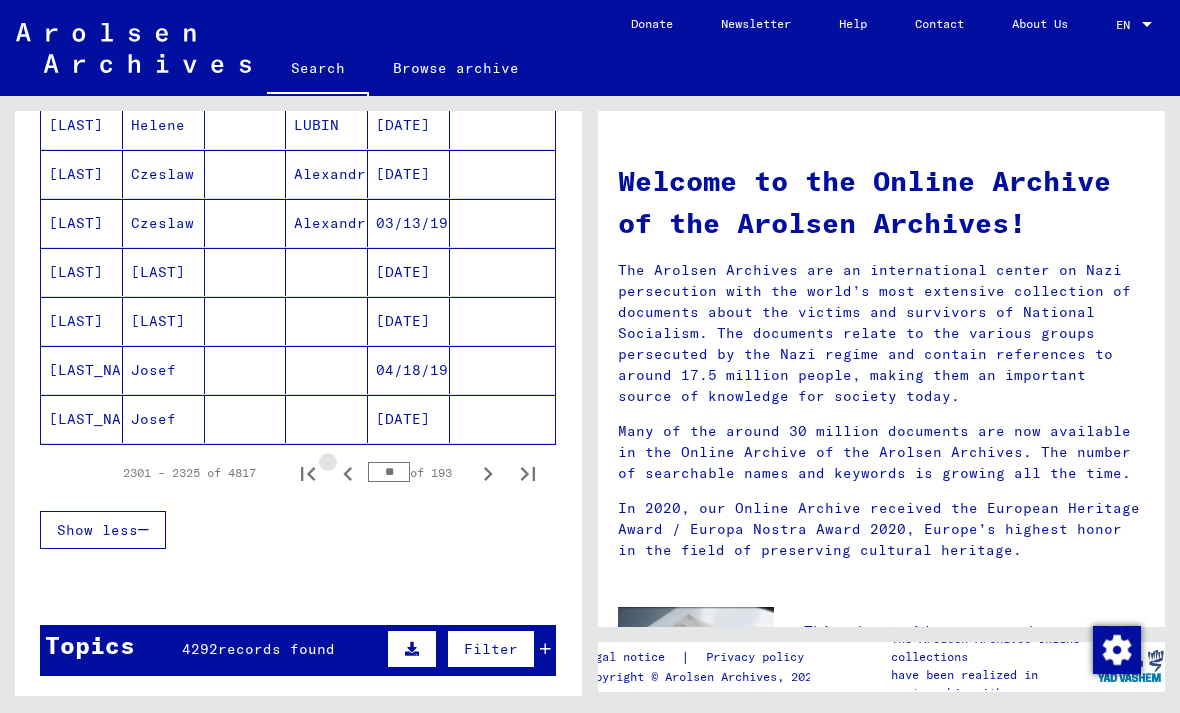 click at bounding box center [348, 473] 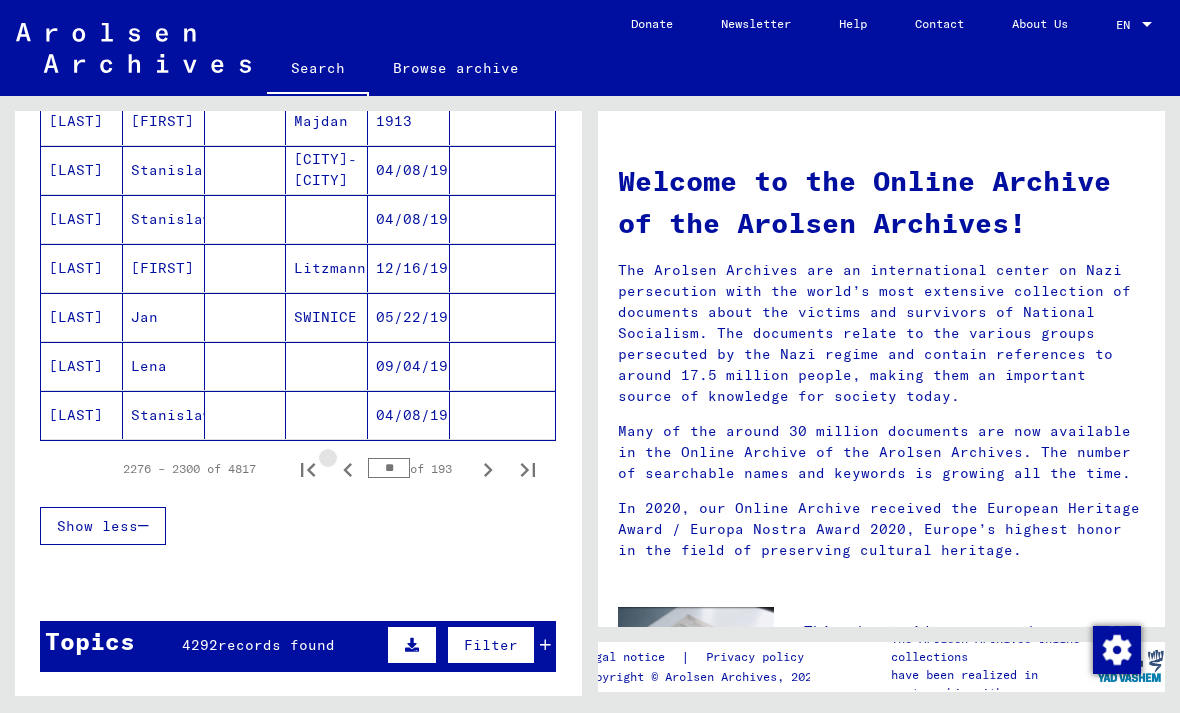 click at bounding box center (348, 469) 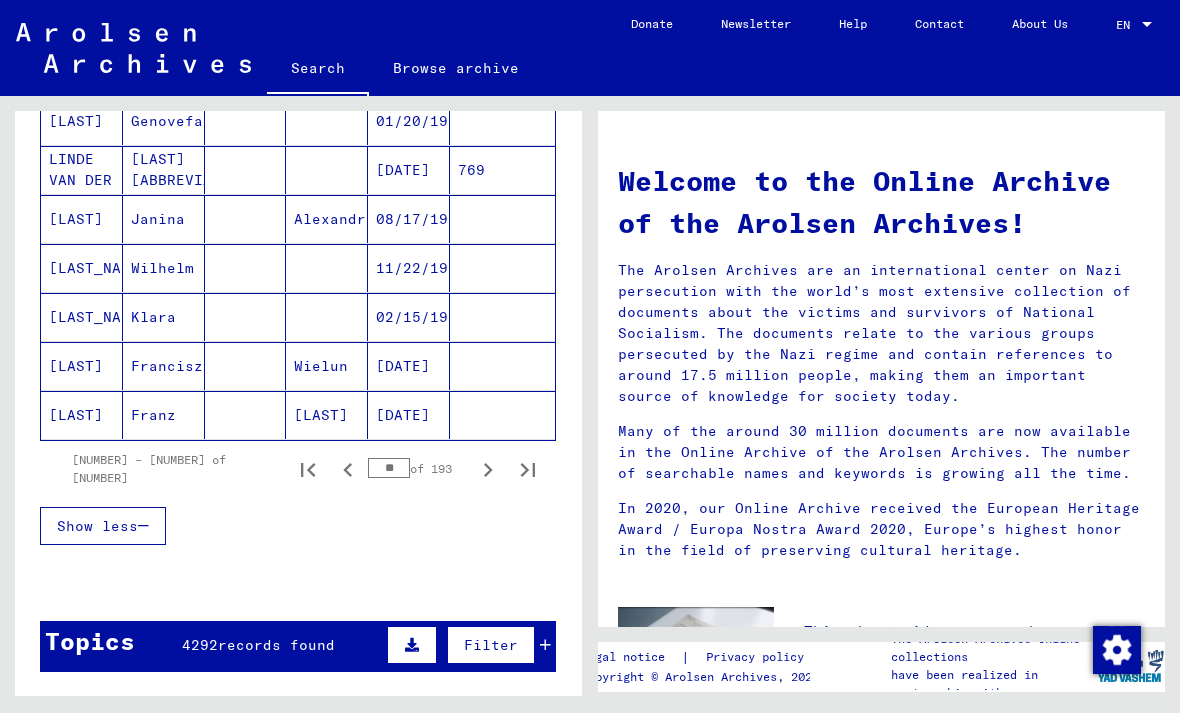 click 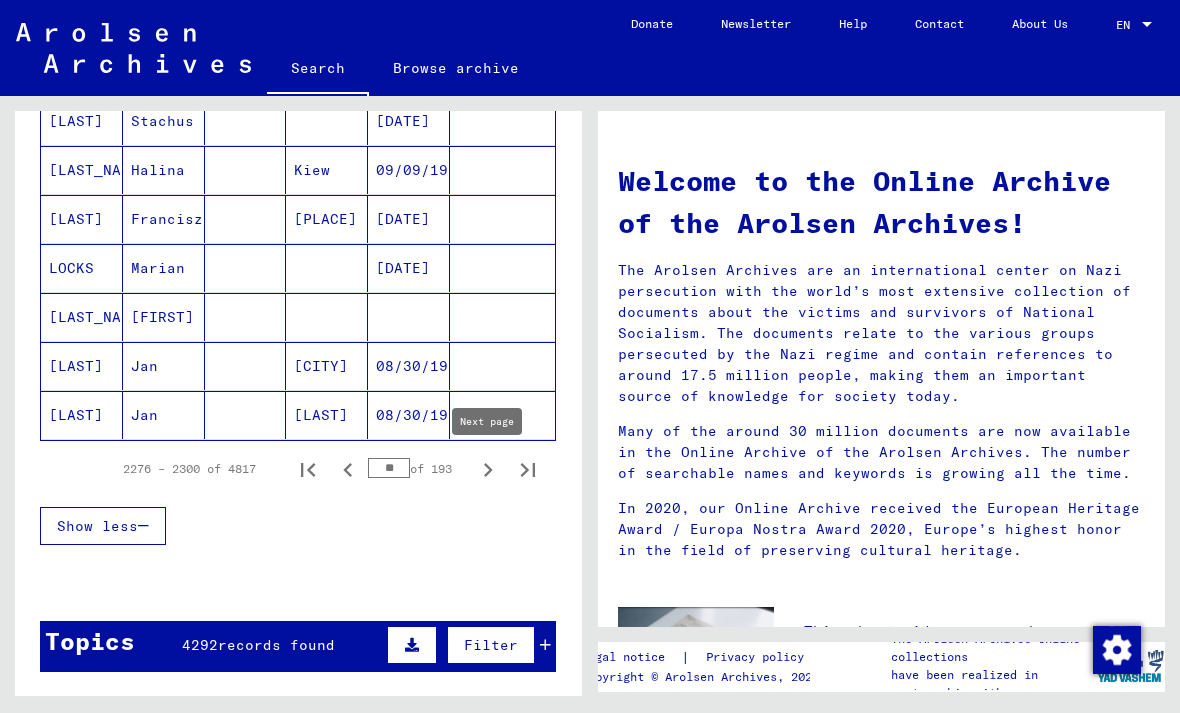 click at bounding box center (488, 469) 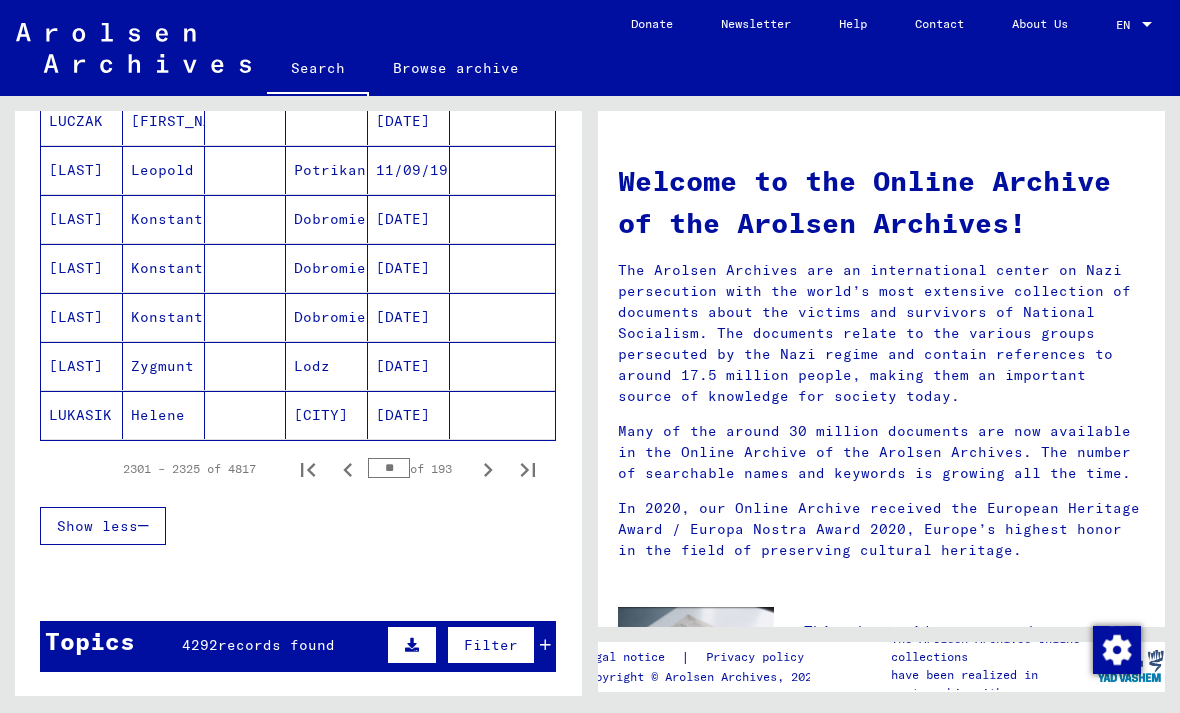 click 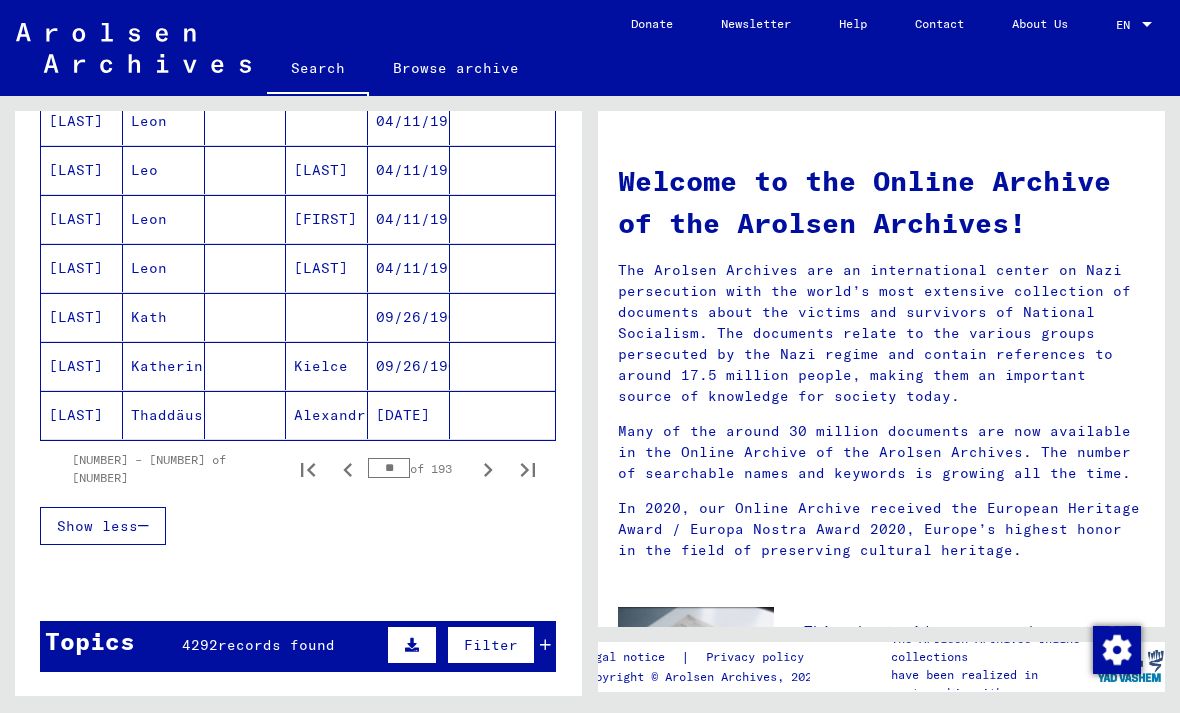 click at bounding box center [488, 469] 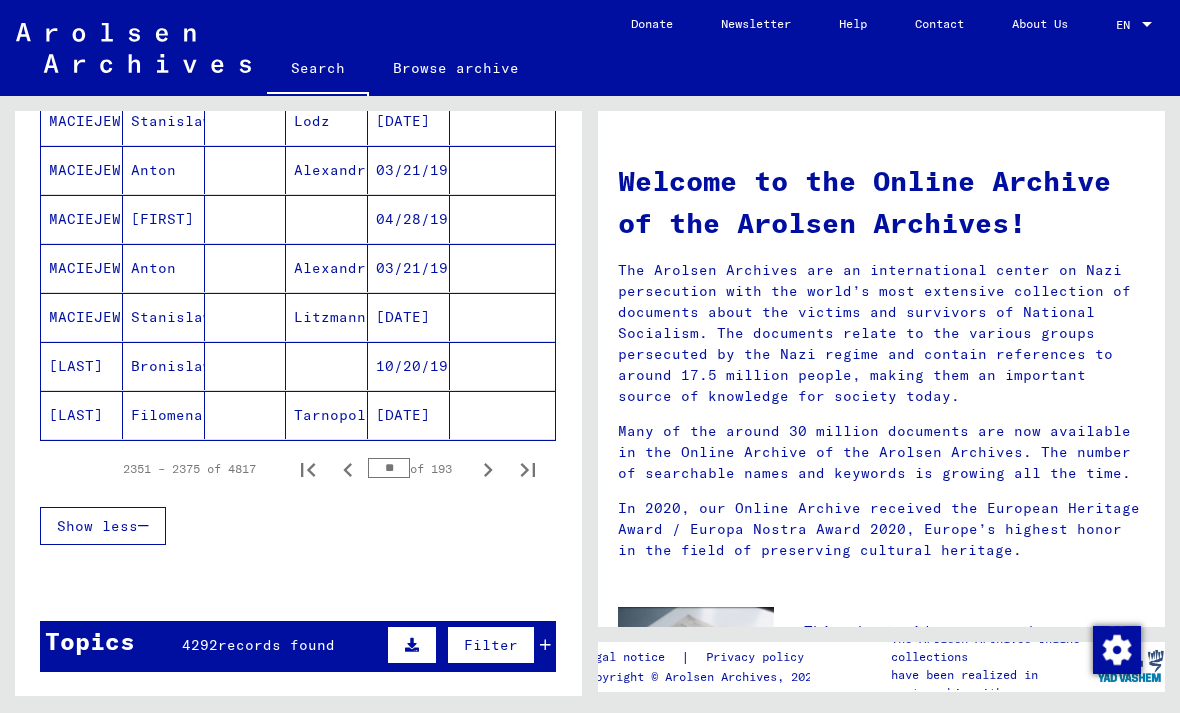 click at bounding box center (488, 469) 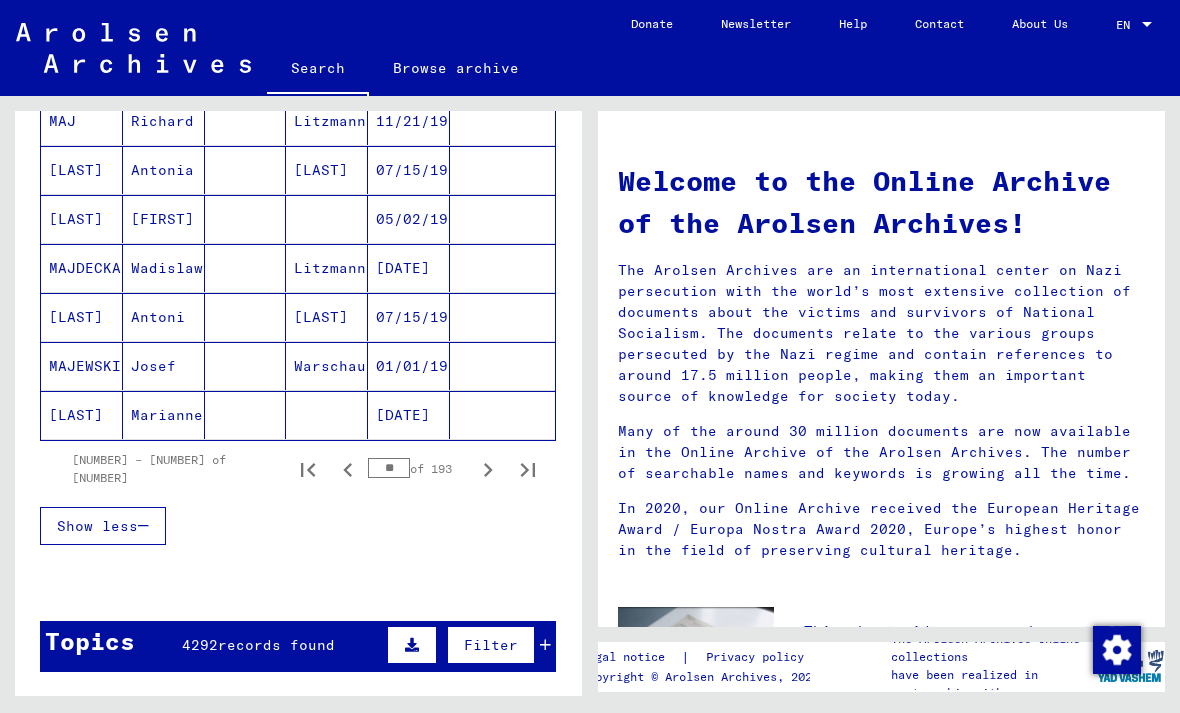 click at bounding box center (488, 469) 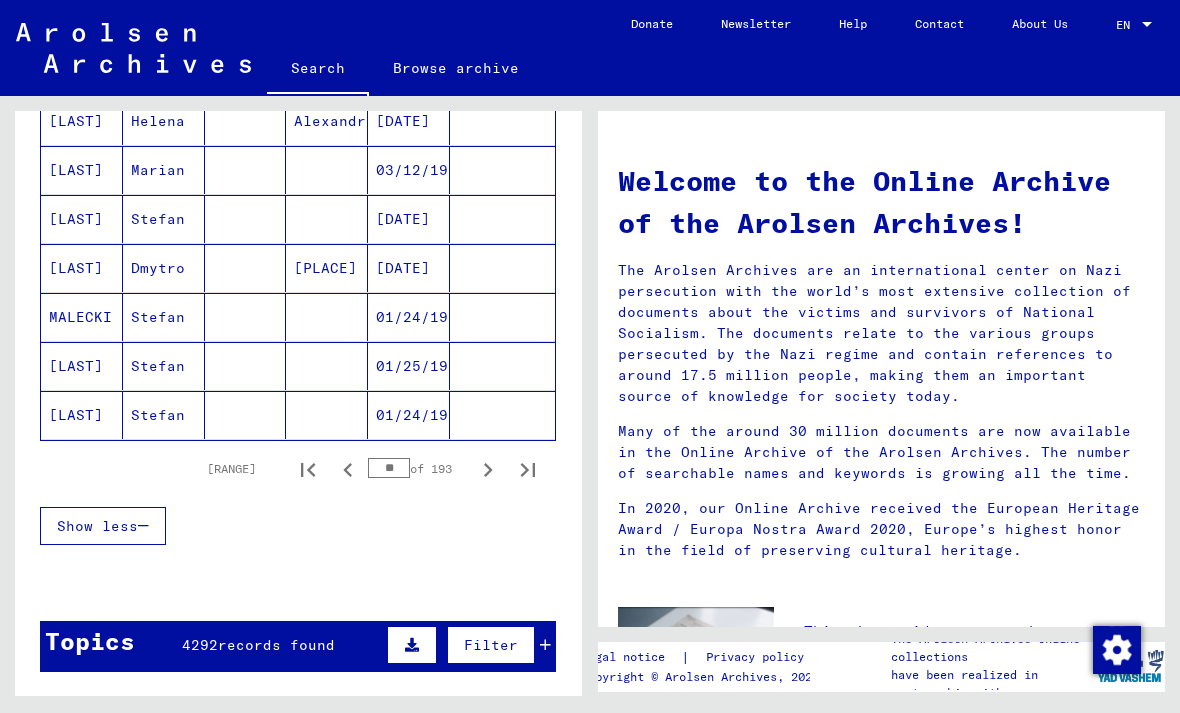 click at bounding box center (488, 469) 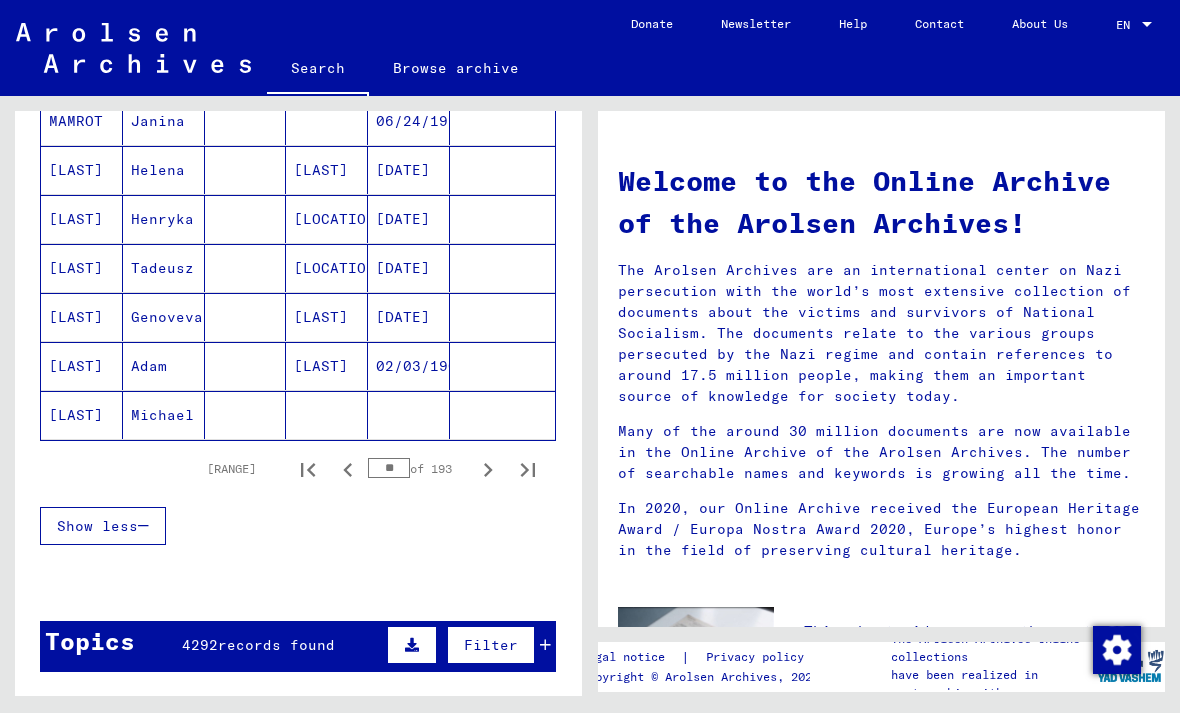 click 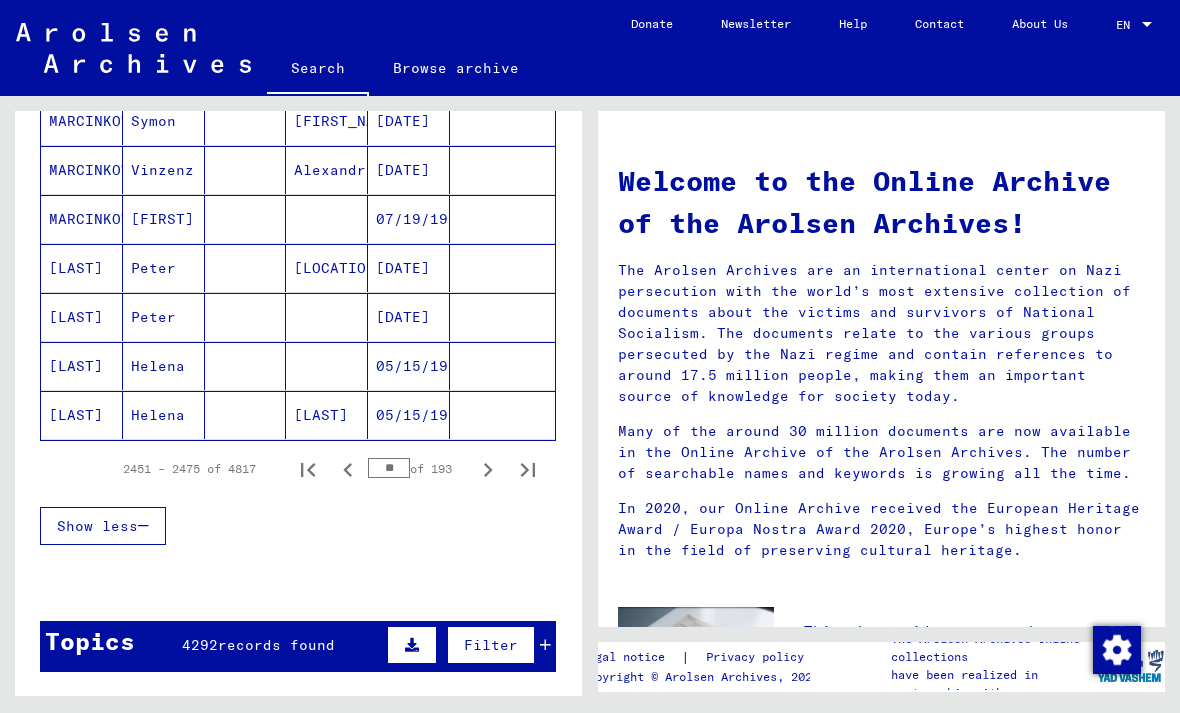 click at bounding box center [488, 469] 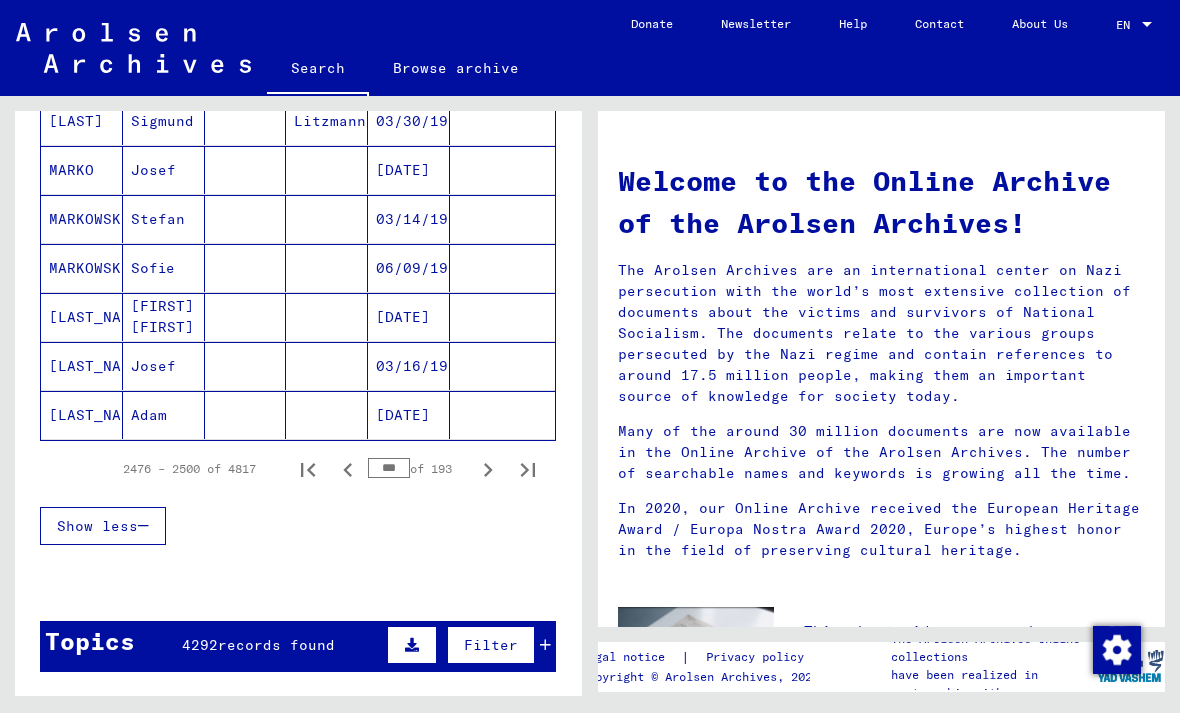 click at bounding box center (488, 469) 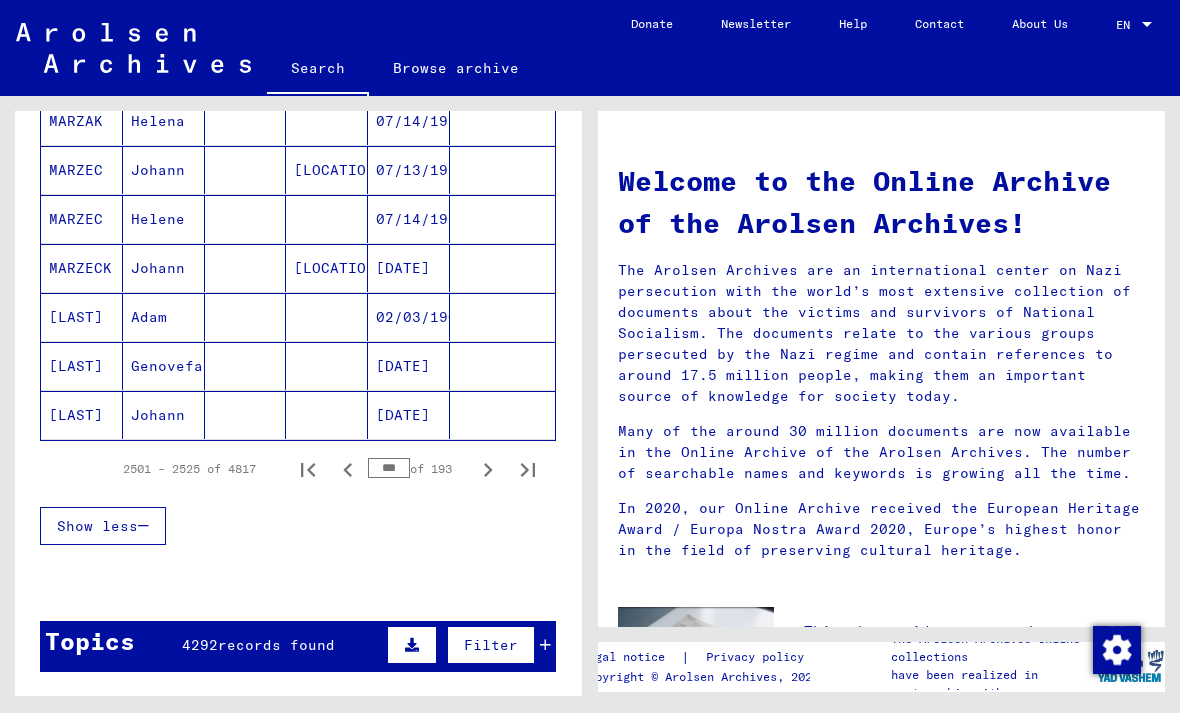 click at bounding box center [488, 469] 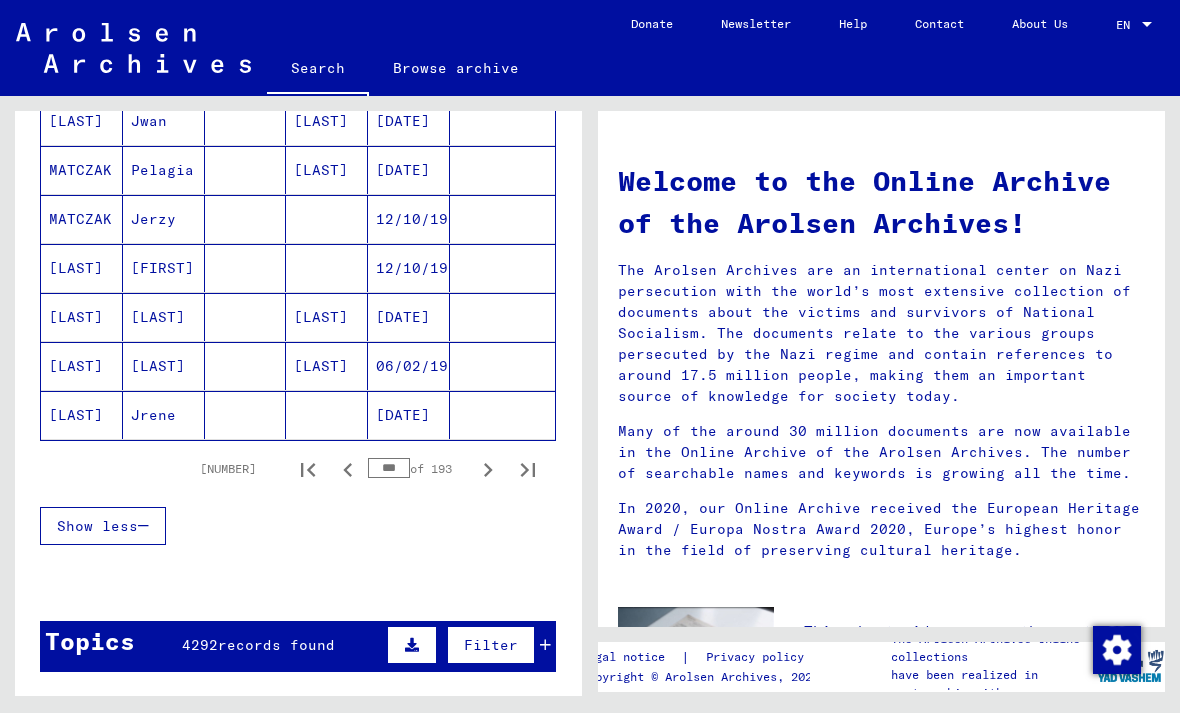 click at bounding box center (488, 469) 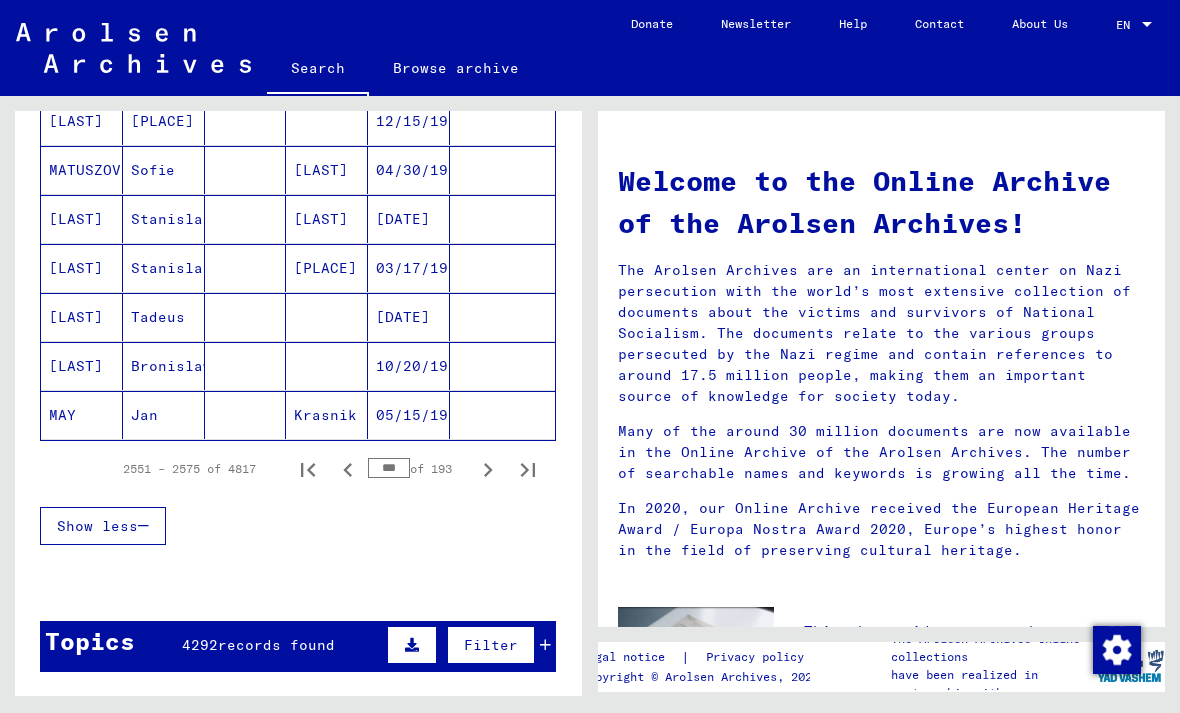 click on "Show less" at bounding box center (298, 526) 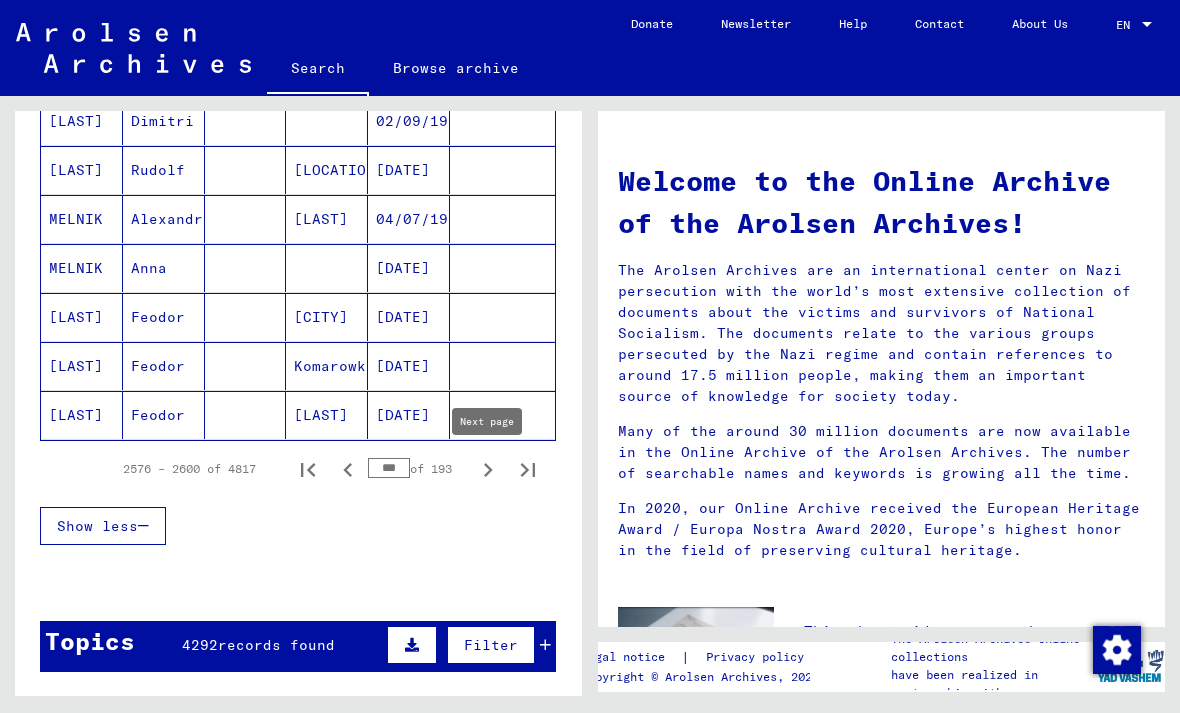 click at bounding box center [488, 469] 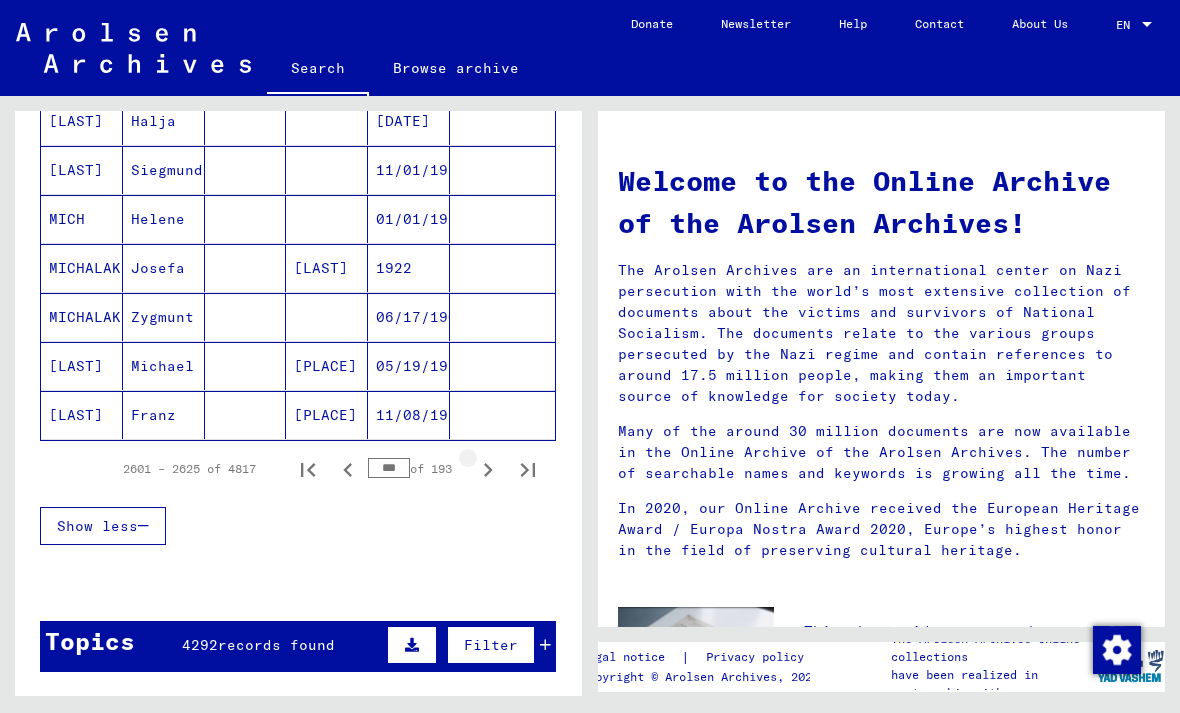 click at bounding box center [488, 469] 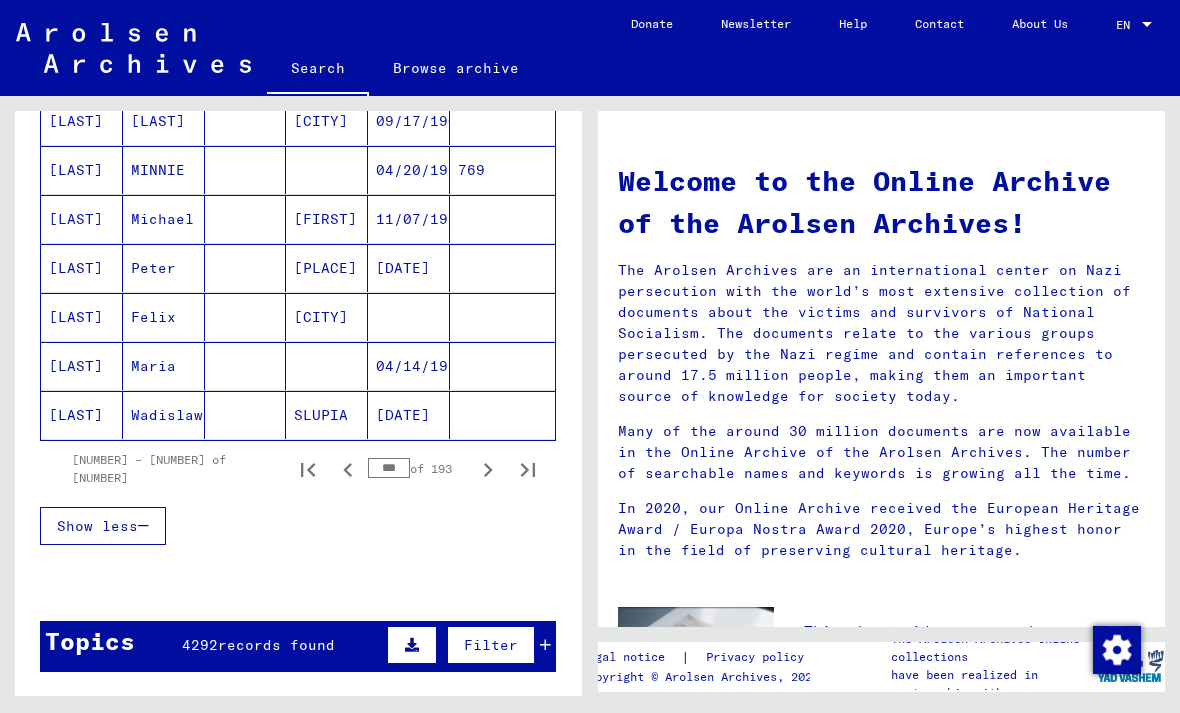 click at bounding box center [488, 469] 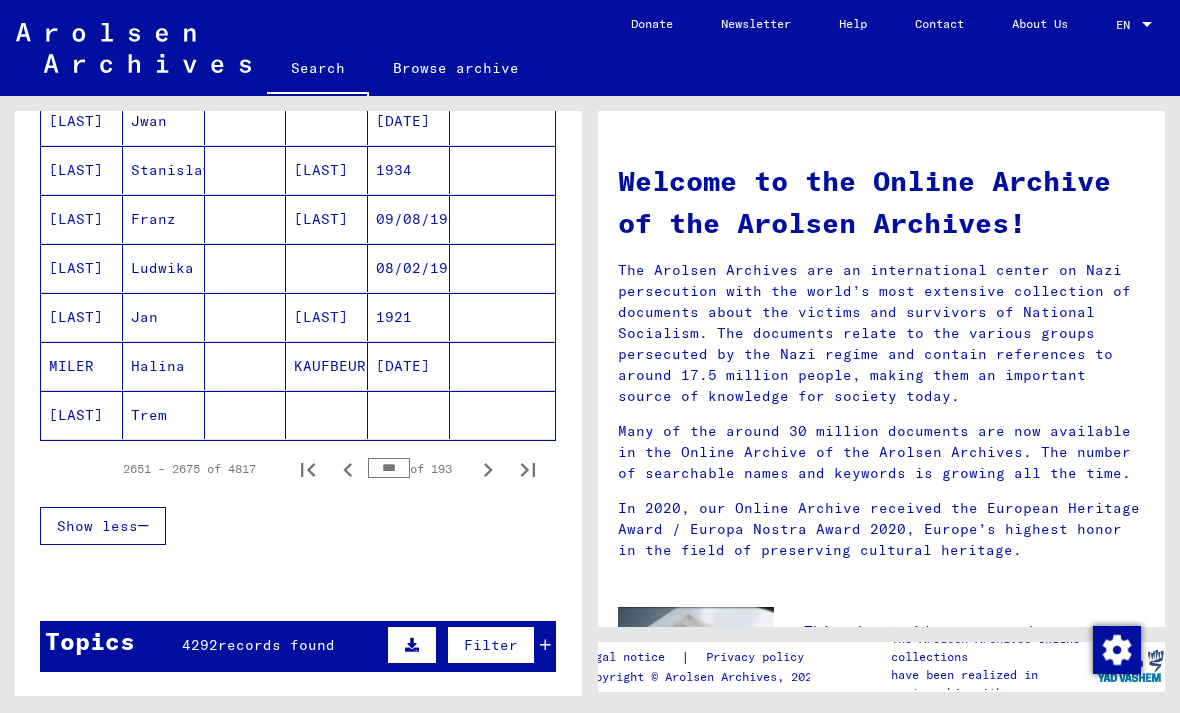 click at bounding box center [488, 469] 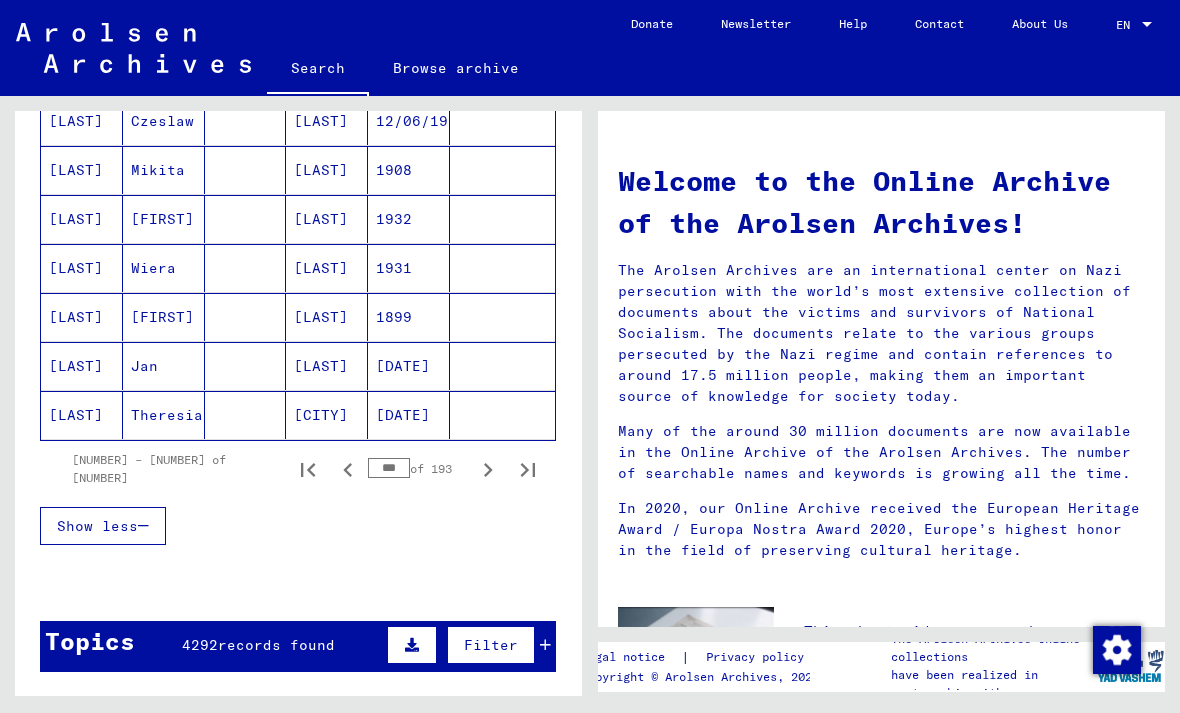 click at bounding box center [488, 469] 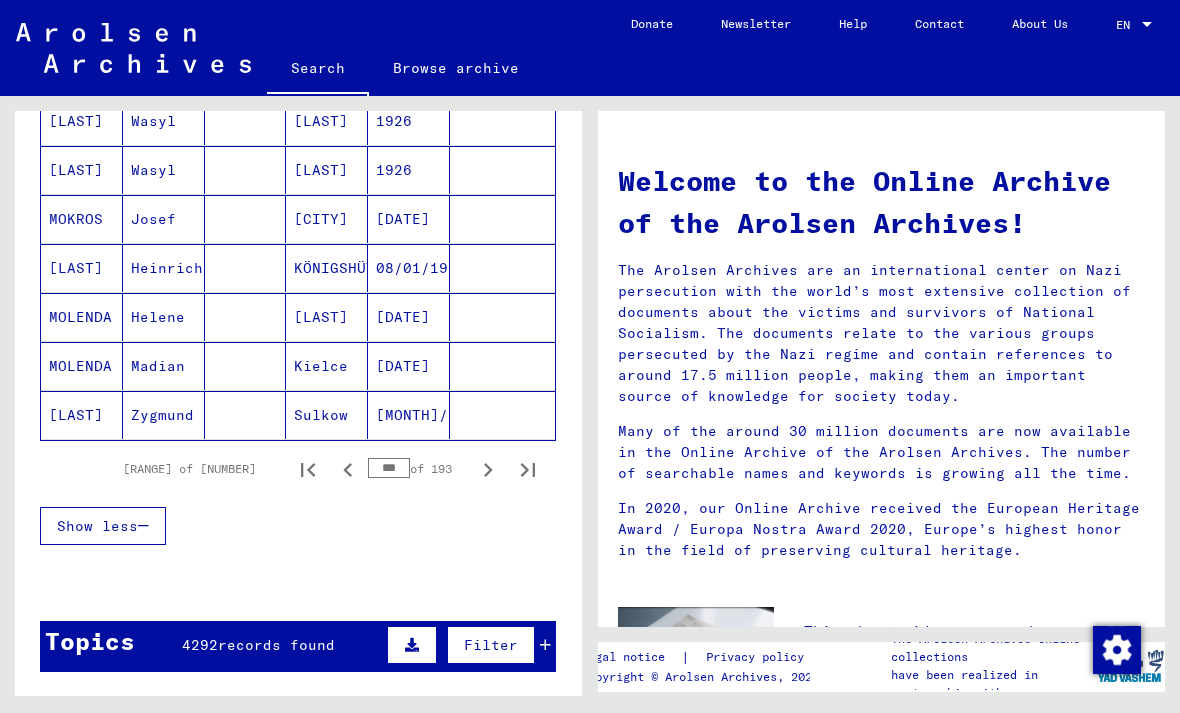 click at bounding box center [488, 469] 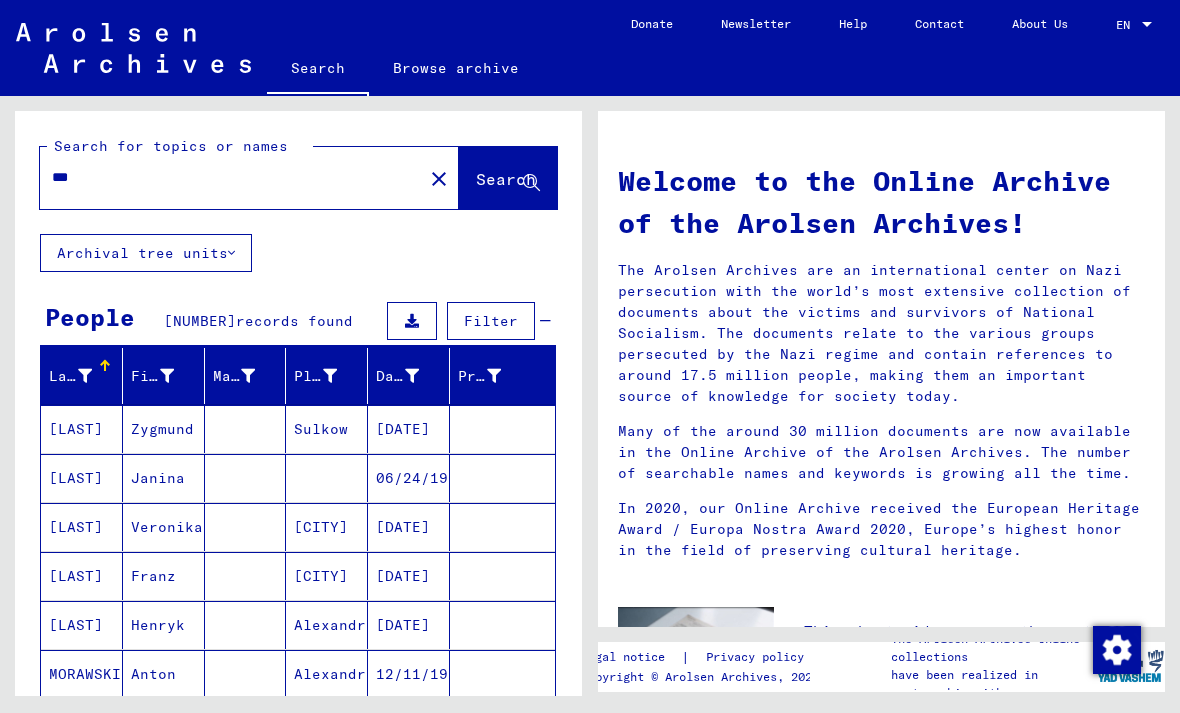 scroll, scrollTop: 0, scrollLeft: 0, axis: both 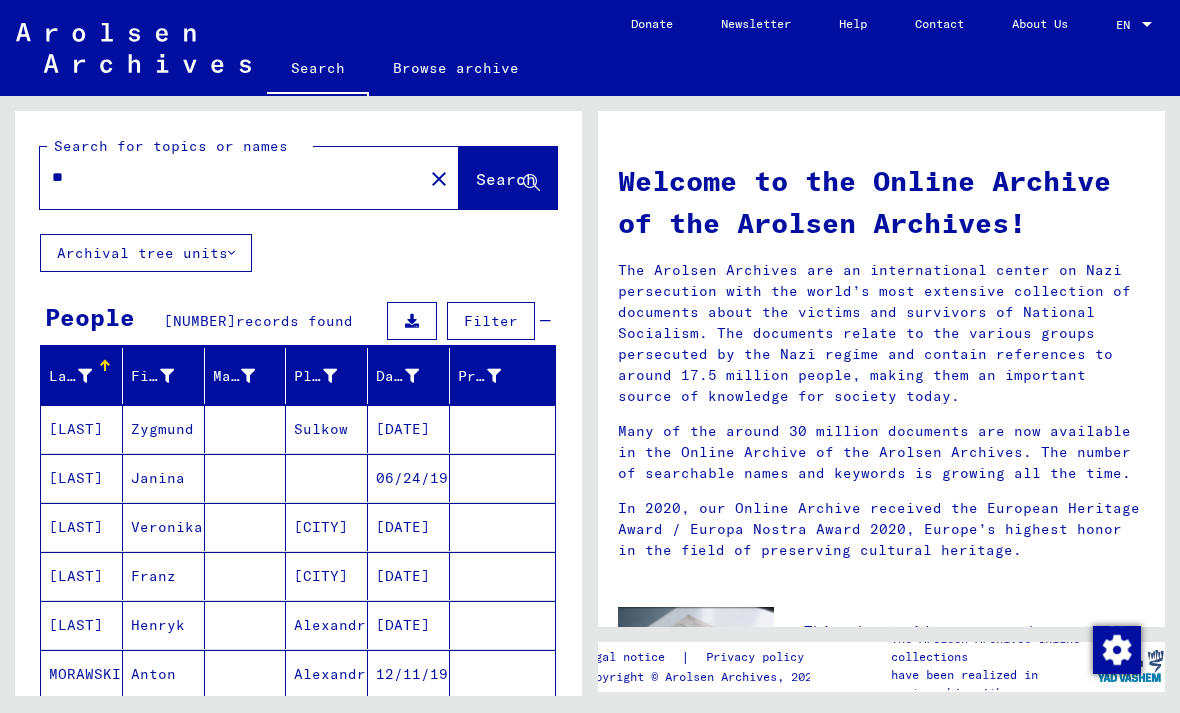 type on "*" 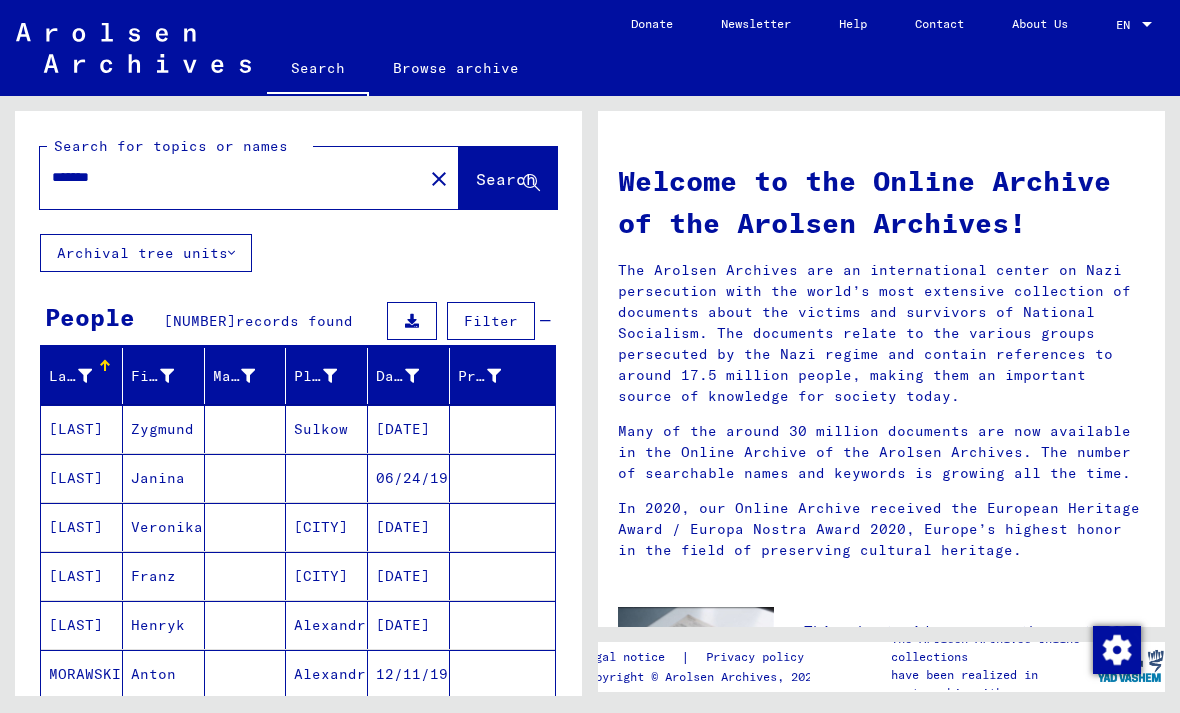 type on "*******" 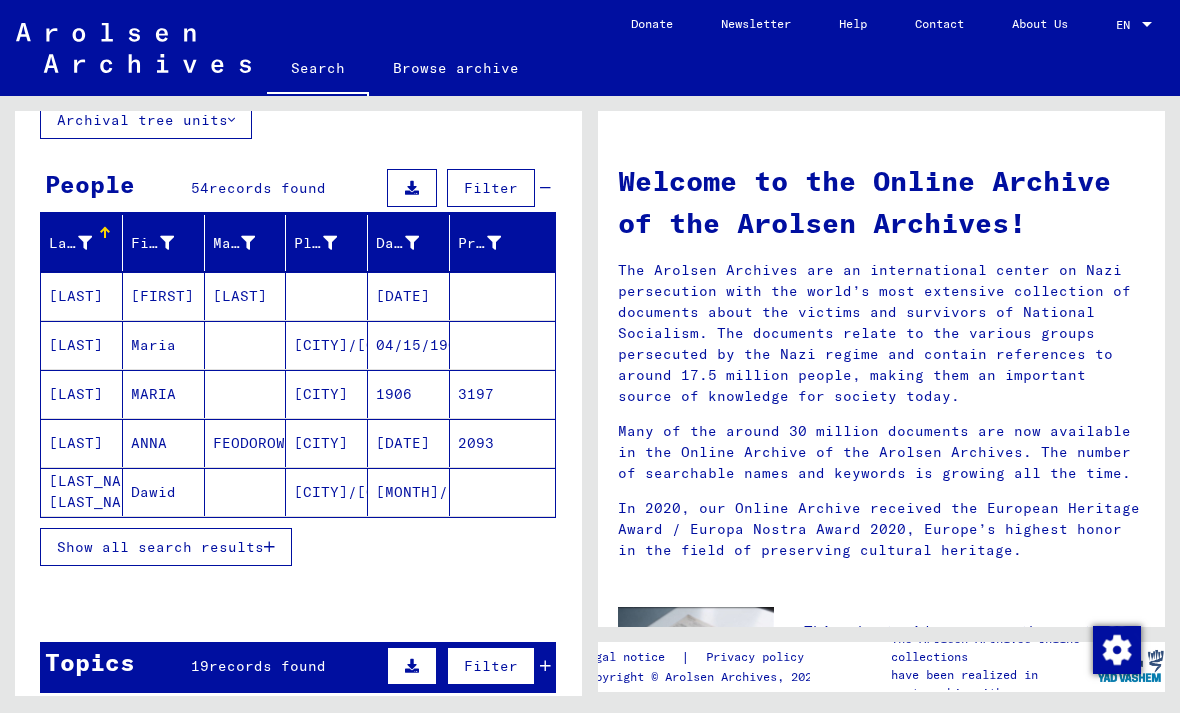 scroll, scrollTop: 135, scrollLeft: 0, axis: vertical 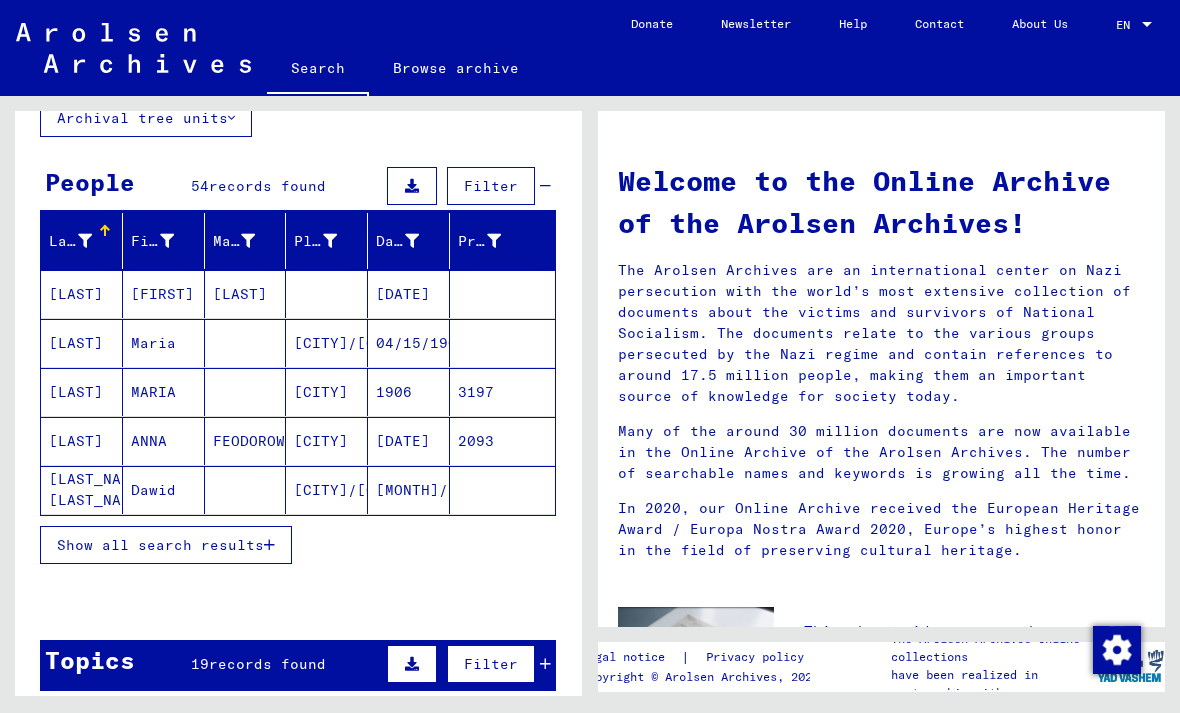 click at bounding box center (269, 545) 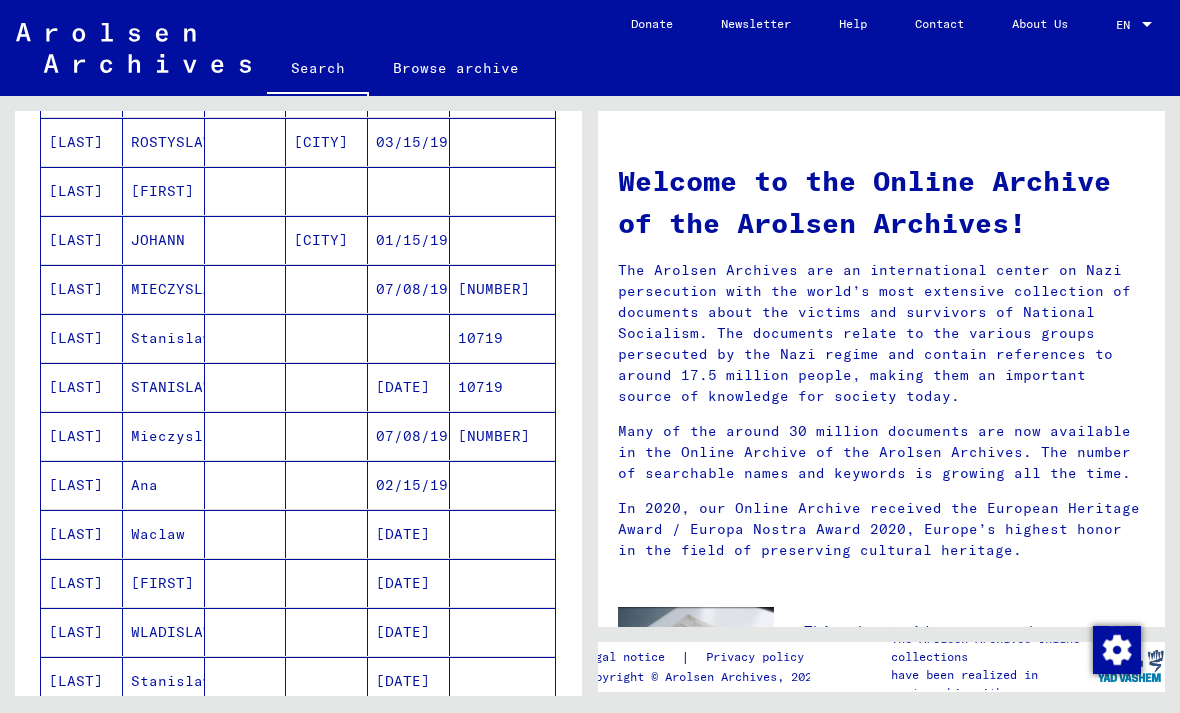 scroll, scrollTop: 594, scrollLeft: 0, axis: vertical 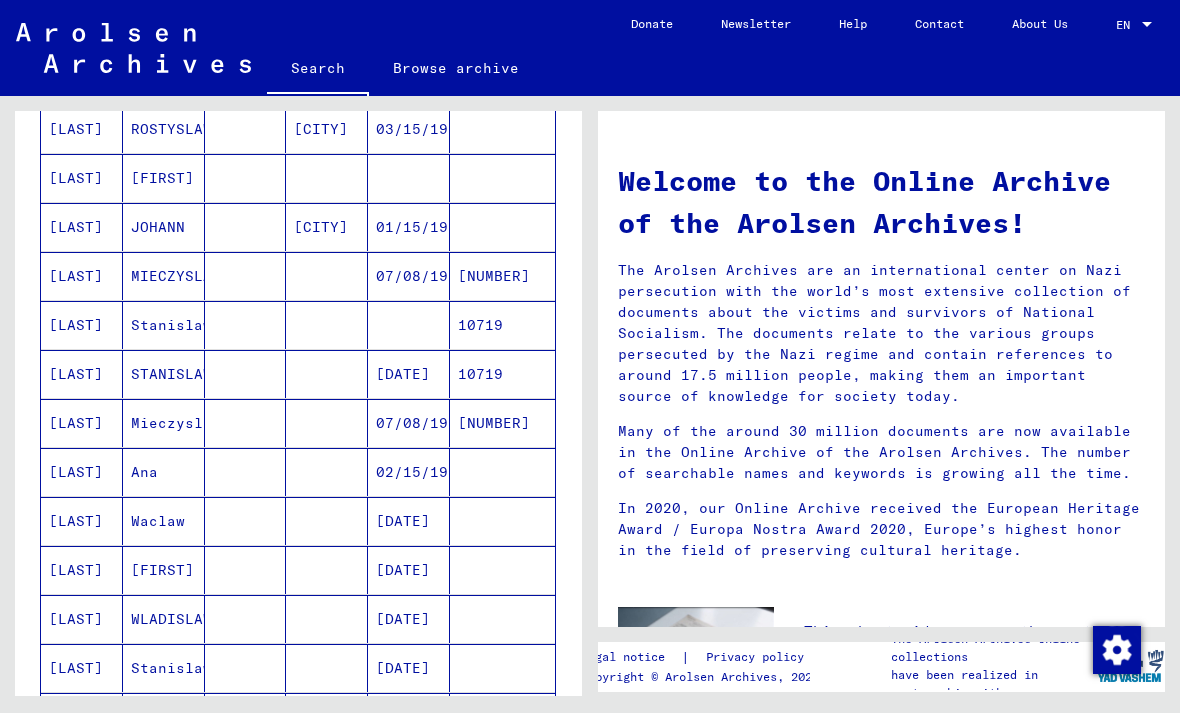 click on "07/08/1923" at bounding box center (409, 325) 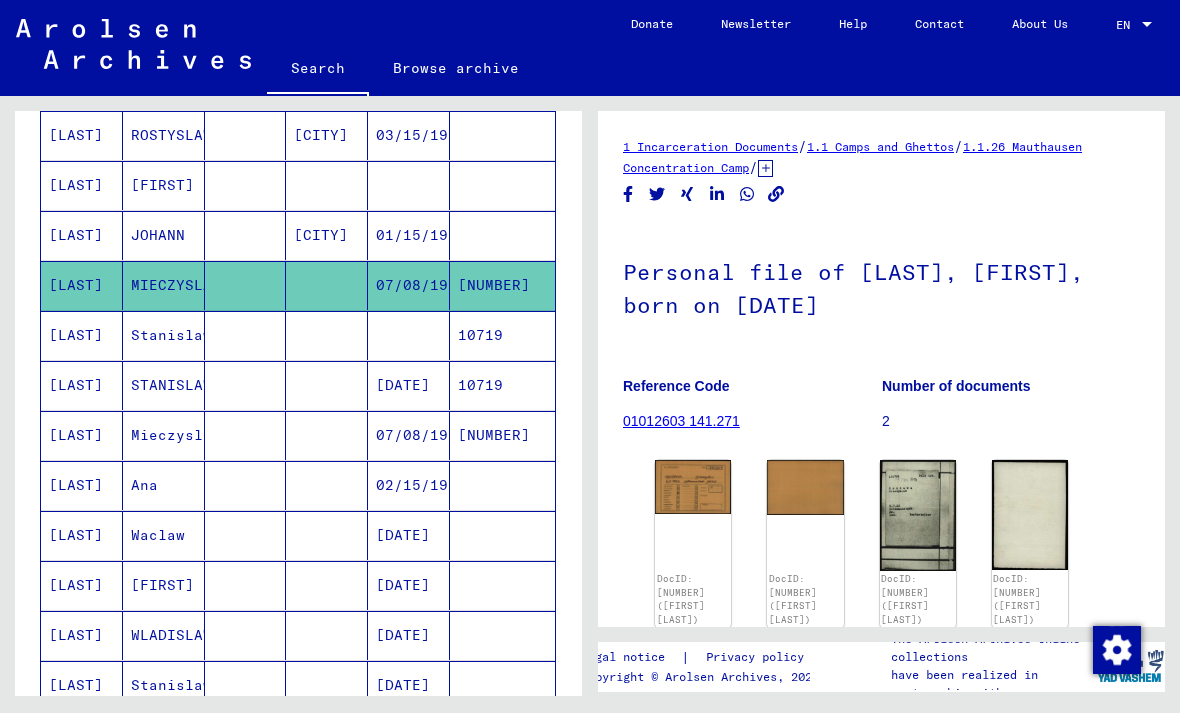 scroll, scrollTop: 0, scrollLeft: 0, axis: both 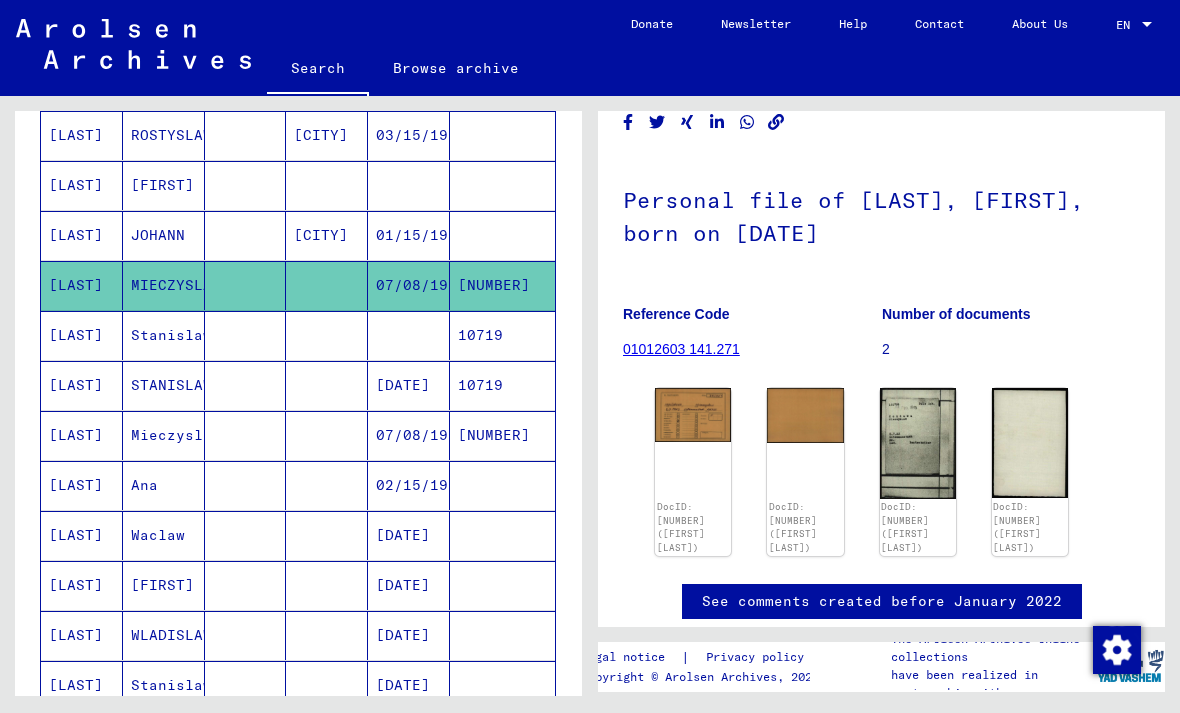 click 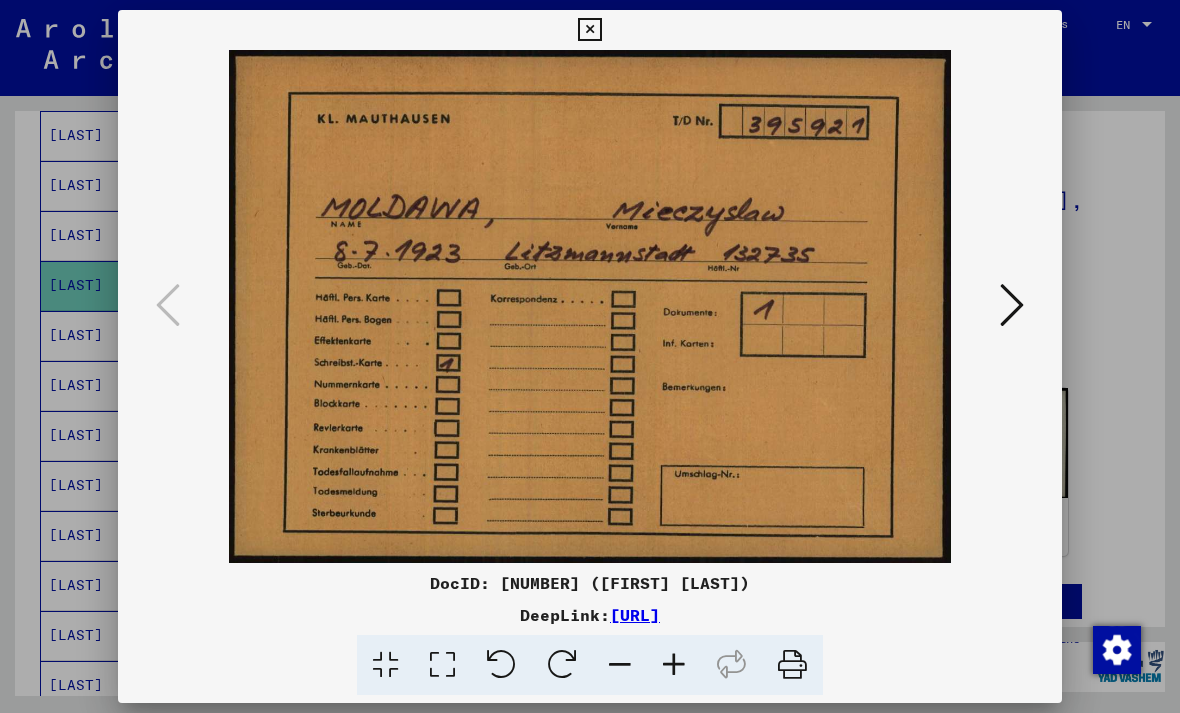 click at bounding box center [1012, 305] 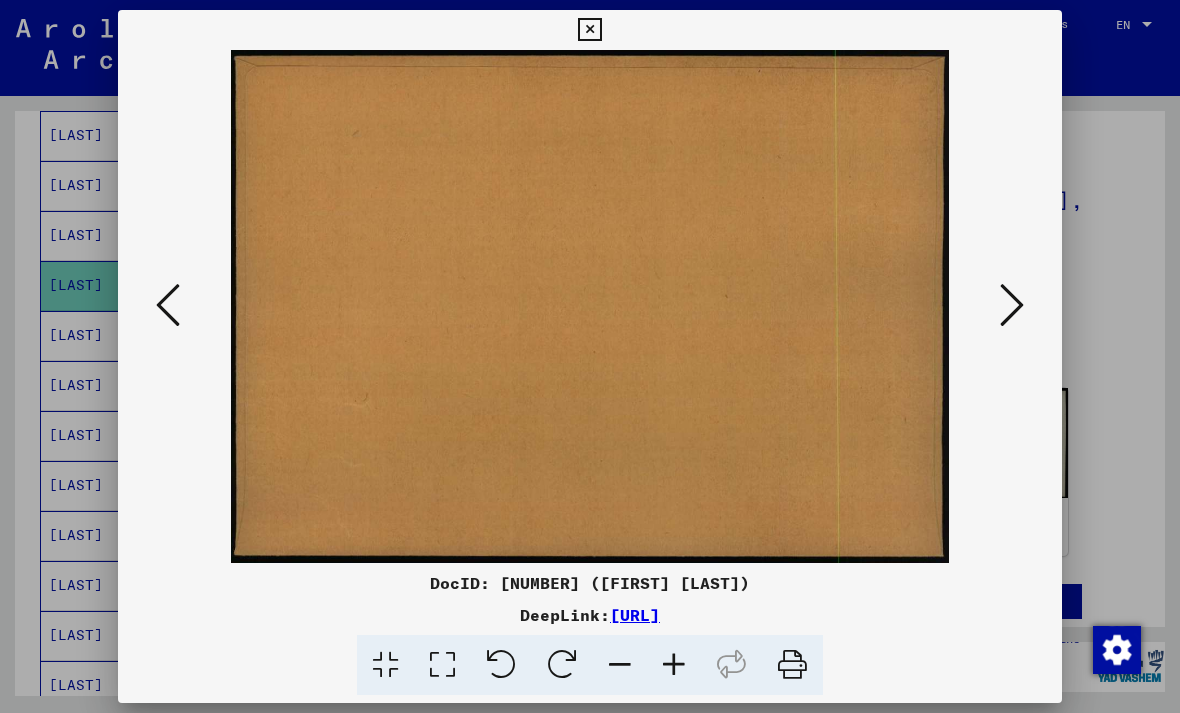 click at bounding box center [1012, 305] 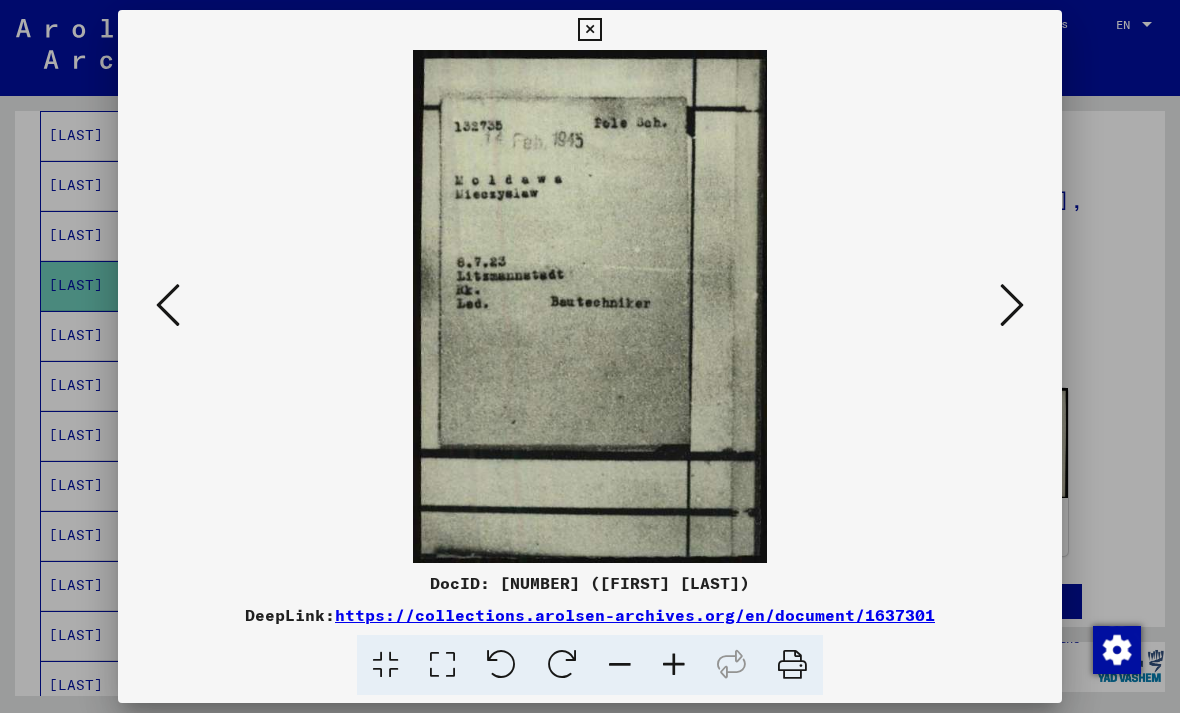 click at bounding box center [1012, 305] 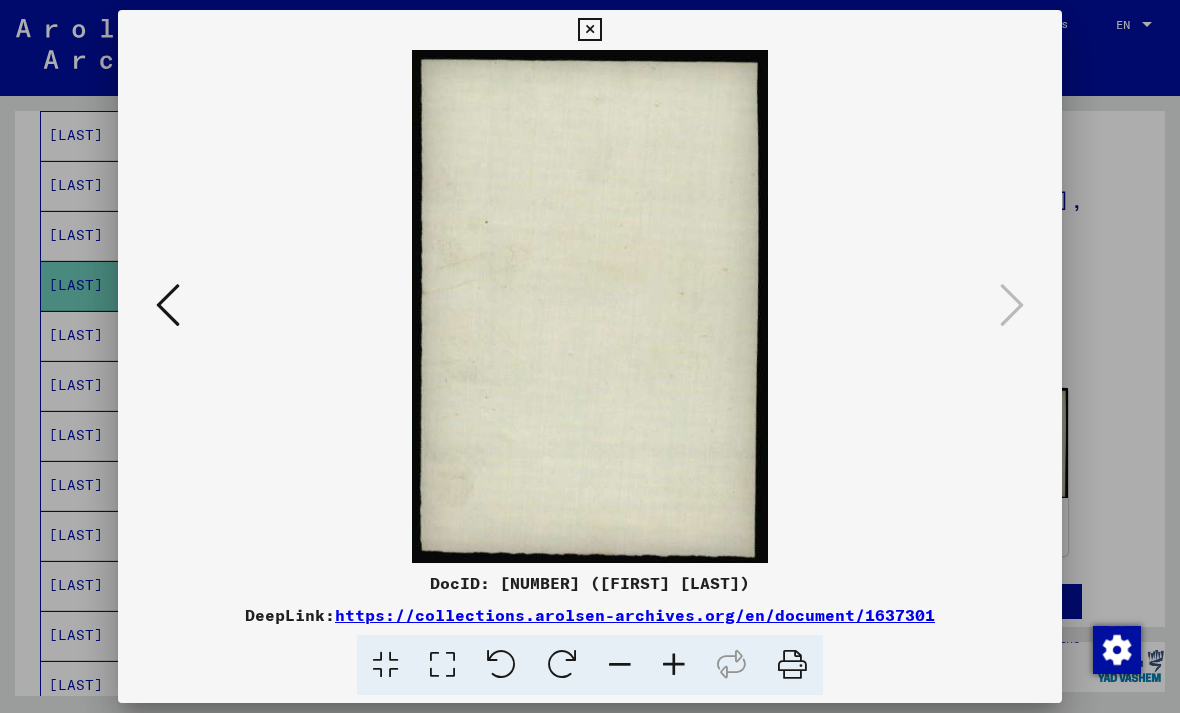 click at bounding box center [589, 30] 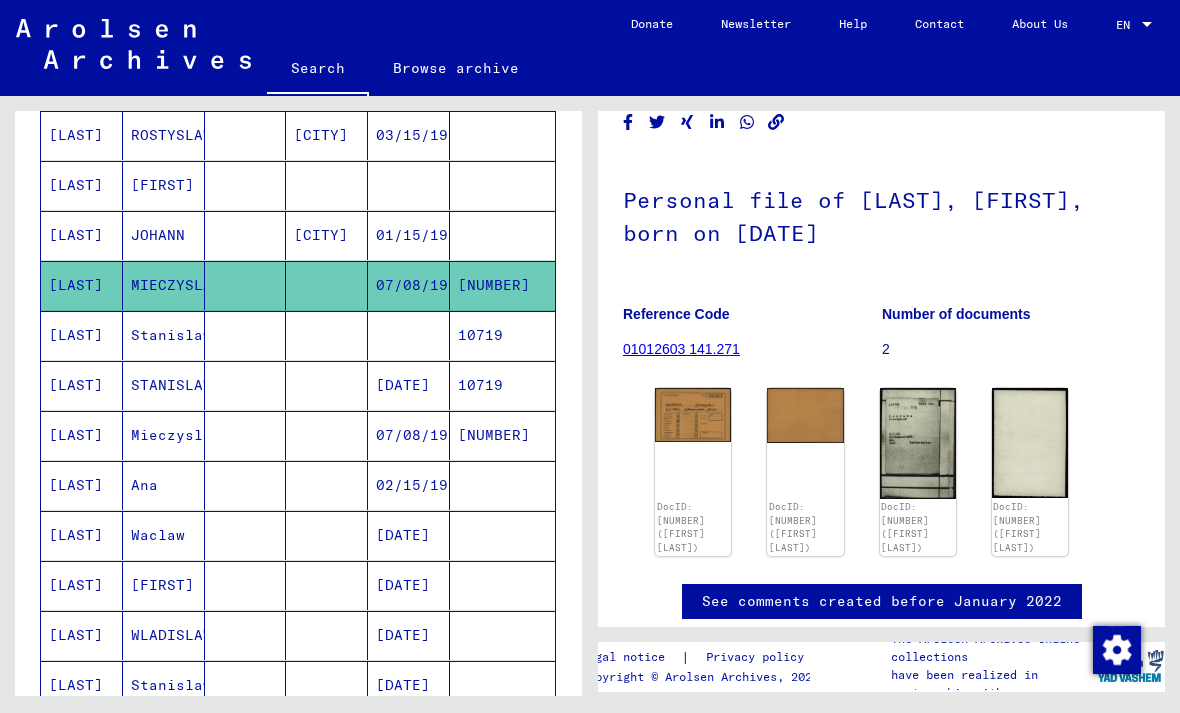 click on "[NUMBER]" at bounding box center [502, 485] 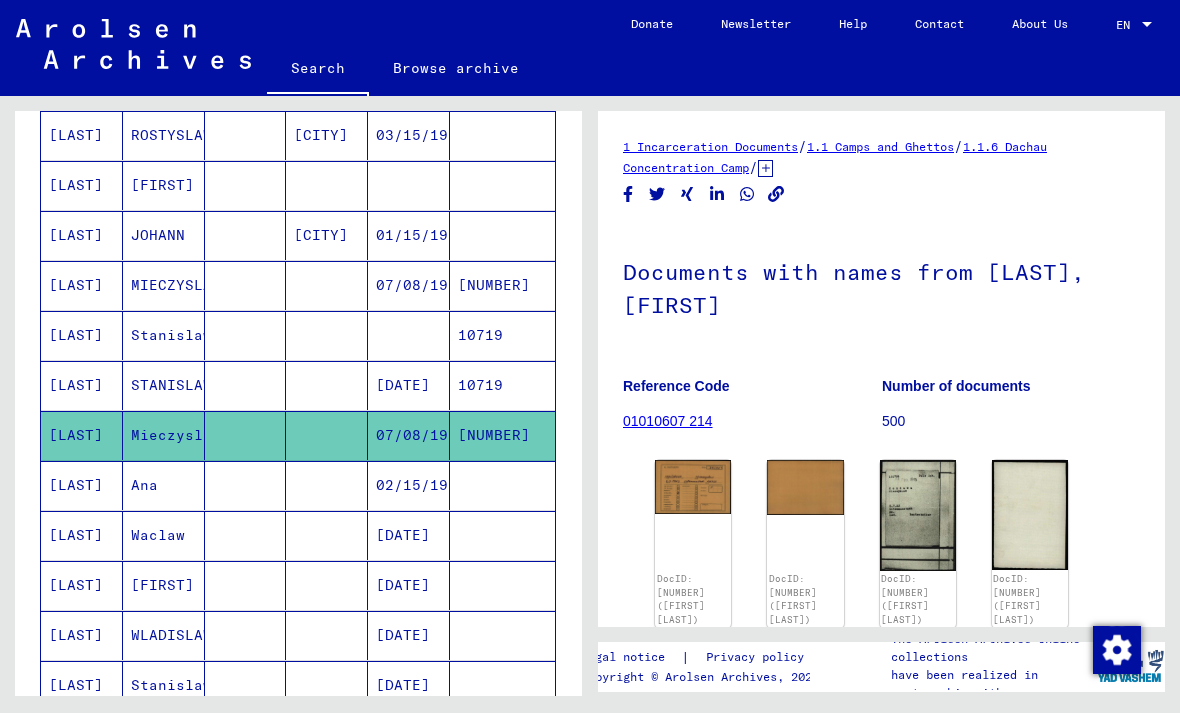 scroll, scrollTop: 0, scrollLeft: 0, axis: both 